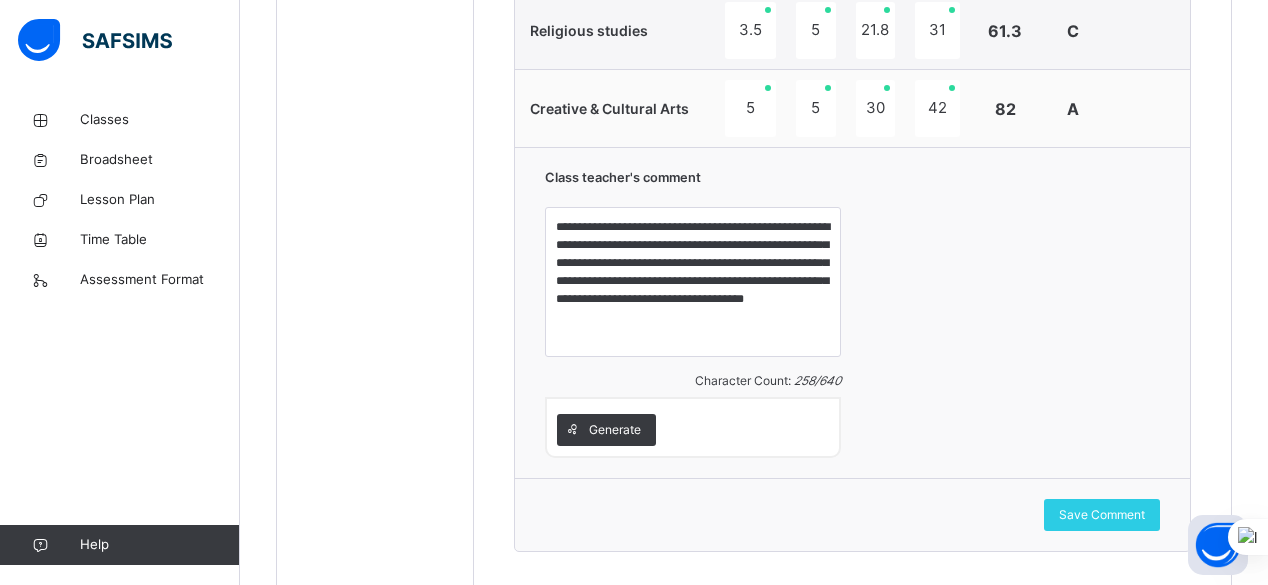 scroll, scrollTop: 1885, scrollLeft: 0, axis: vertical 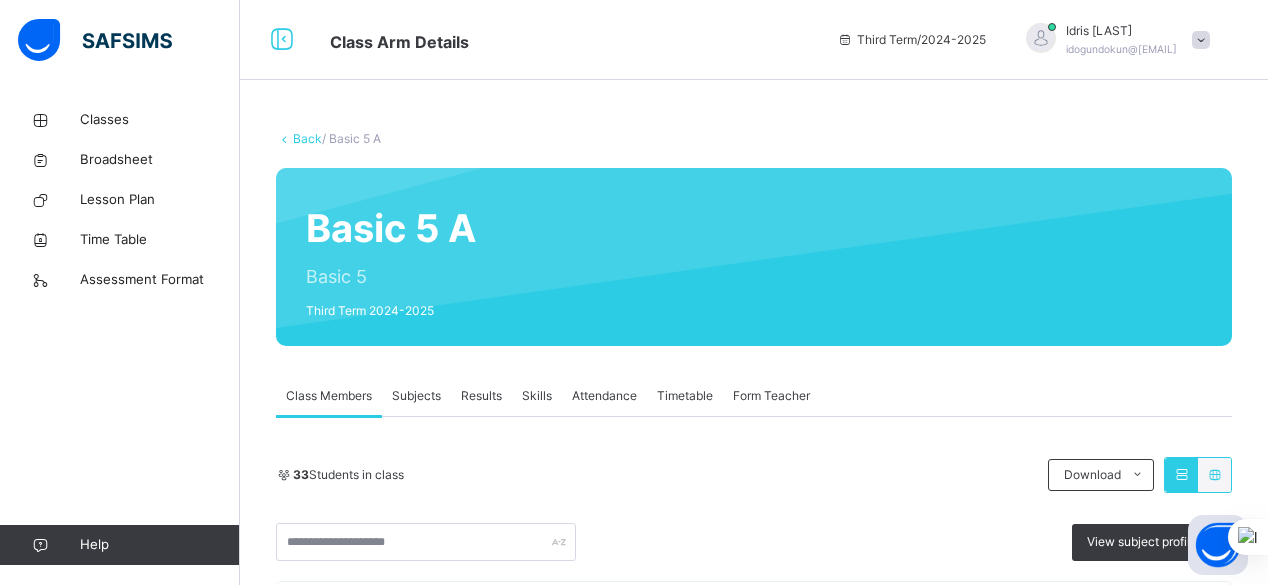 click on "Back" at bounding box center [307, 138] 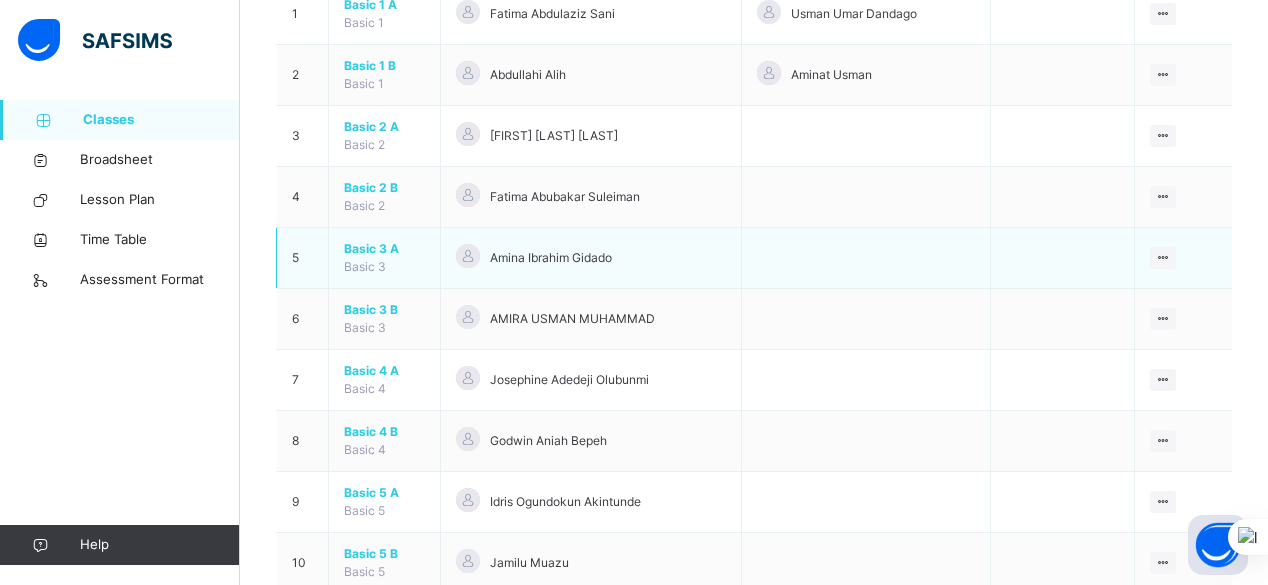 scroll, scrollTop: 432, scrollLeft: 0, axis: vertical 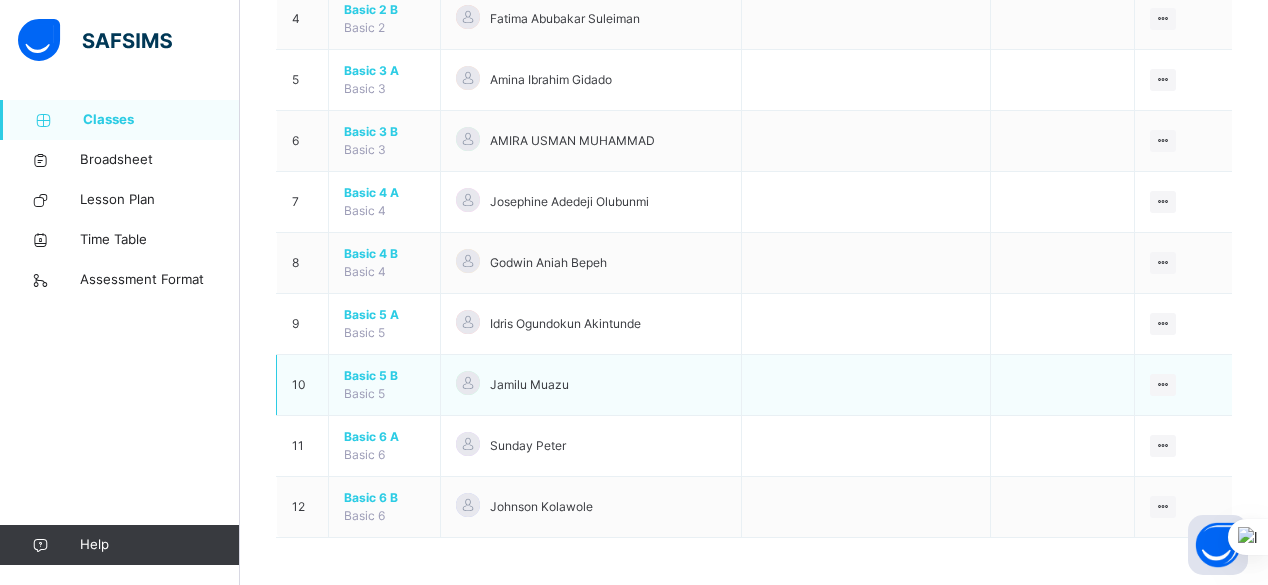click on "Basic 5" at bounding box center (364, 393) 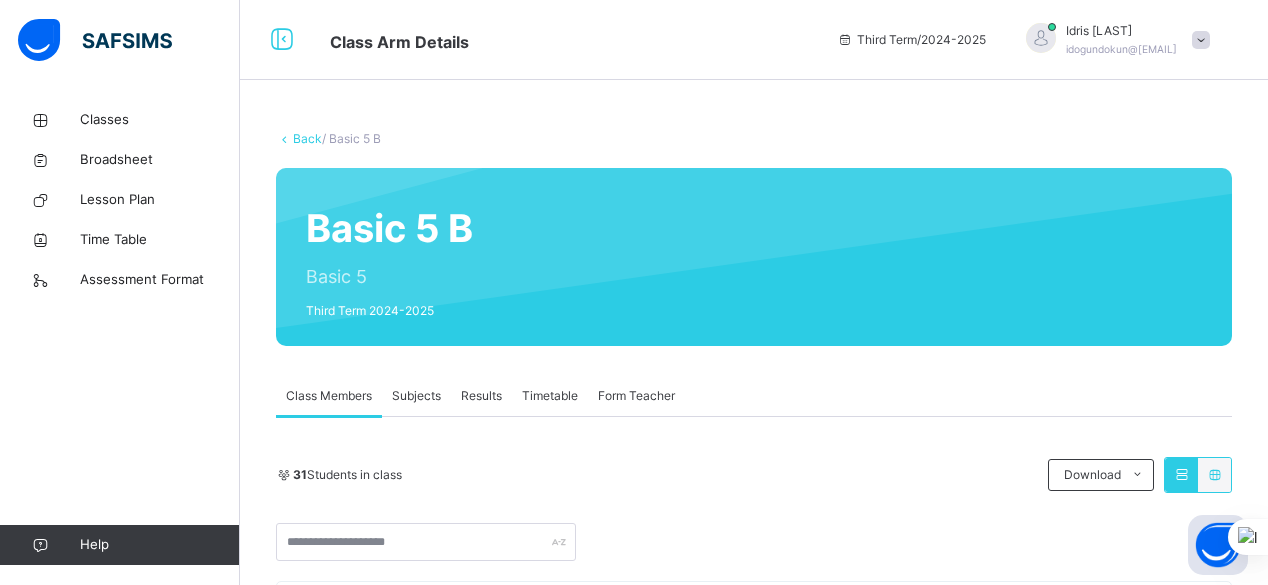 click on "Subjects" at bounding box center [416, 396] 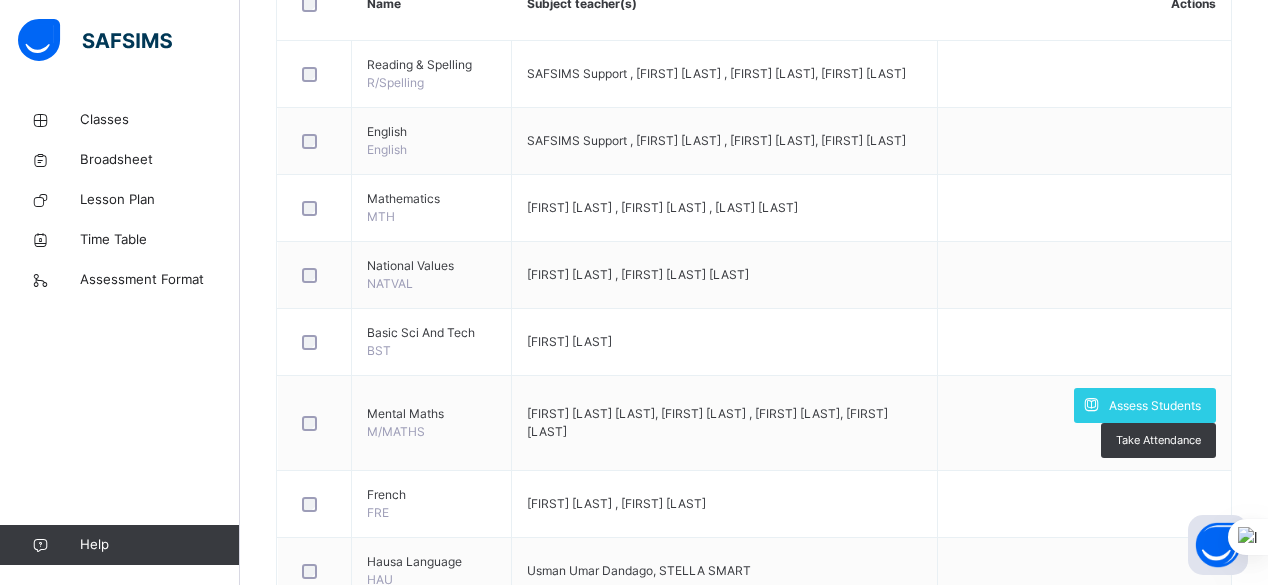scroll, scrollTop: 547, scrollLeft: 0, axis: vertical 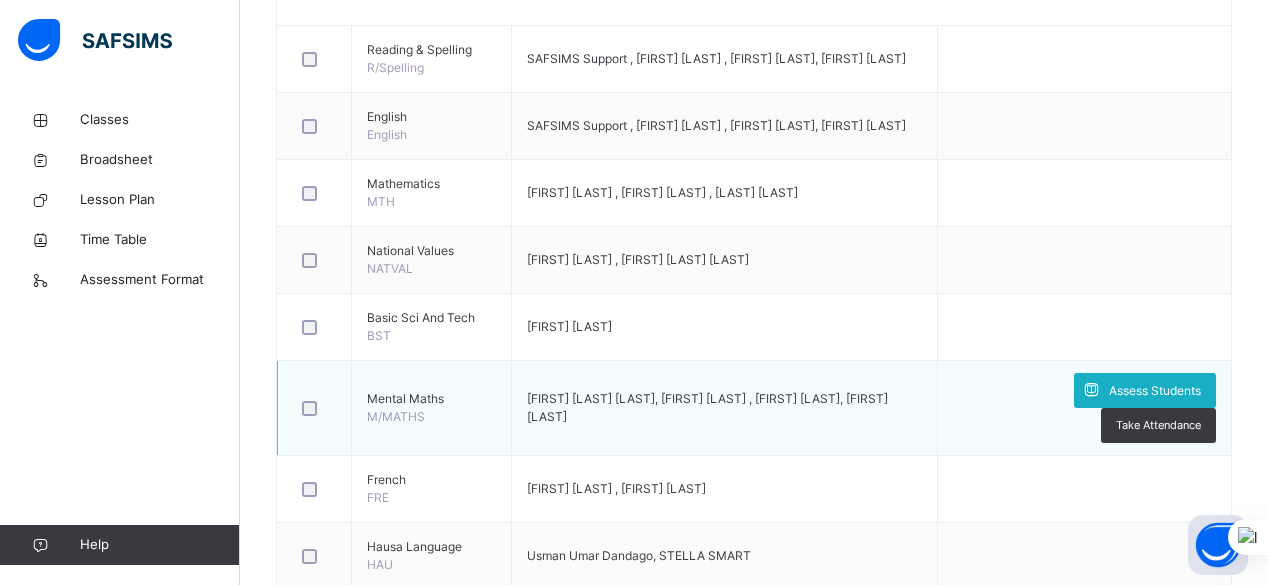 click at bounding box center (1091, 390) 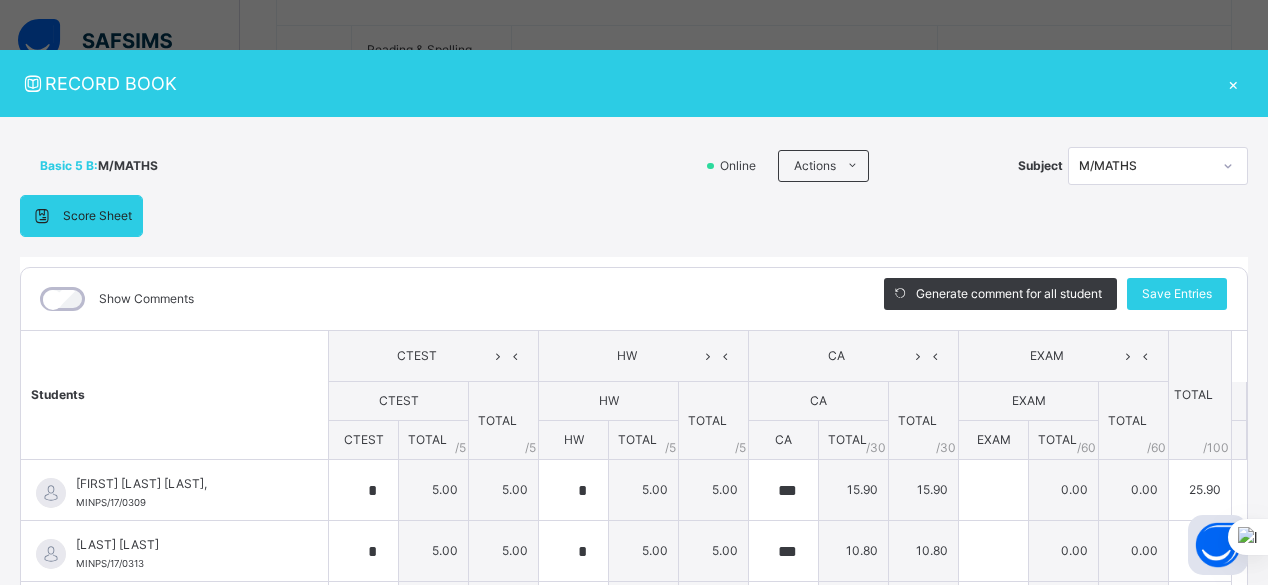 type on "*" 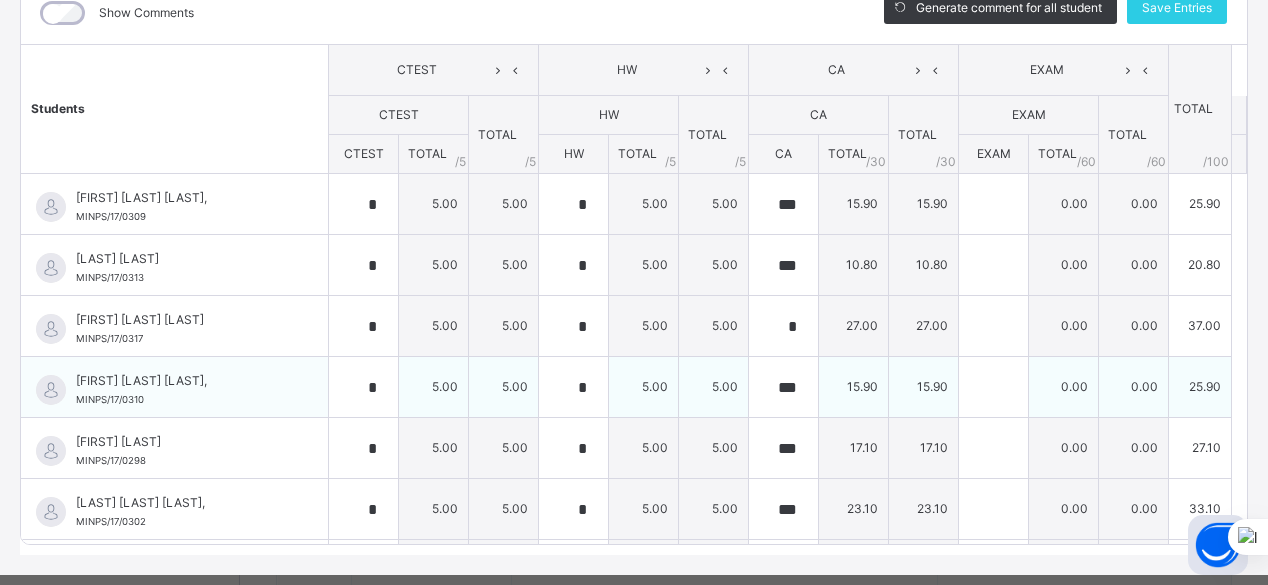 scroll, scrollTop: 6, scrollLeft: 0, axis: vertical 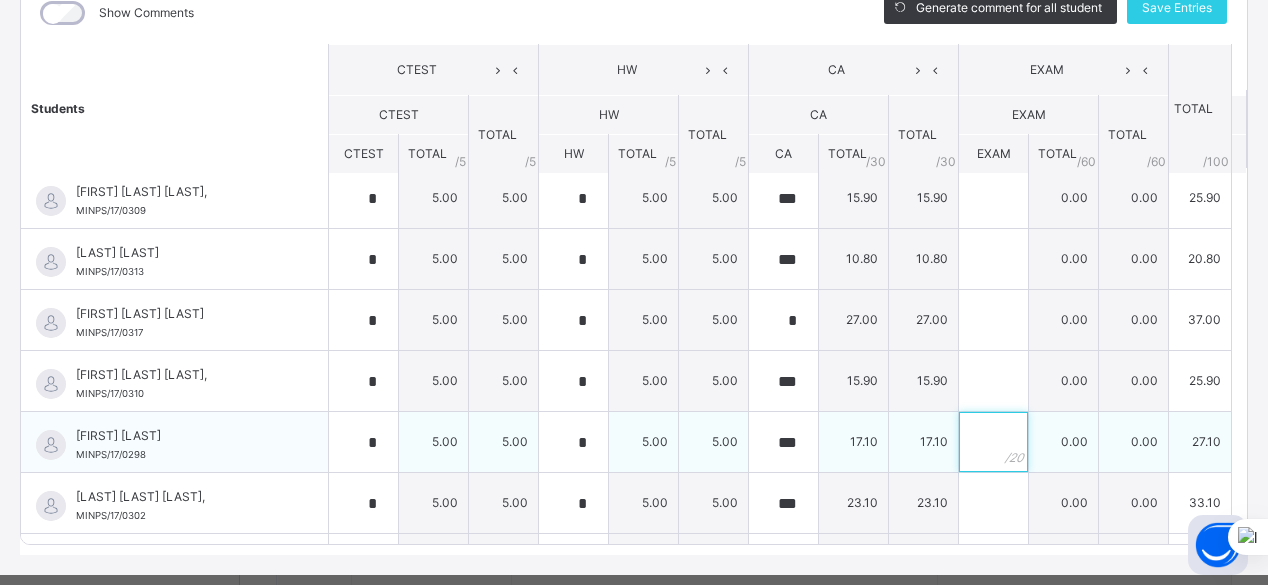 click at bounding box center [993, 442] 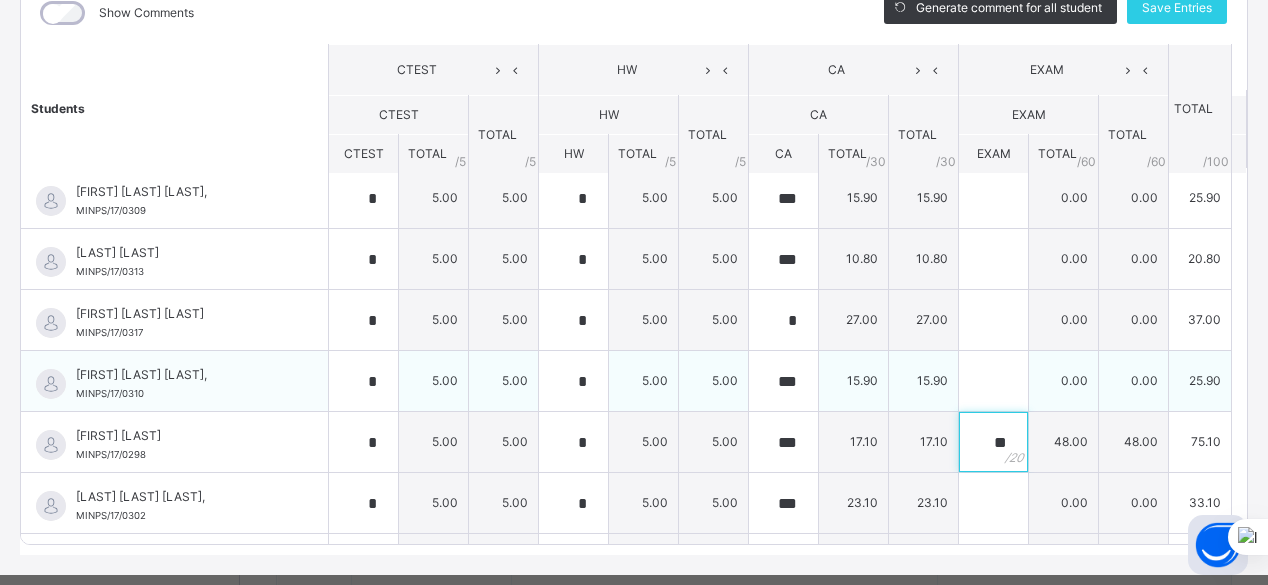 type on "**" 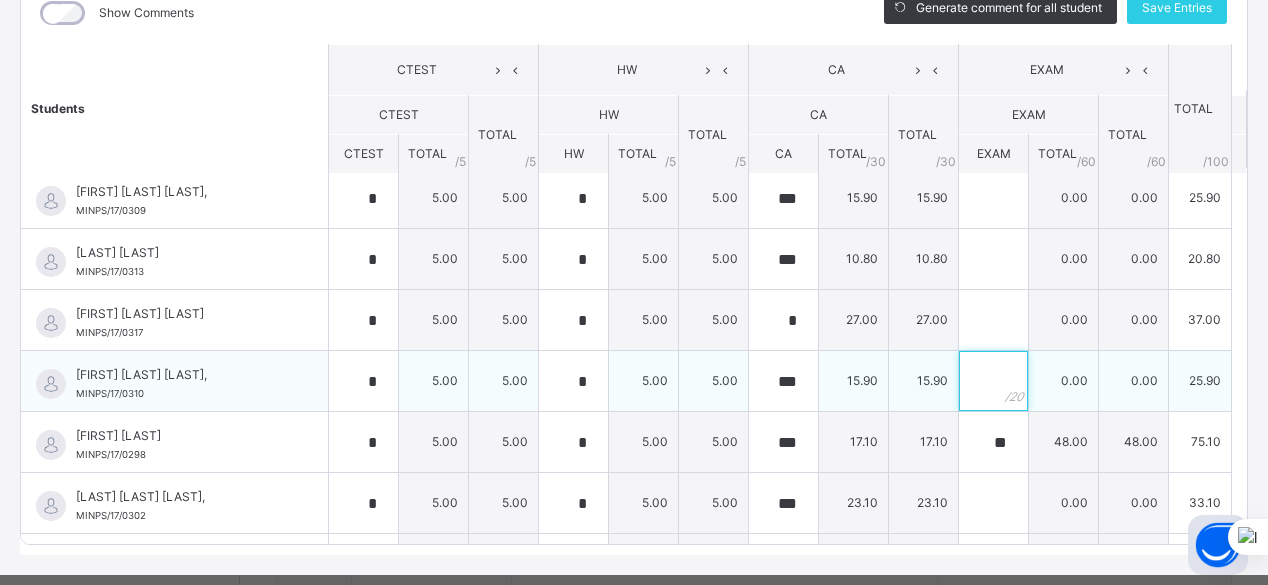 click at bounding box center (993, 381) 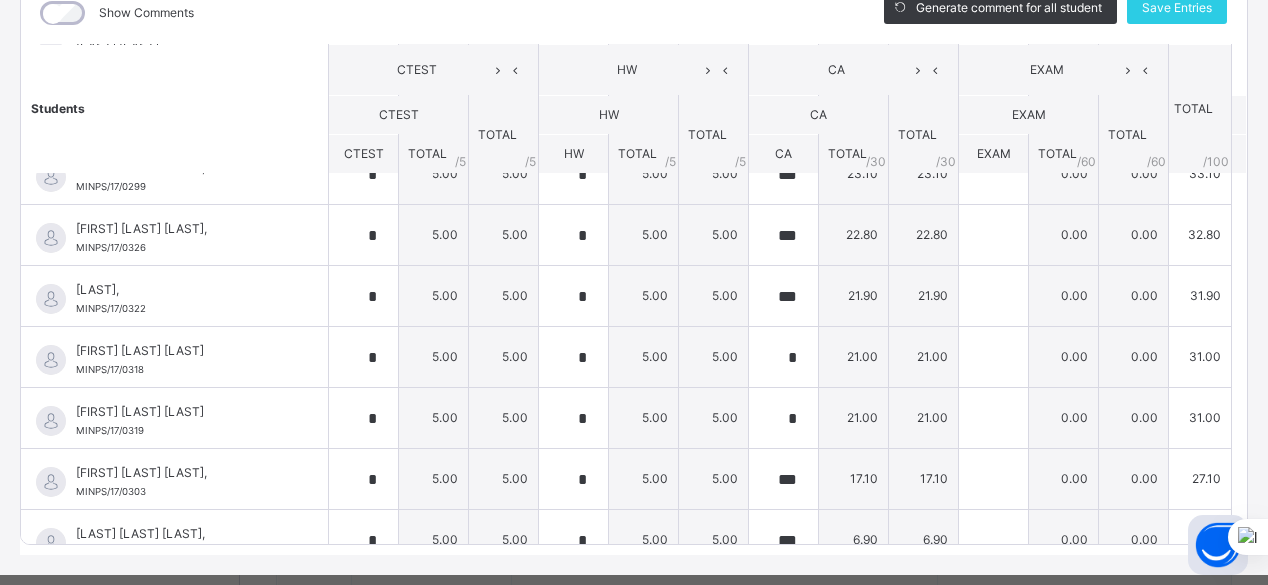 scroll, scrollTop: 584, scrollLeft: 0, axis: vertical 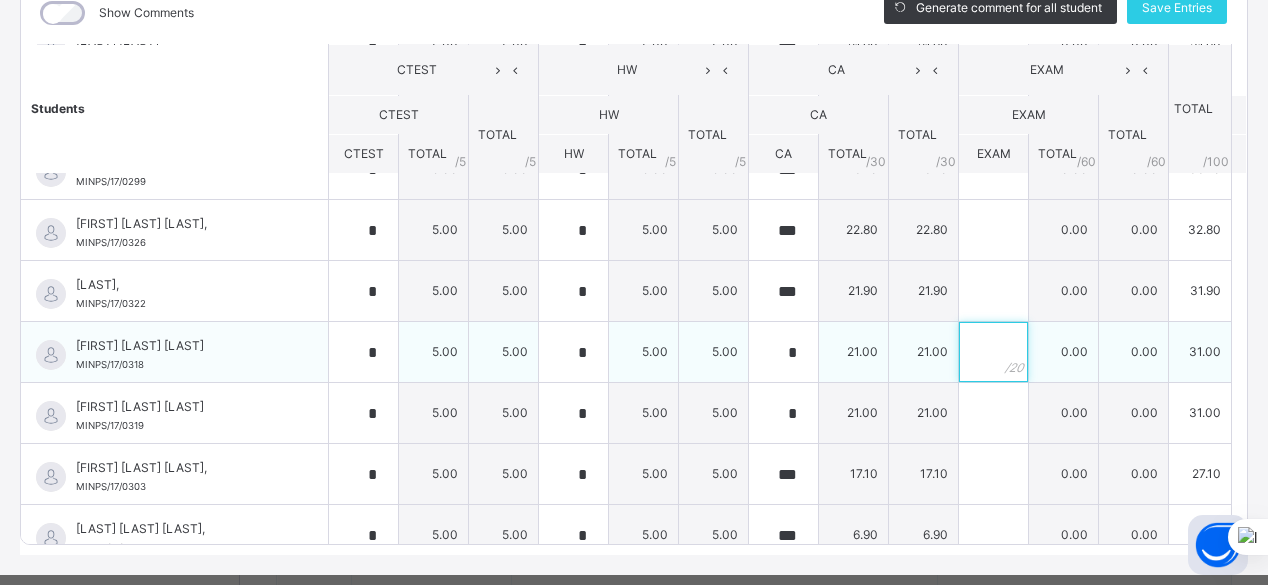 click at bounding box center (993, 352) 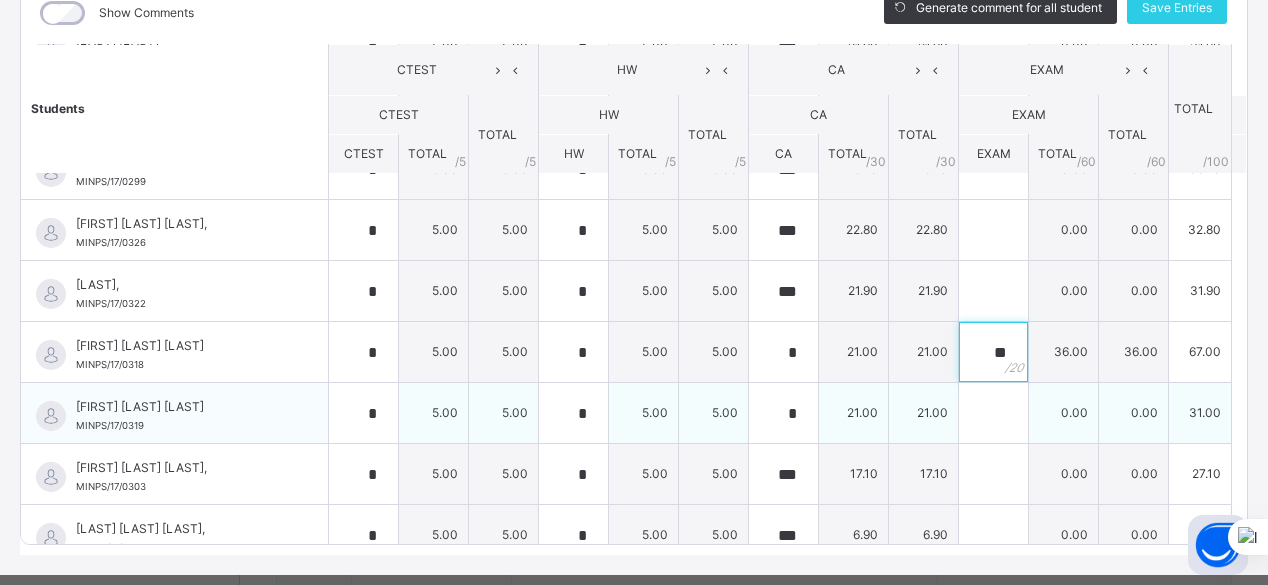 type on "**" 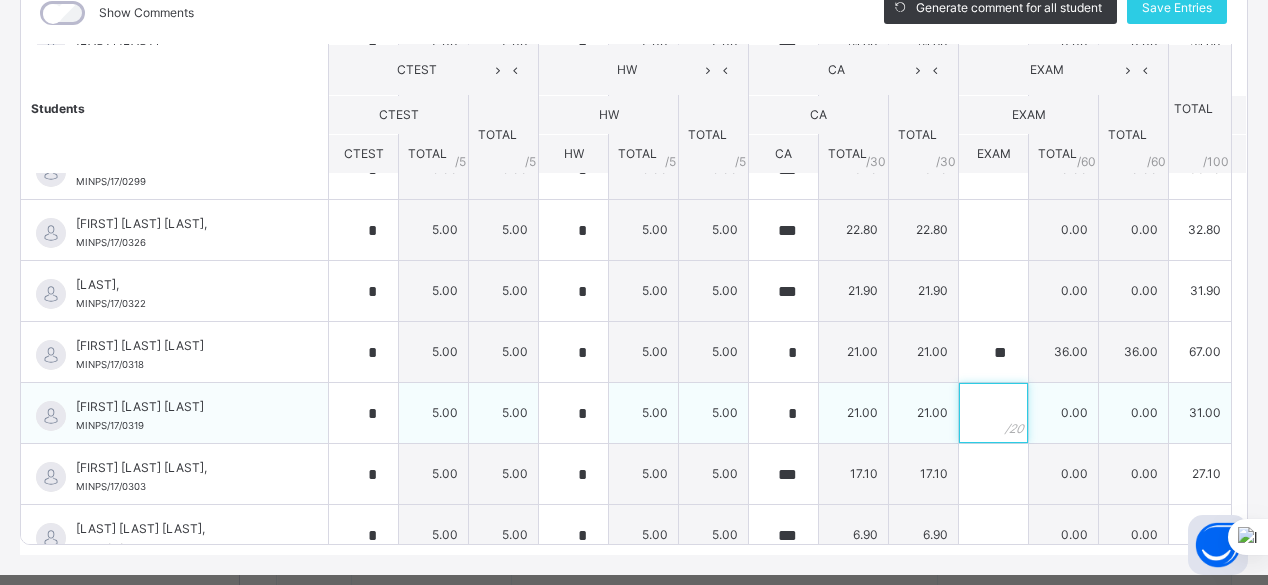 click at bounding box center (993, 413) 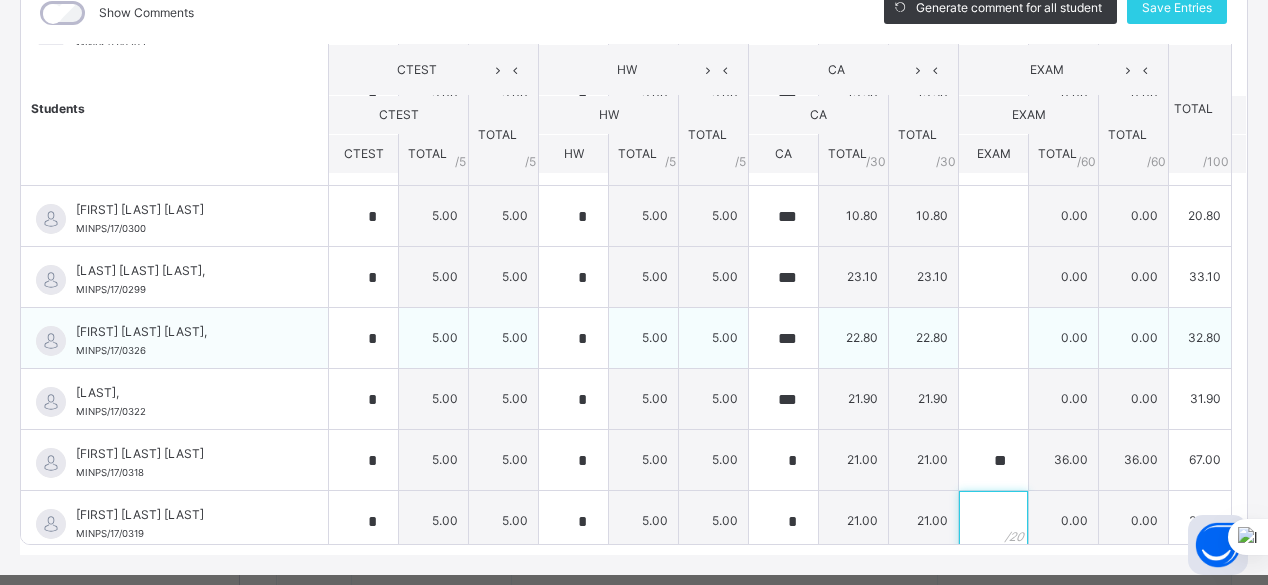 scroll, scrollTop: 479, scrollLeft: 0, axis: vertical 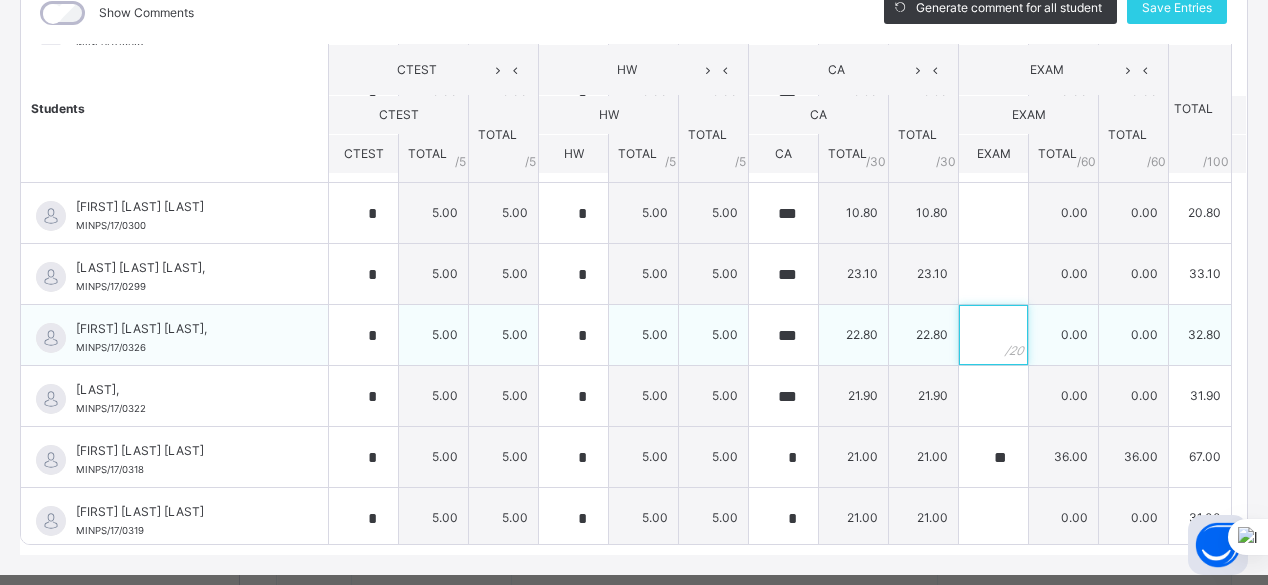 click at bounding box center [993, 335] 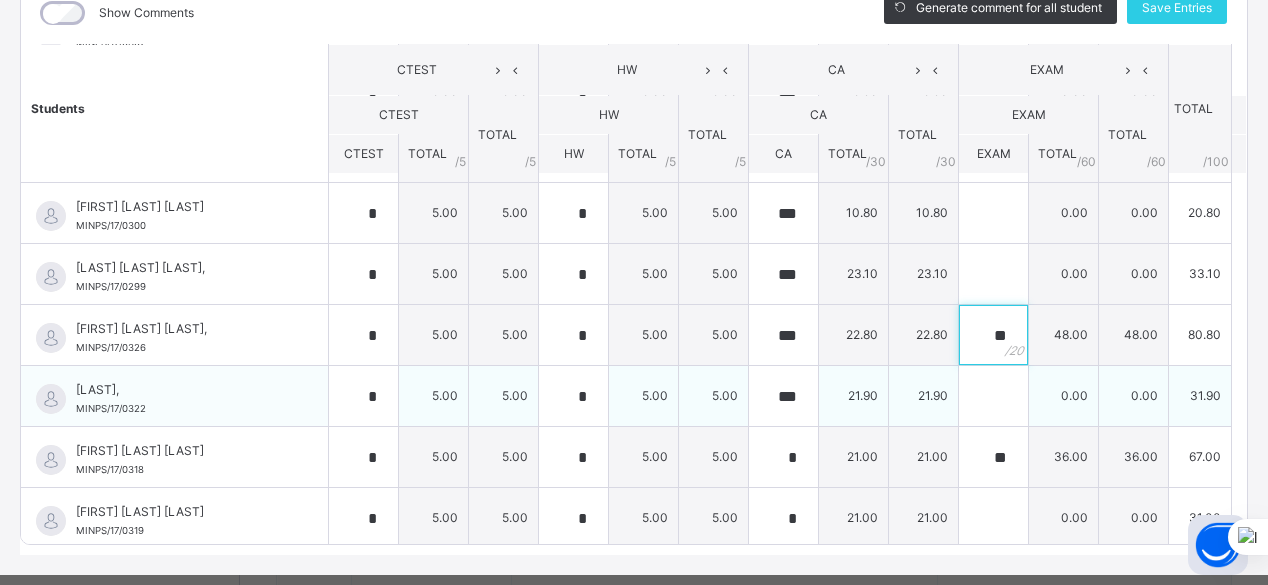 type on "**" 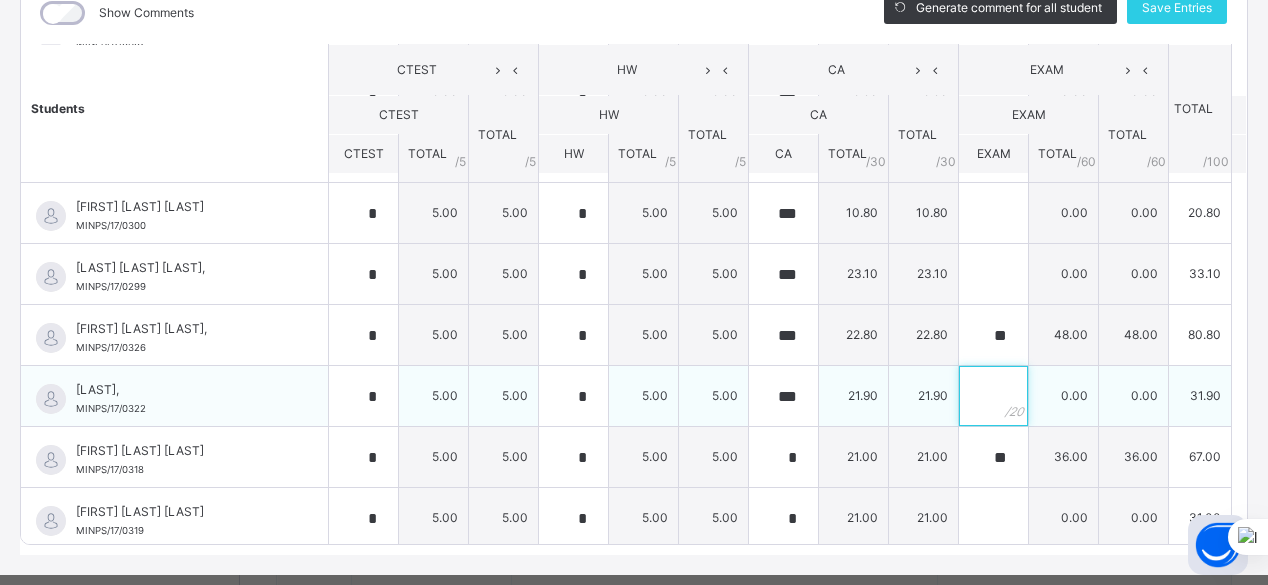 click at bounding box center [993, 396] 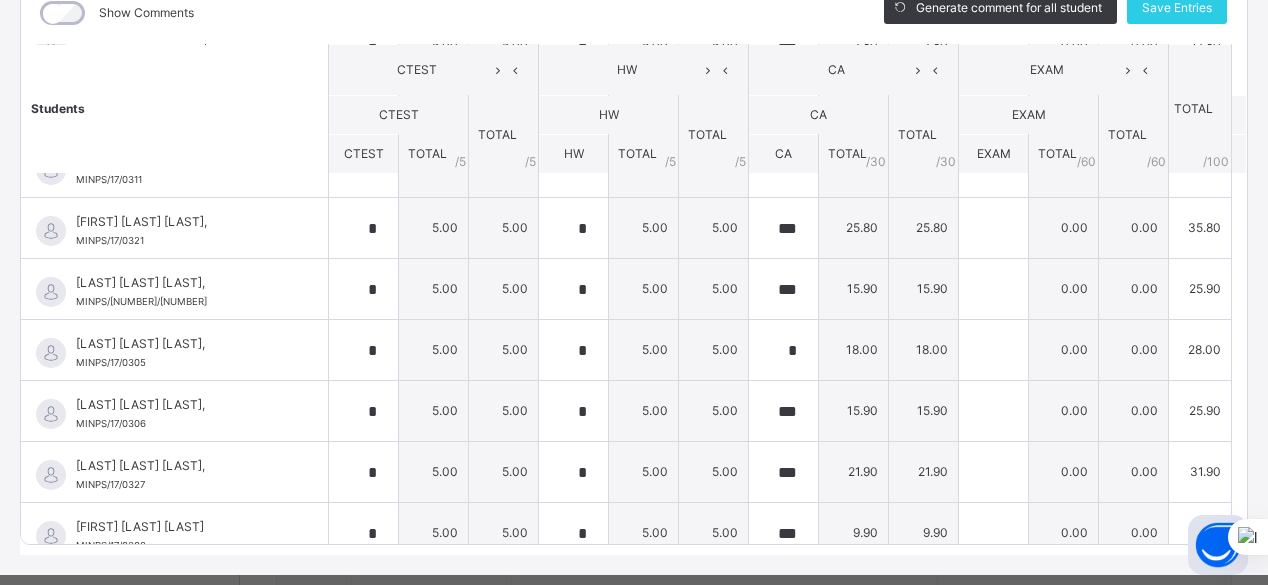 scroll, scrollTop: 1500, scrollLeft: 0, axis: vertical 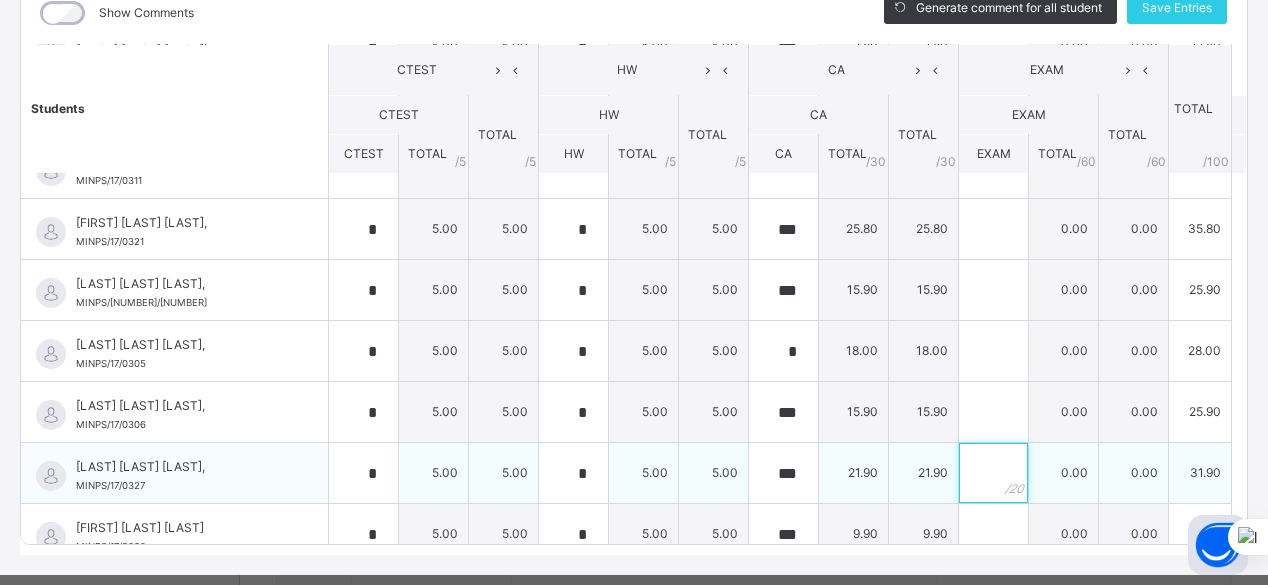 click at bounding box center (993, 473) 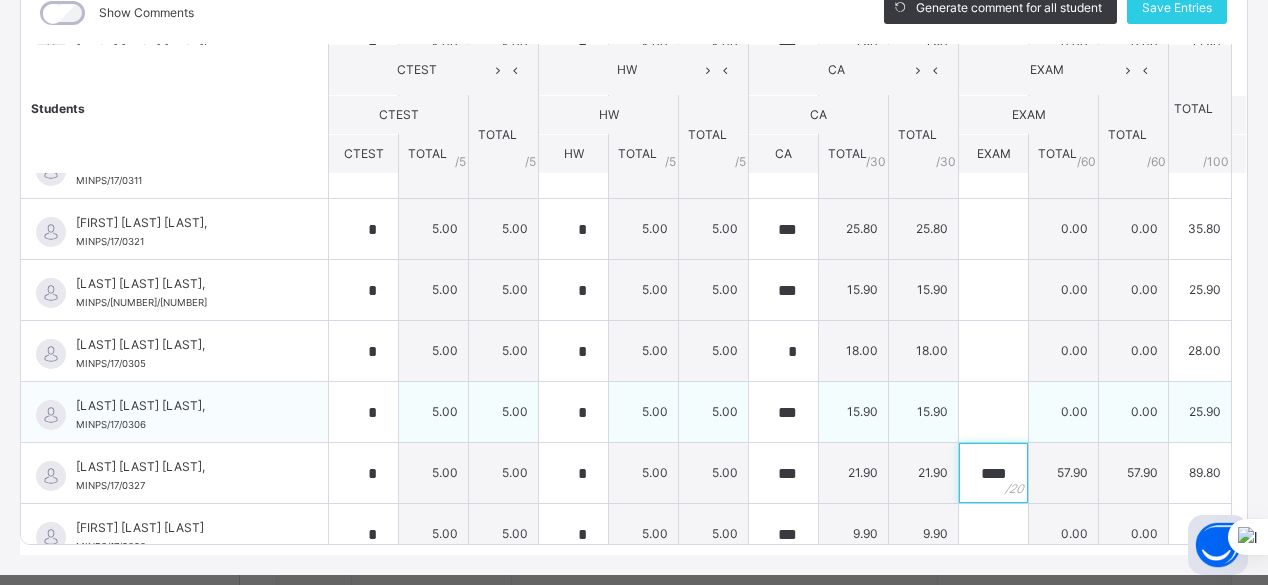 type on "****" 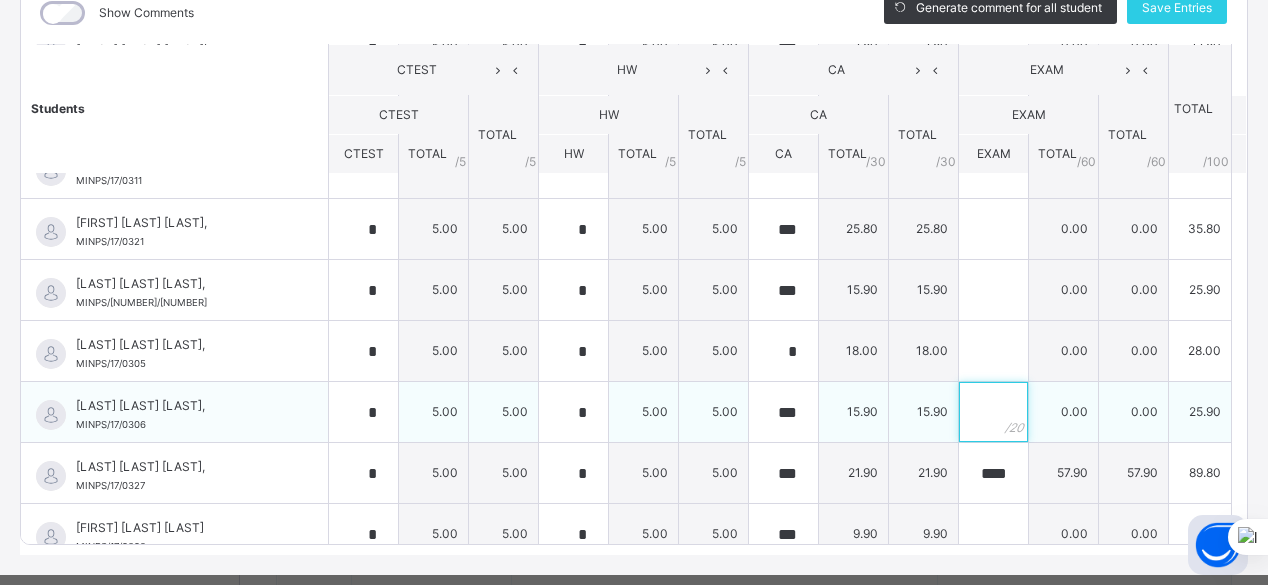 click at bounding box center [993, 412] 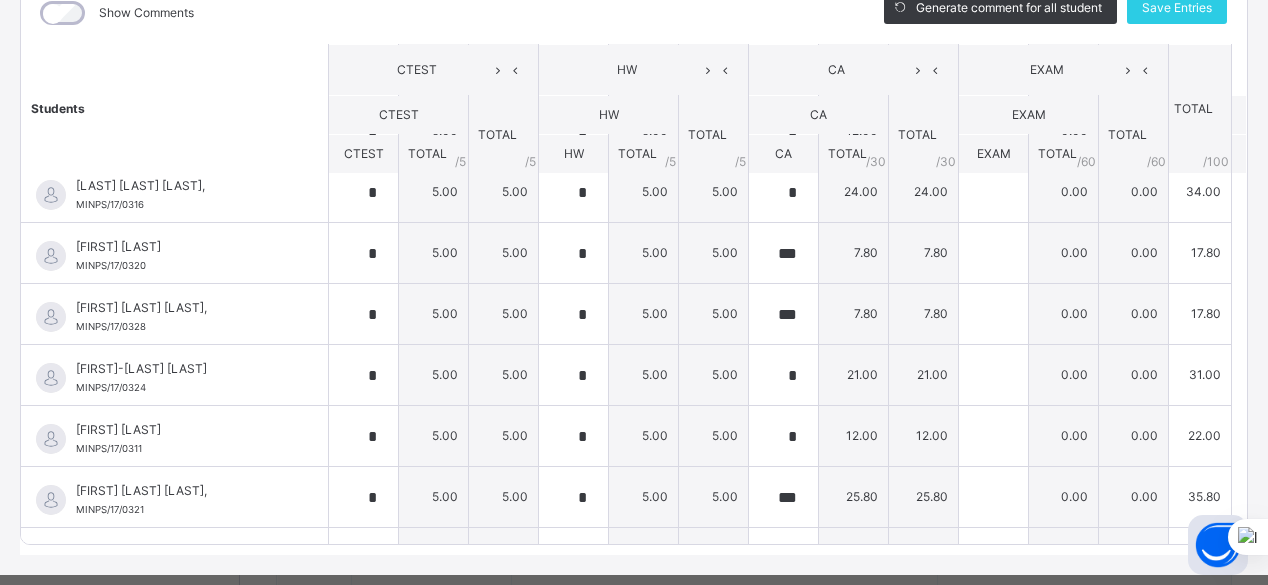 scroll, scrollTop: 1232, scrollLeft: 0, axis: vertical 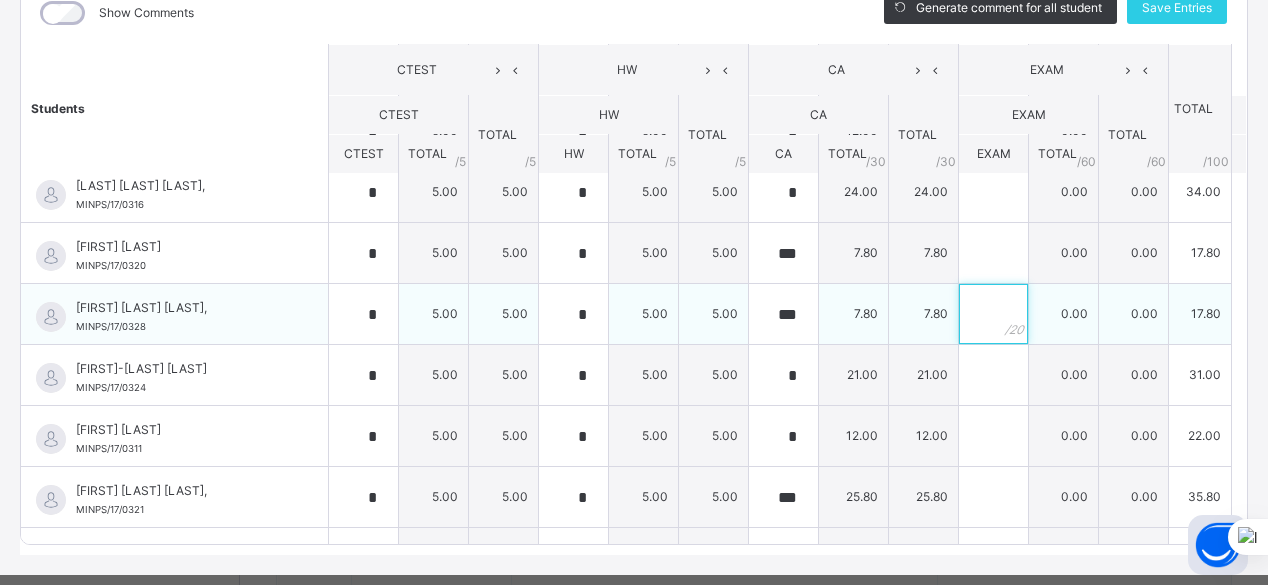 click at bounding box center (993, 314) 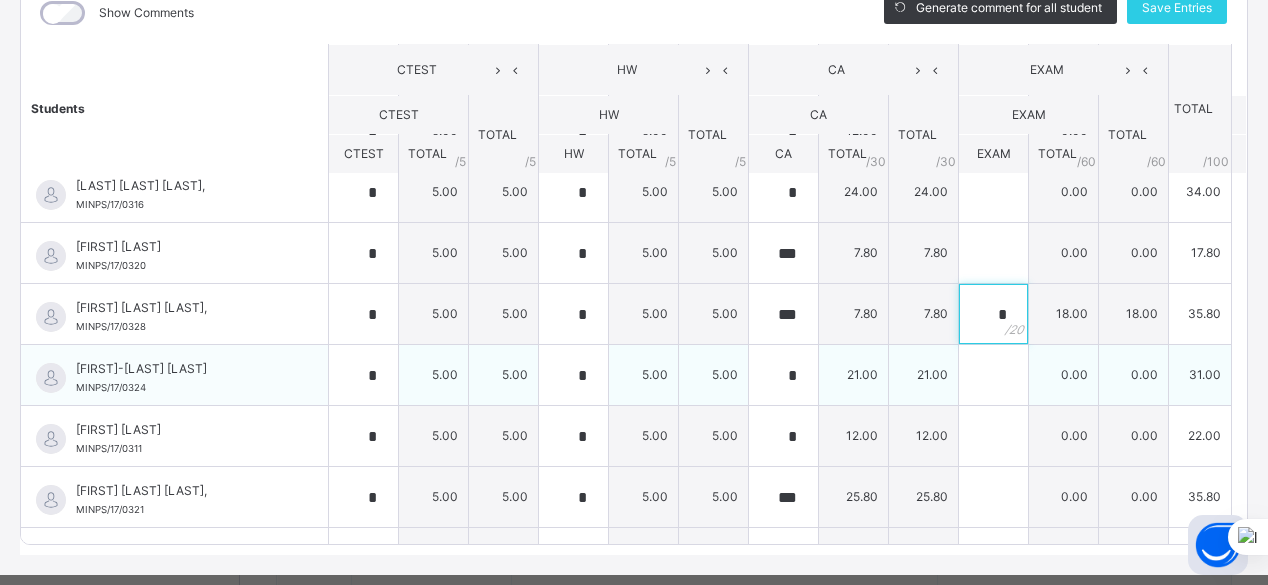 type on "*" 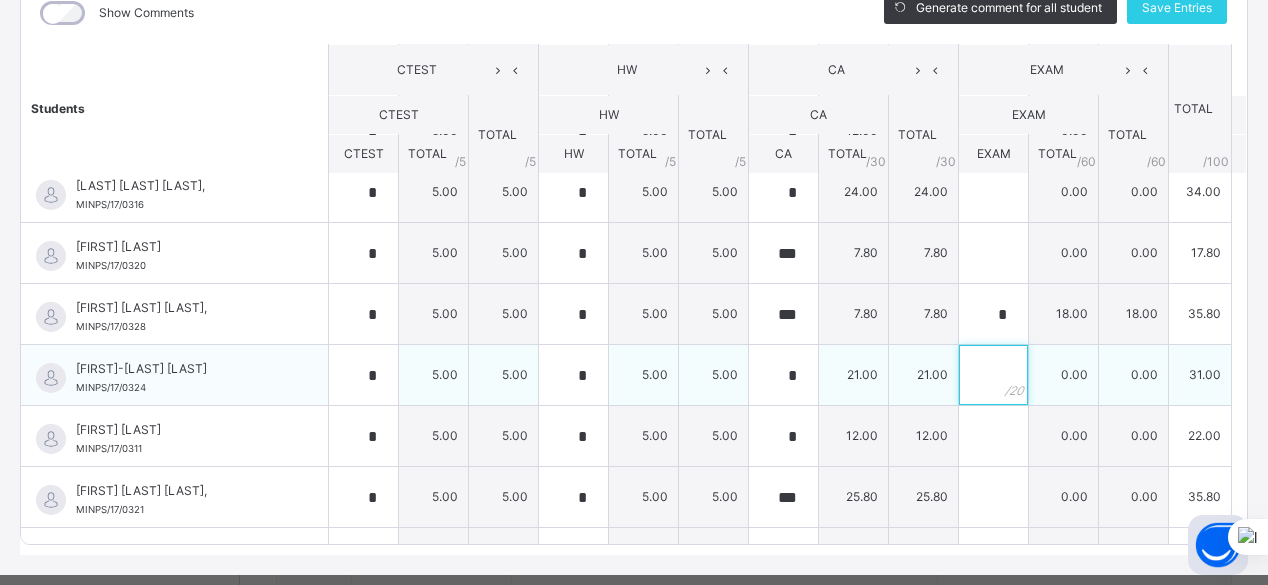 click at bounding box center [993, 375] 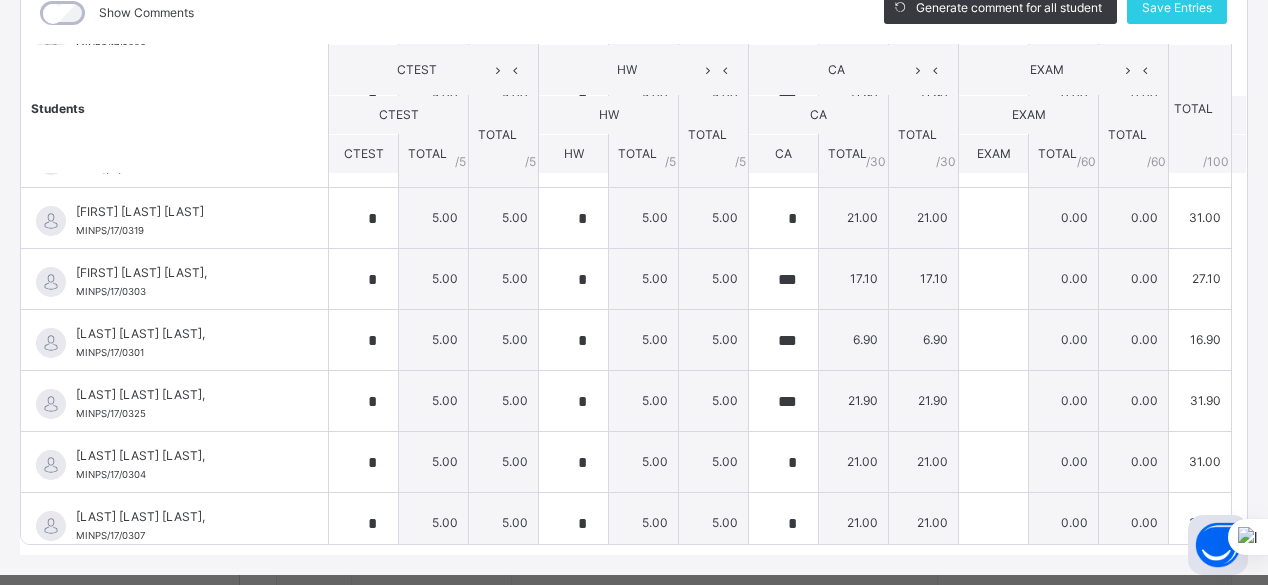 scroll, scrollTop: 767, scrollLeft: 0, axis: vertical 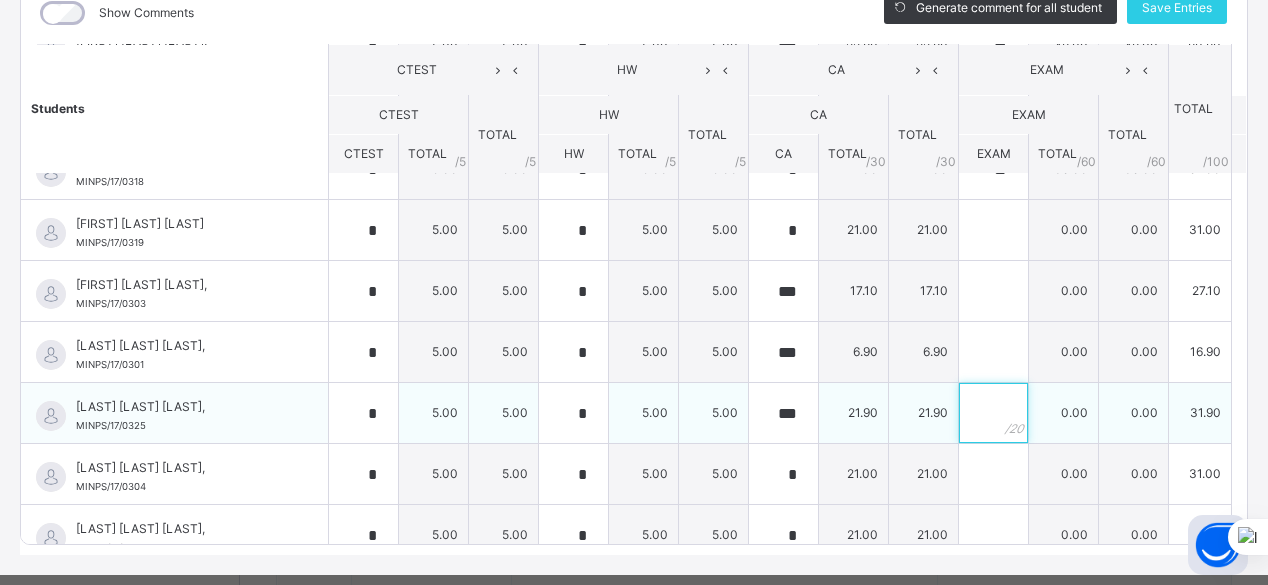click at bounding box center (993, 413) 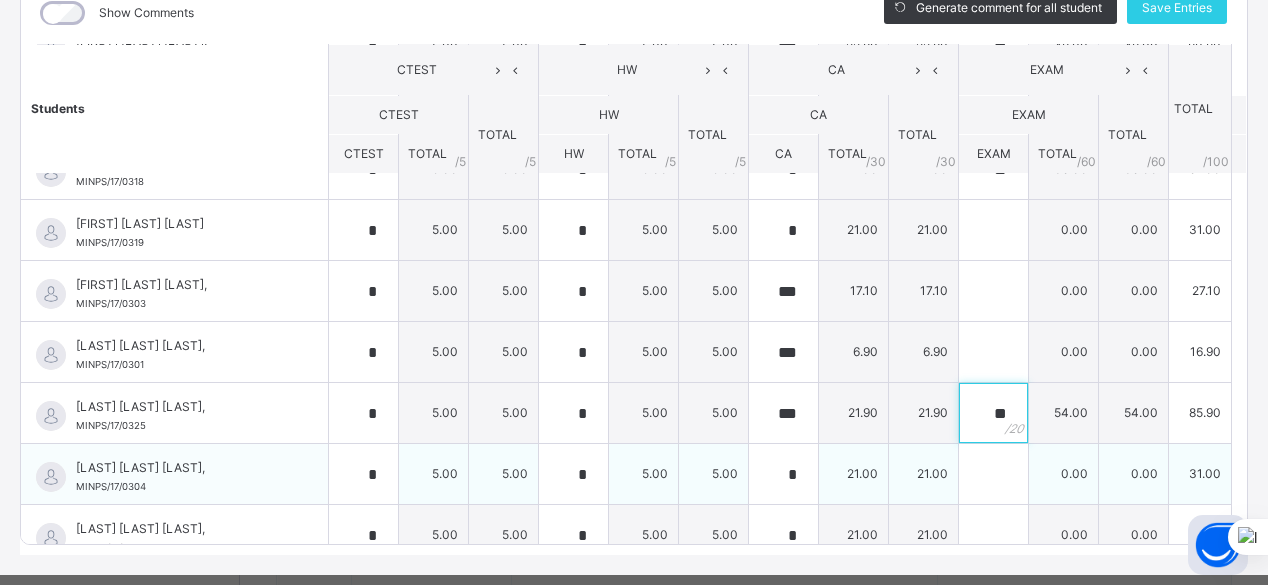 type on "**" 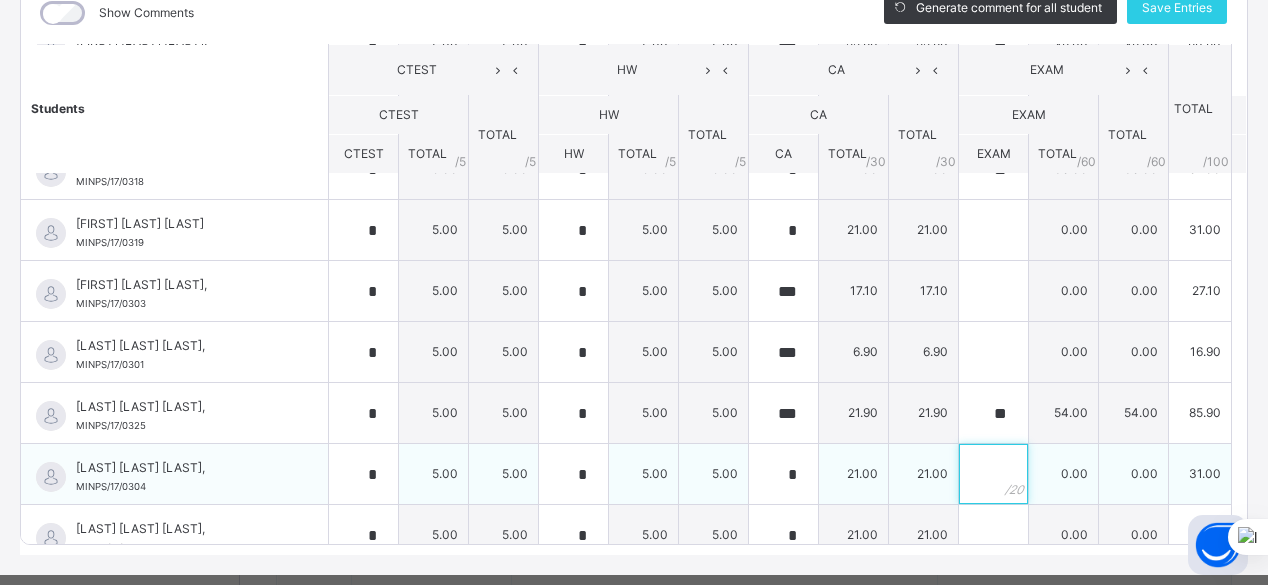 click at bounding box center (993, 474) 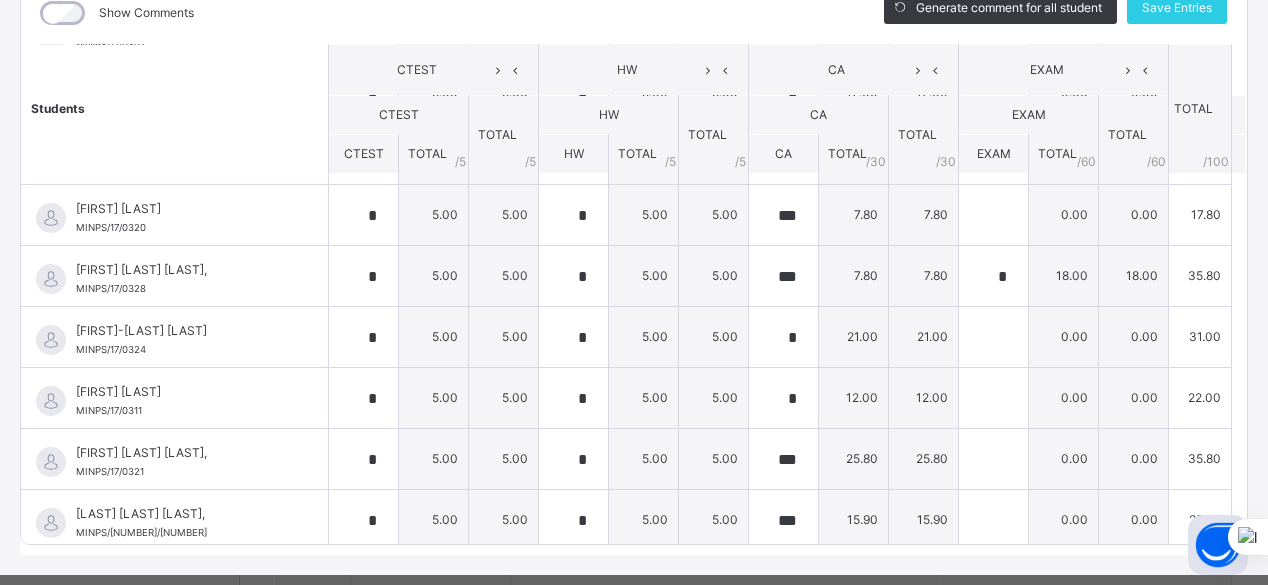 scroll, scrollTop: 1271, scrollLeft: 0, axis: vertical 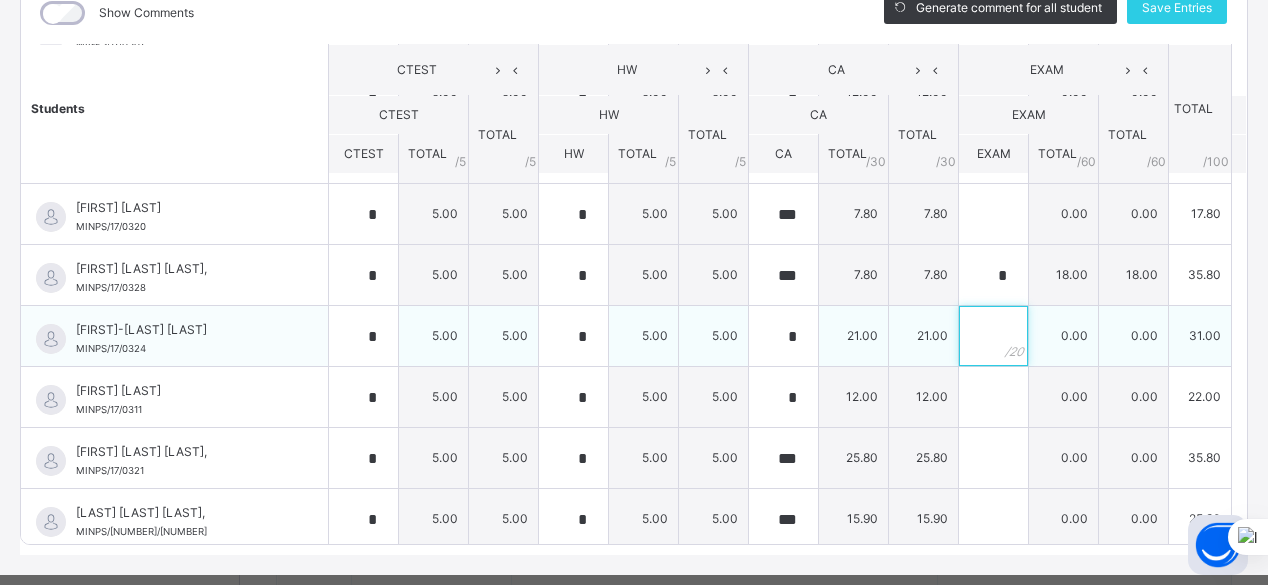 click at bounding box center (993, 336) 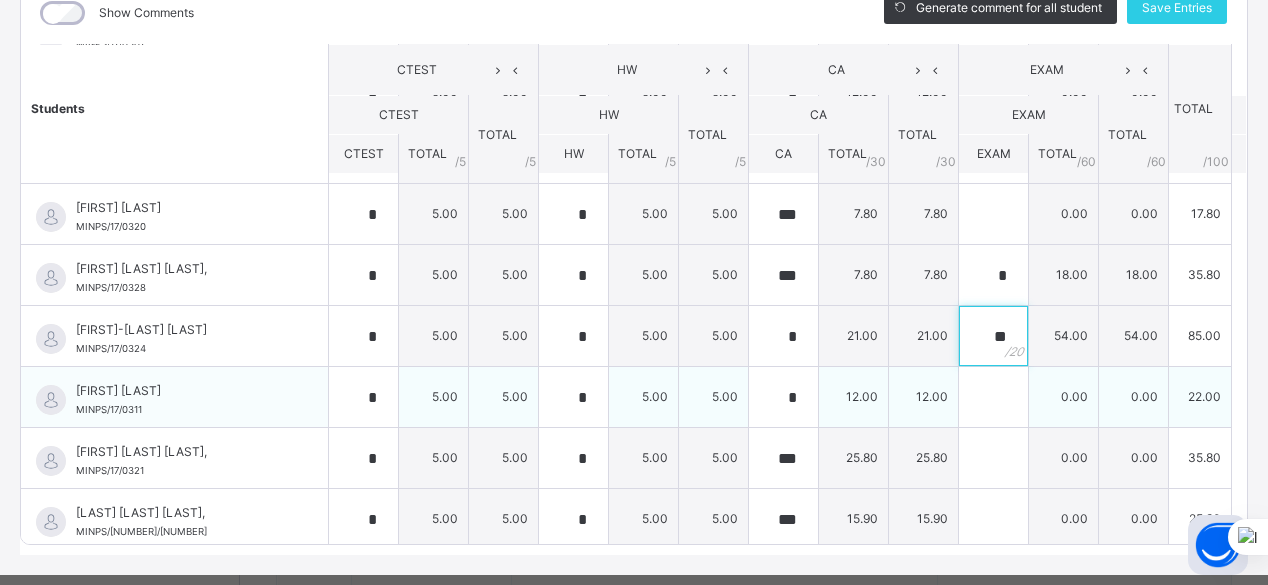 type on "**" 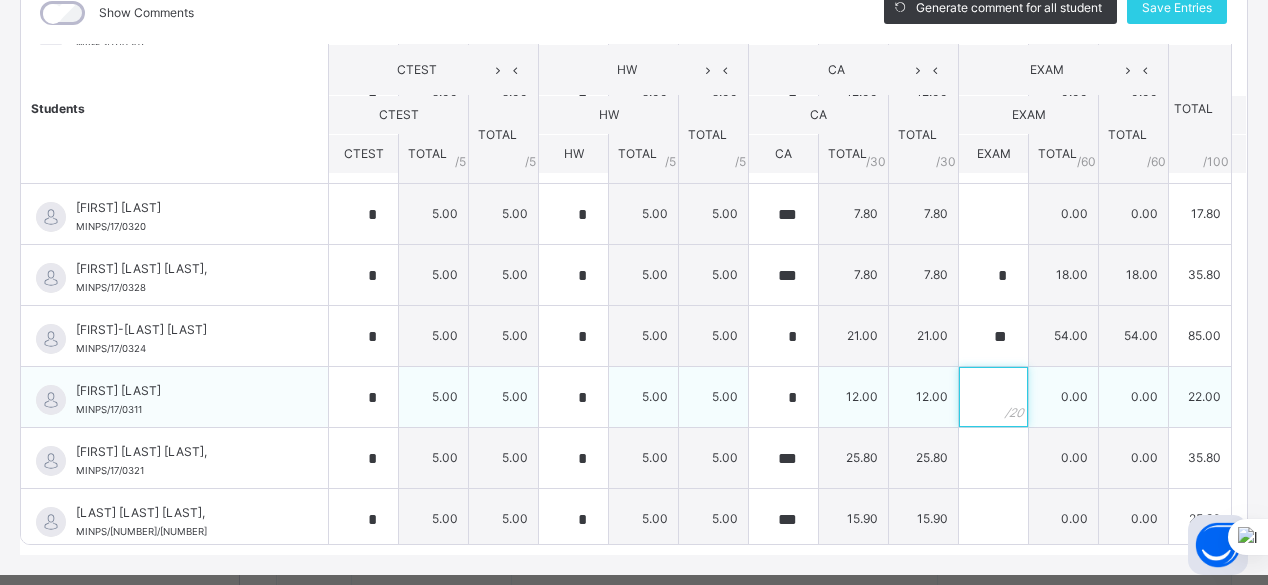 click at bounding box center [993, 397] 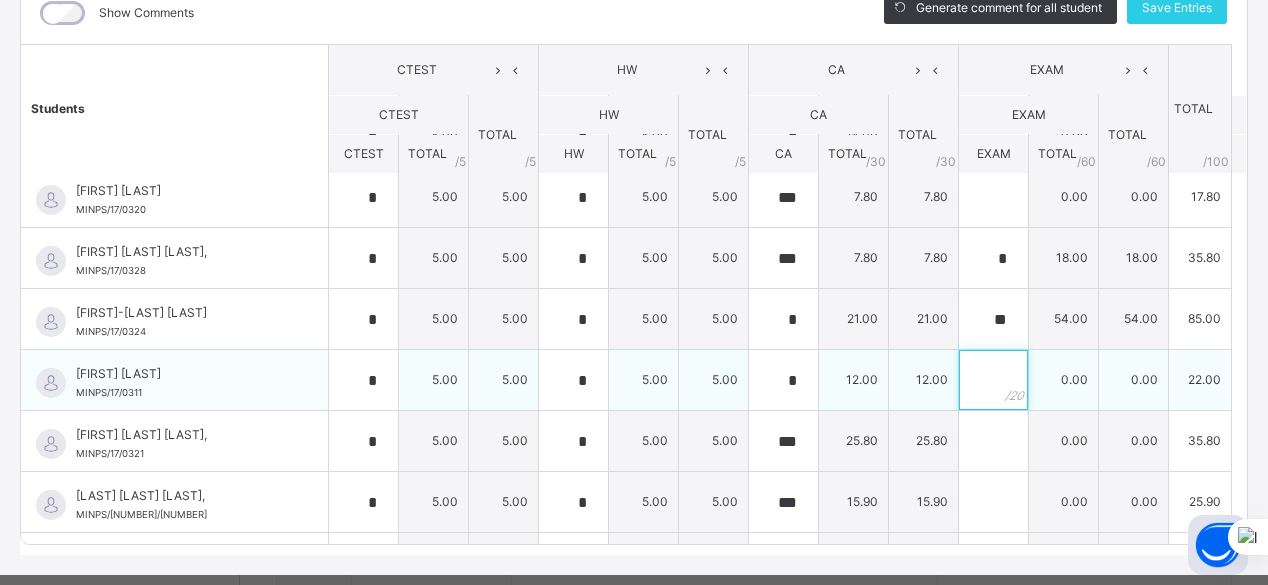 scroll, scrollTop: 1296, scrollLeft: 0, axis: vertical 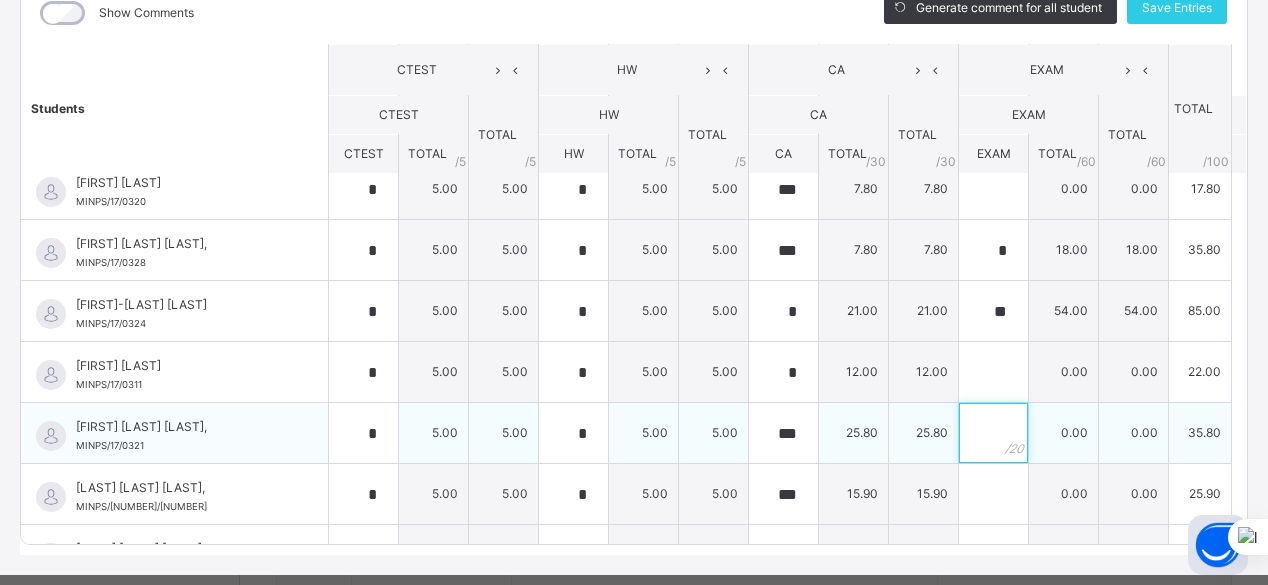 click at bounding box center [993, 433] 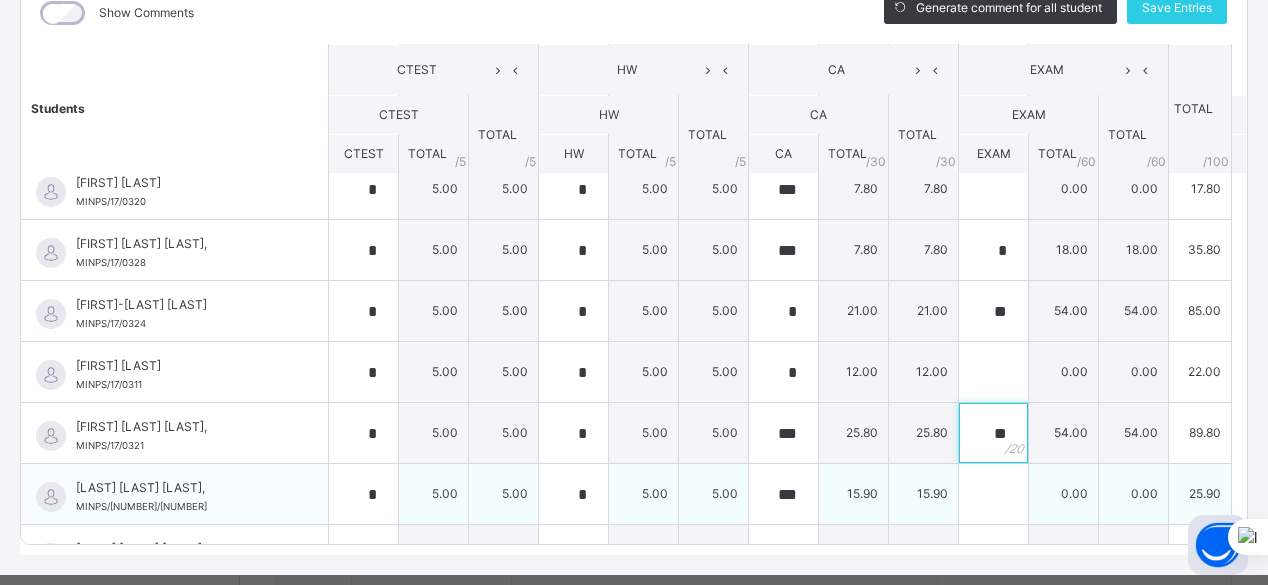 type on "**" 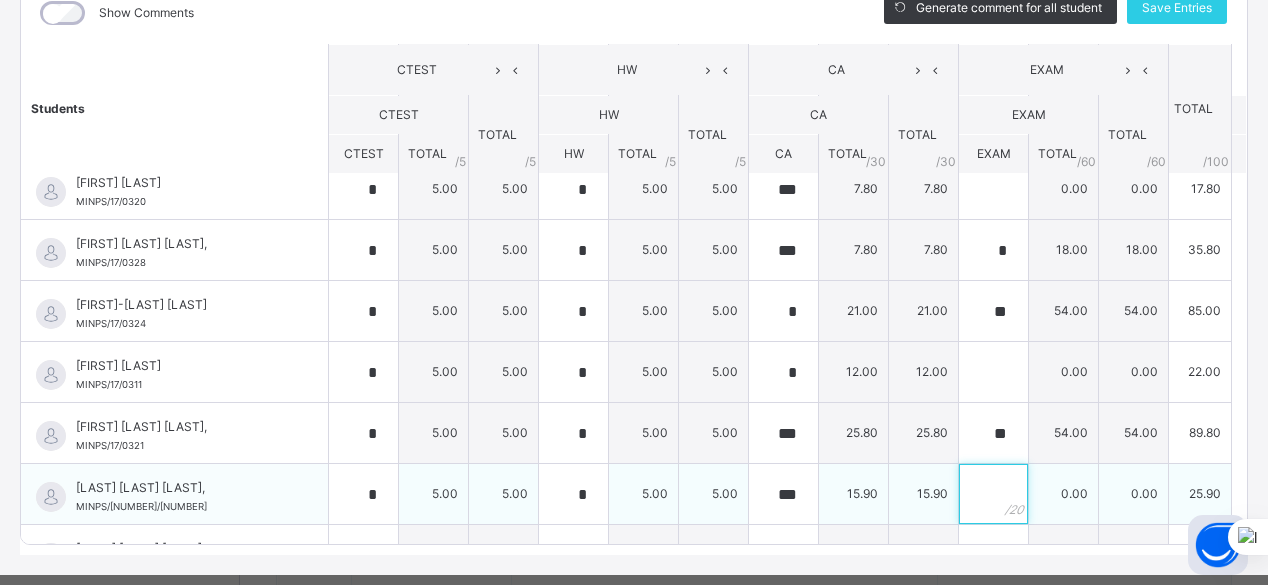 click at bounding box center [993, 494] 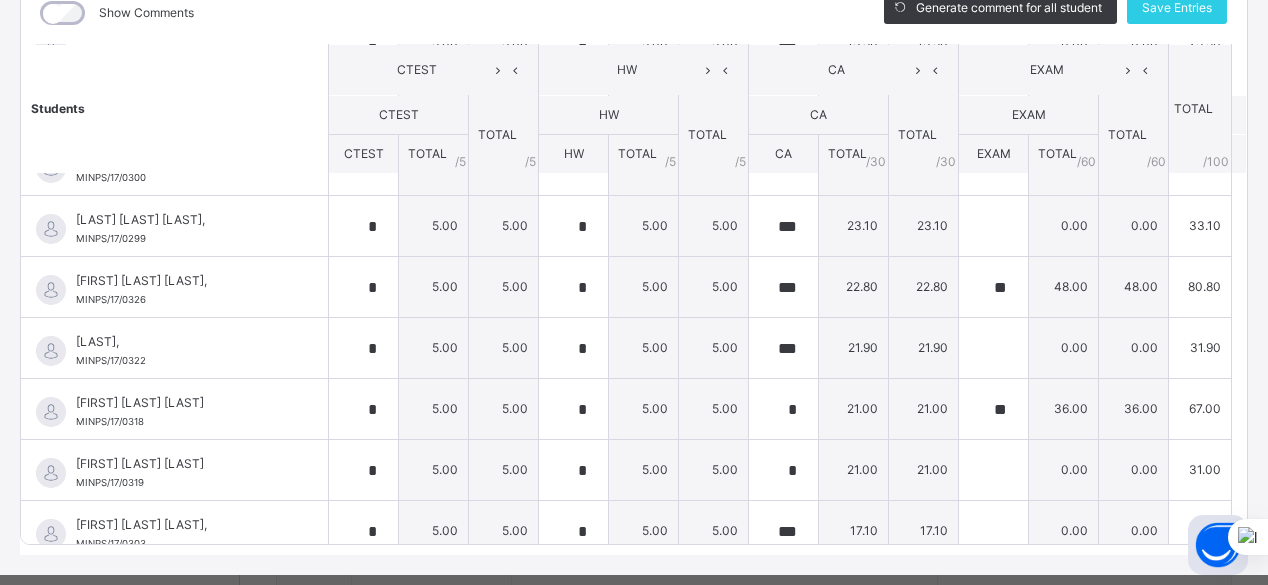 scroll, scrollTop: 530, scrollLeft: 0, axis: vertical 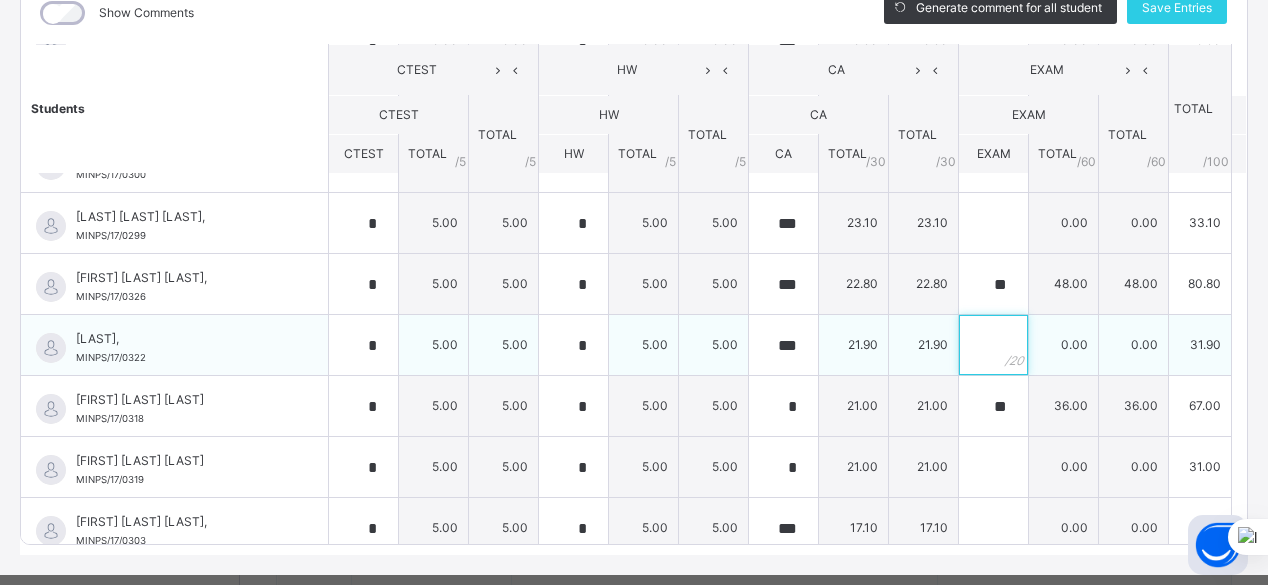 click at bounding box center [993, 345] 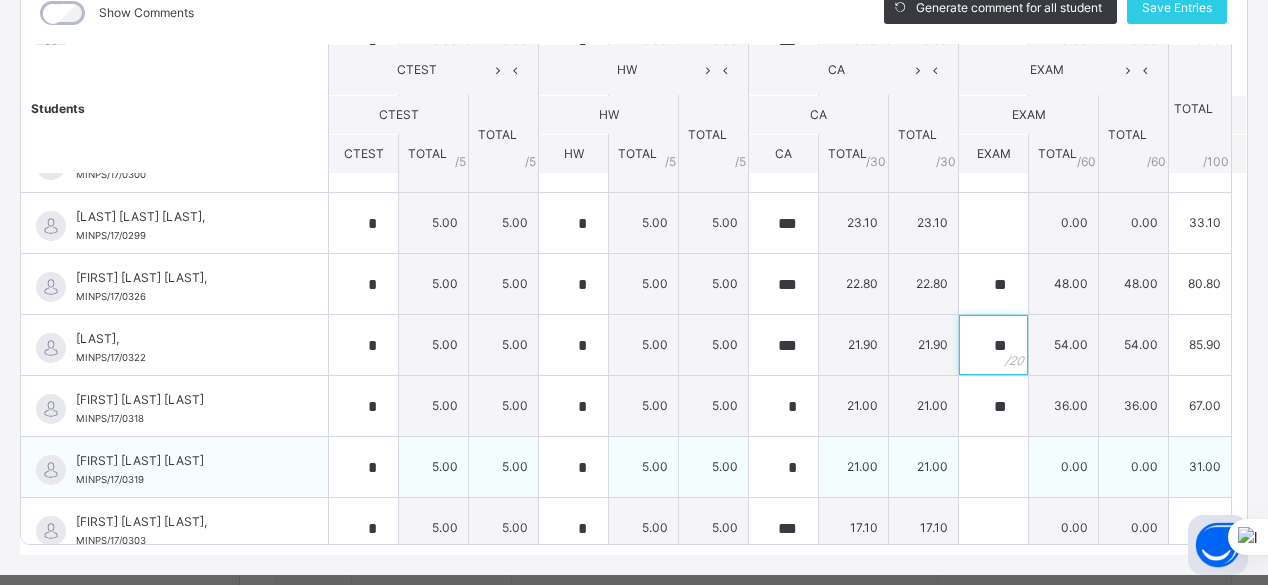 type on "**" 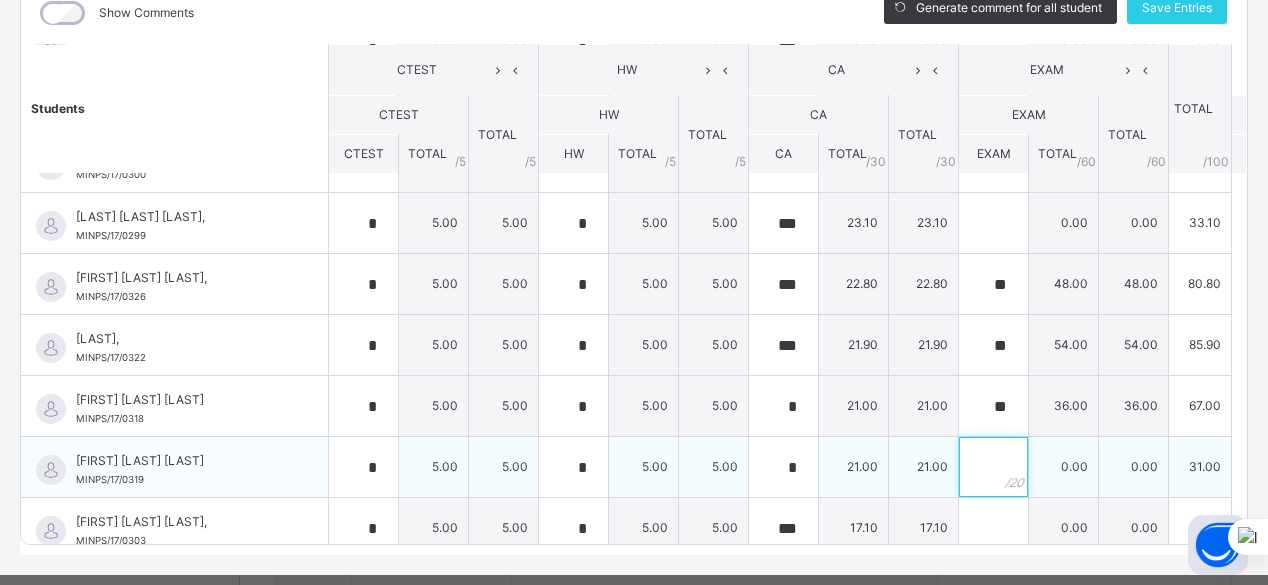 click at bounding box center (993, 467) 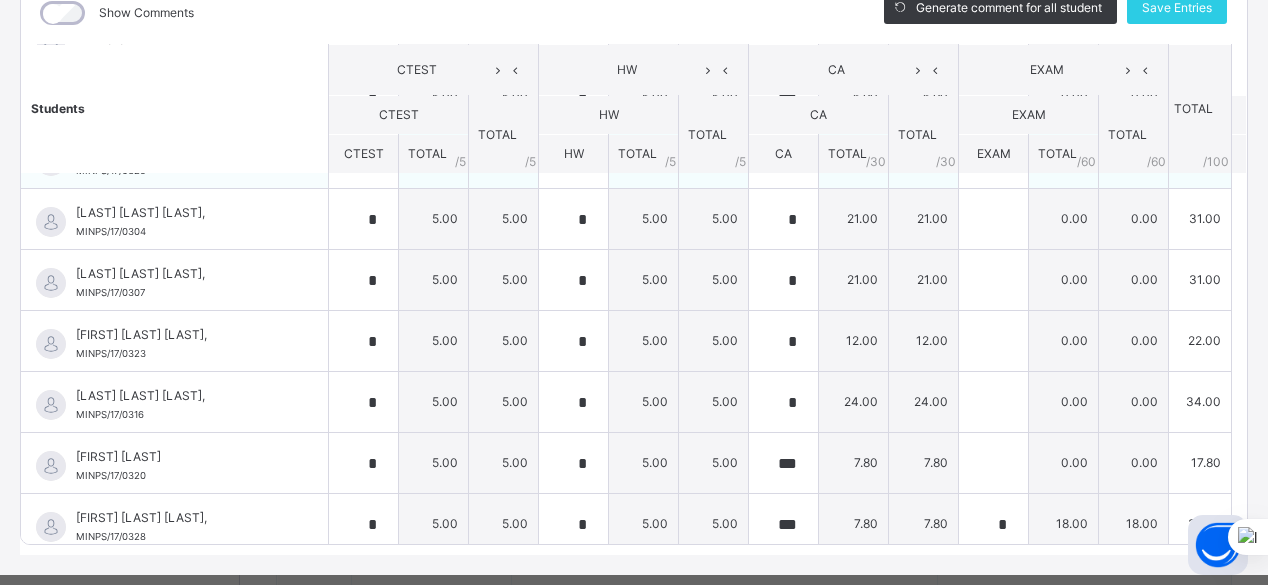 scroll, scrollTop: 1026, scrollLeft: 0, axis: vertical 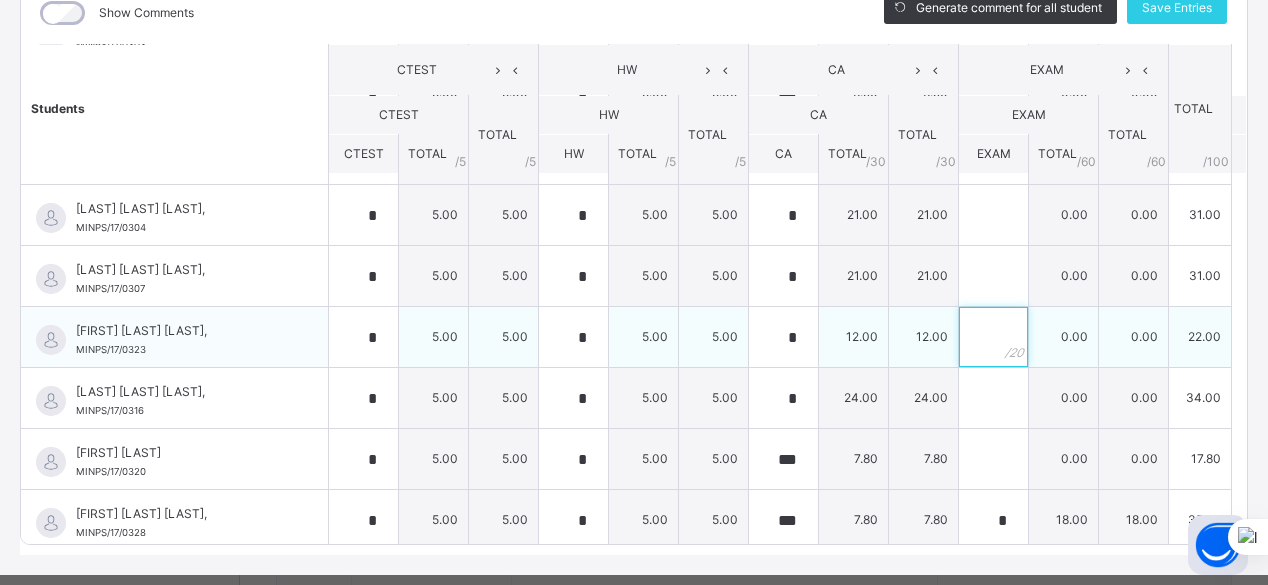 click at bounding box center (993, 337) 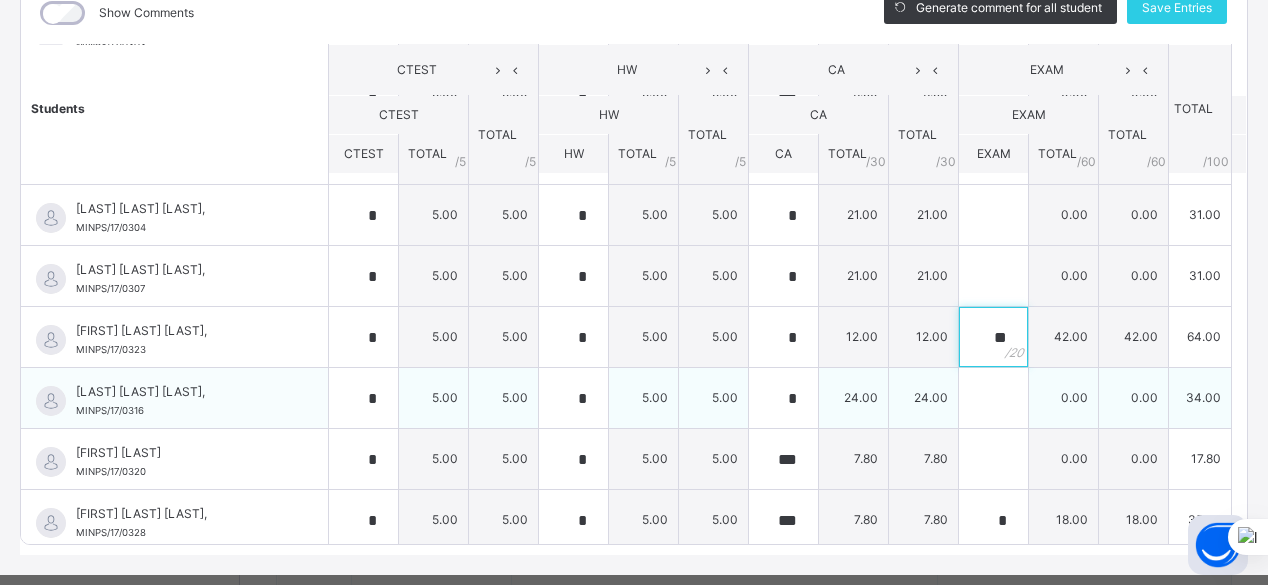 type on "**" 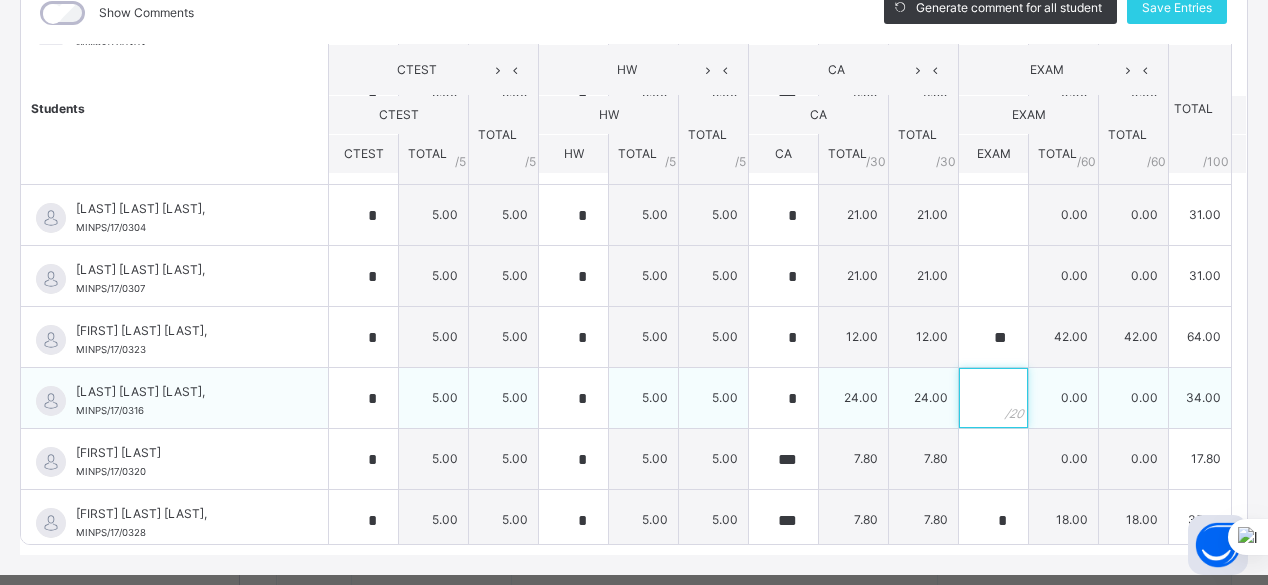 click at bounding box center (993, 398) 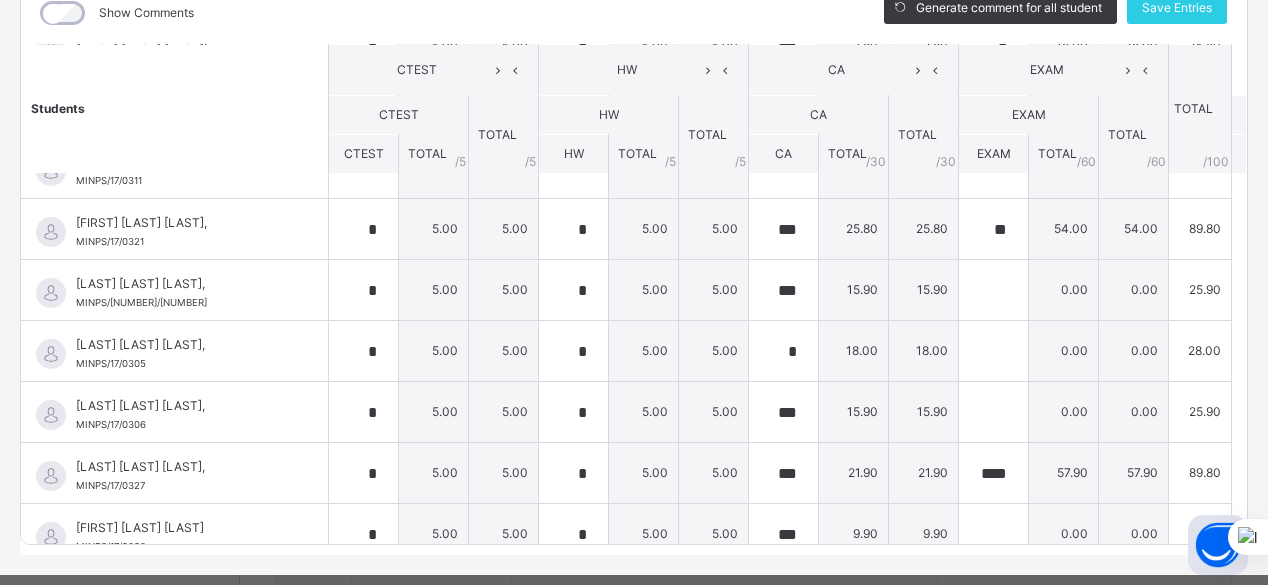 scroll, scrollTop: 1513, scrollLeft: 0, axis: vertical 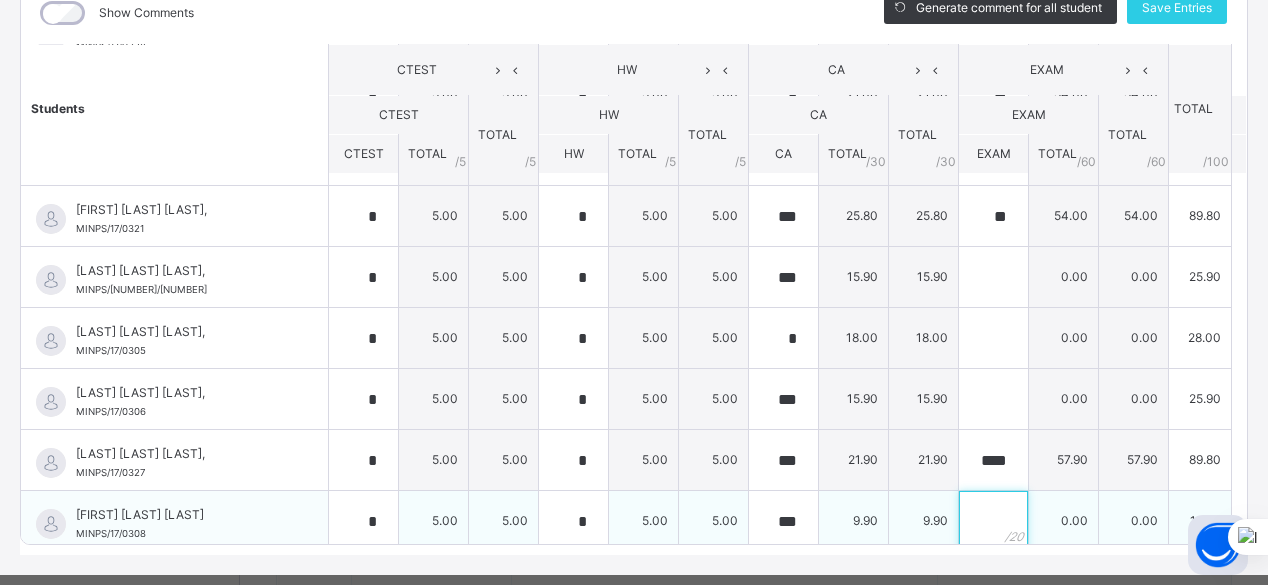 click at bounding box center [993, 521] 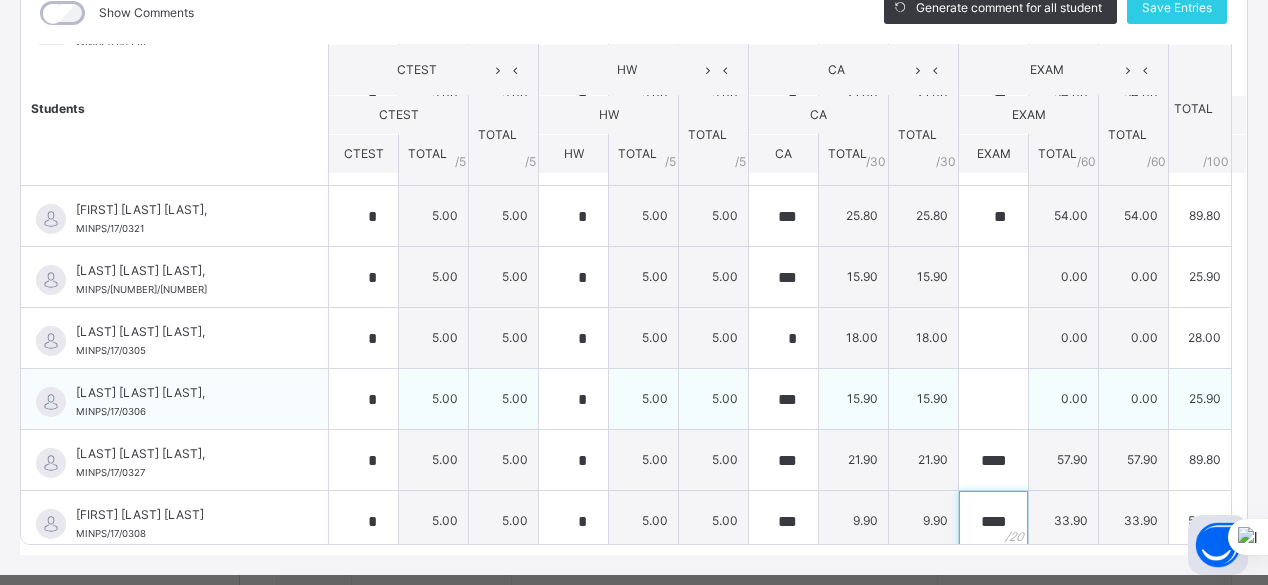 type on "****" 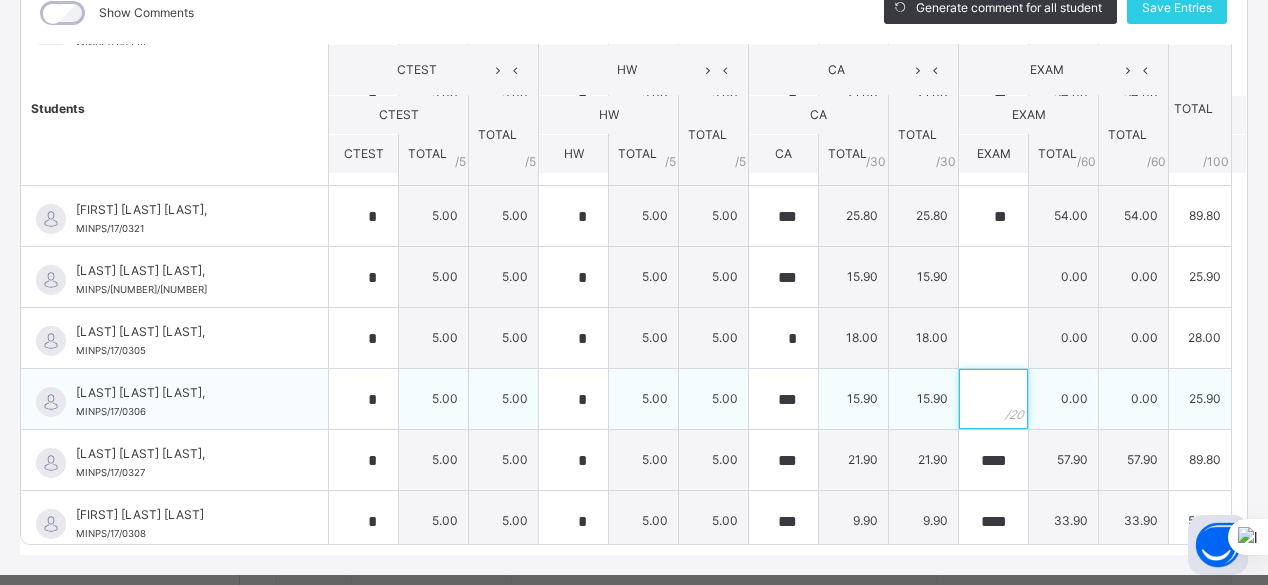 click at bounding box center [993, 399] 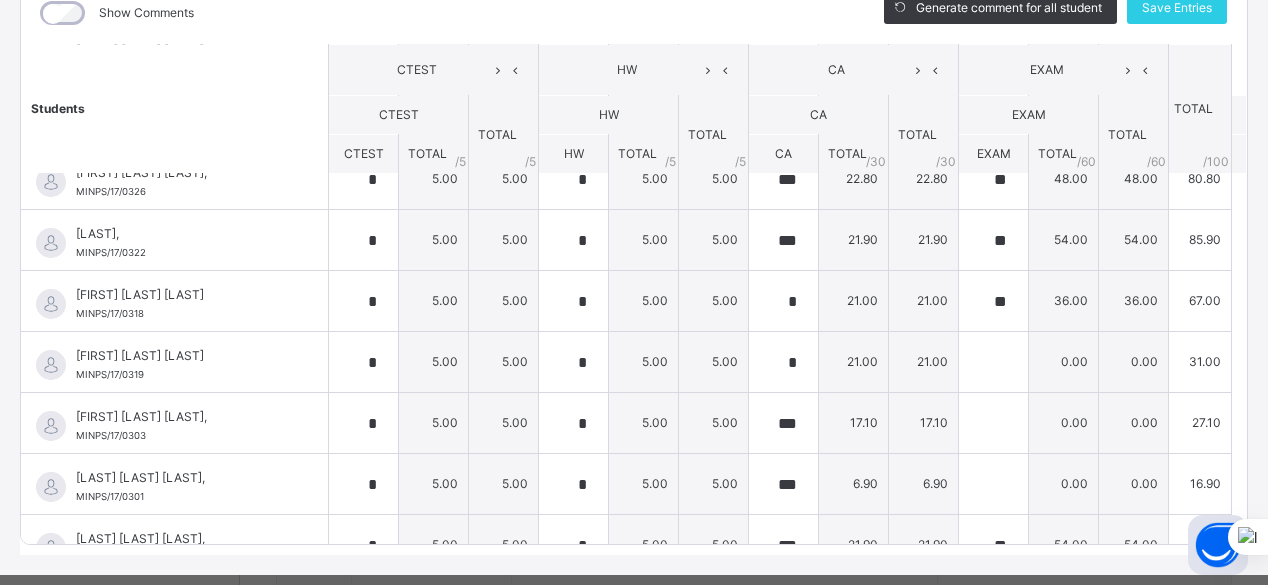 scroll, scrollTop: 0, scrollLeft: 0, axis: both 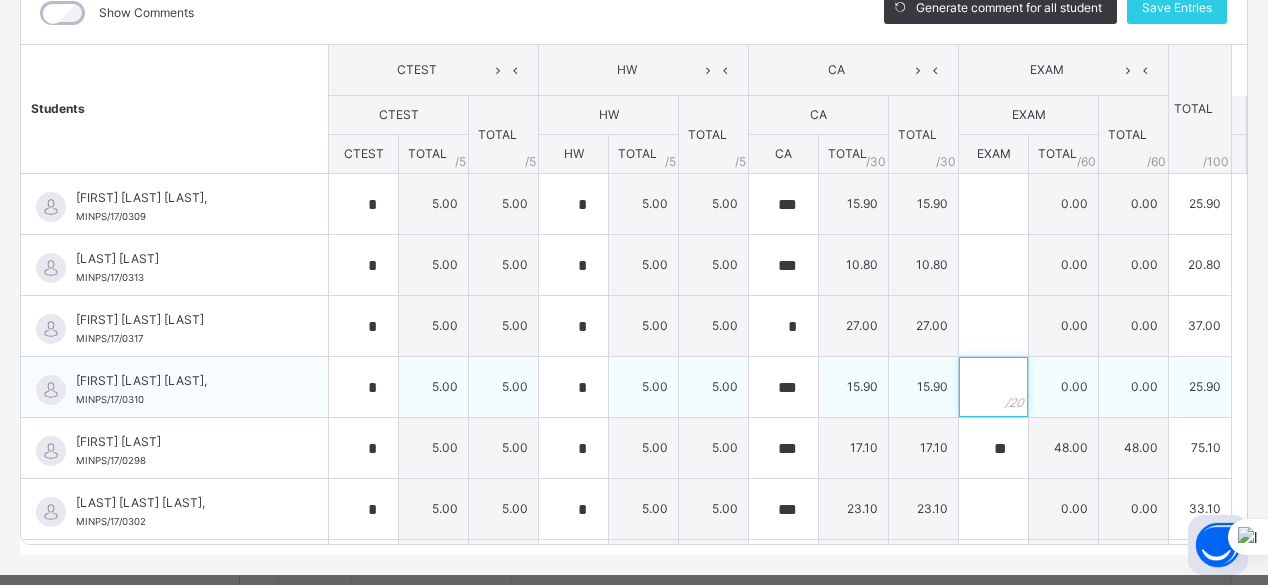 click at bounding box center (993, 387) 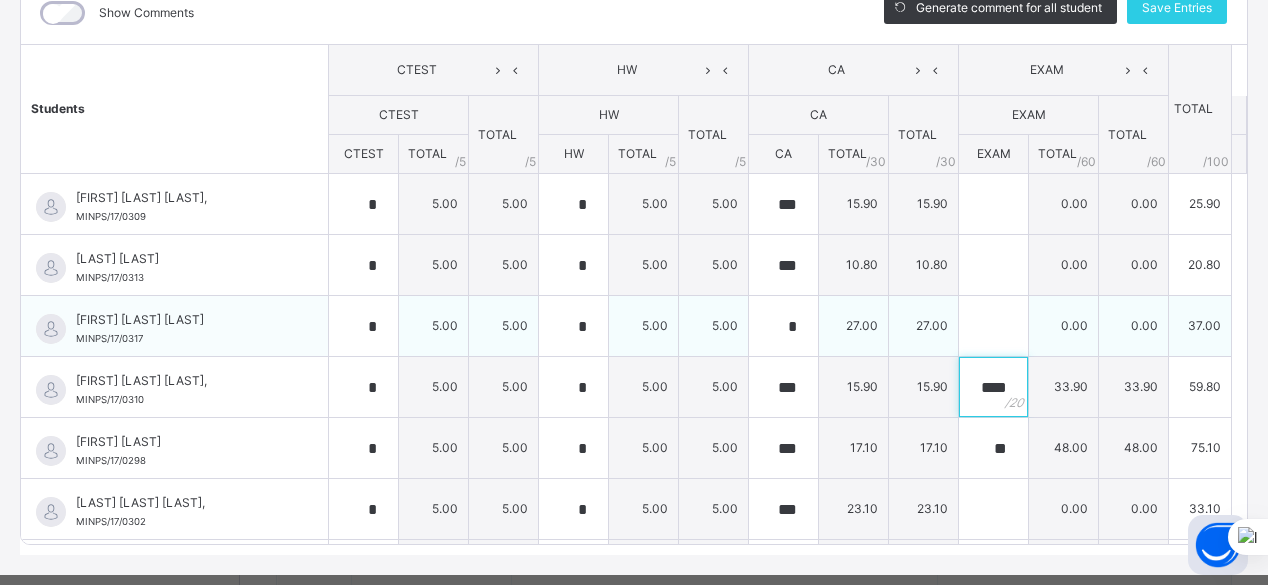 type on "****" 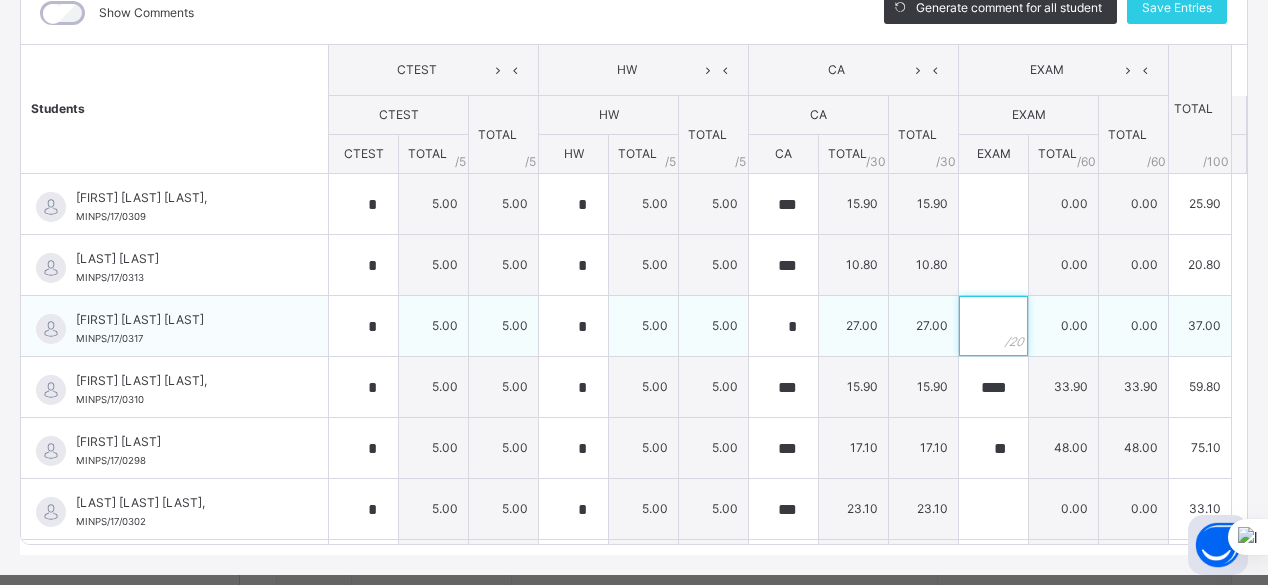 click at bounding box center [993, 326] 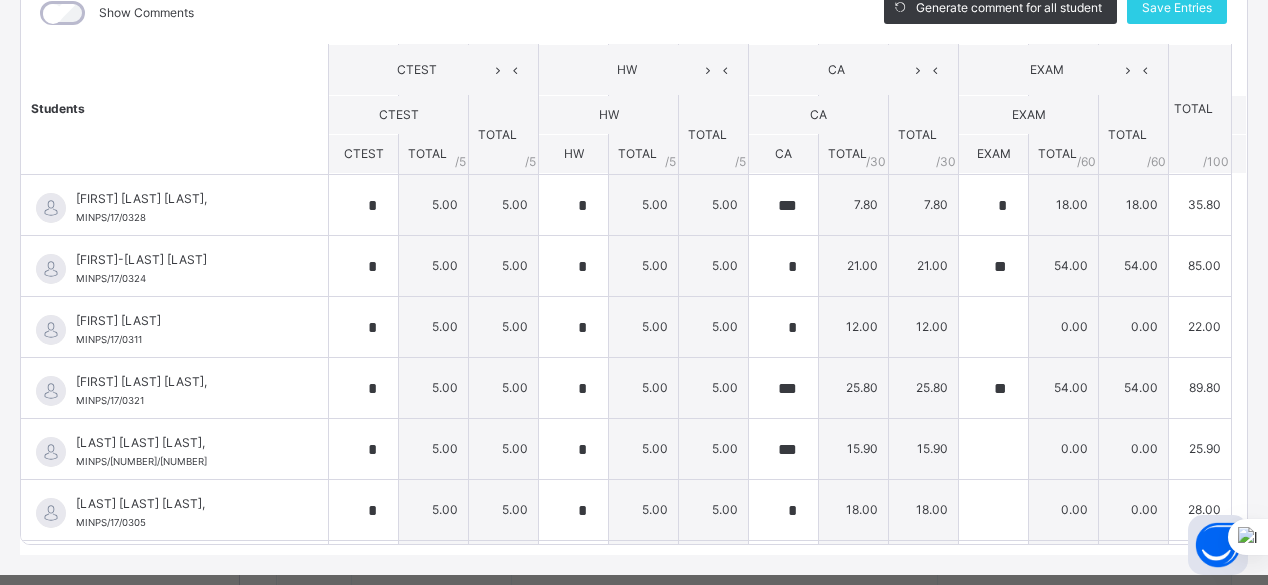 scroll, scrollTop: 1513, scrollLeft: 0, axis: vertical 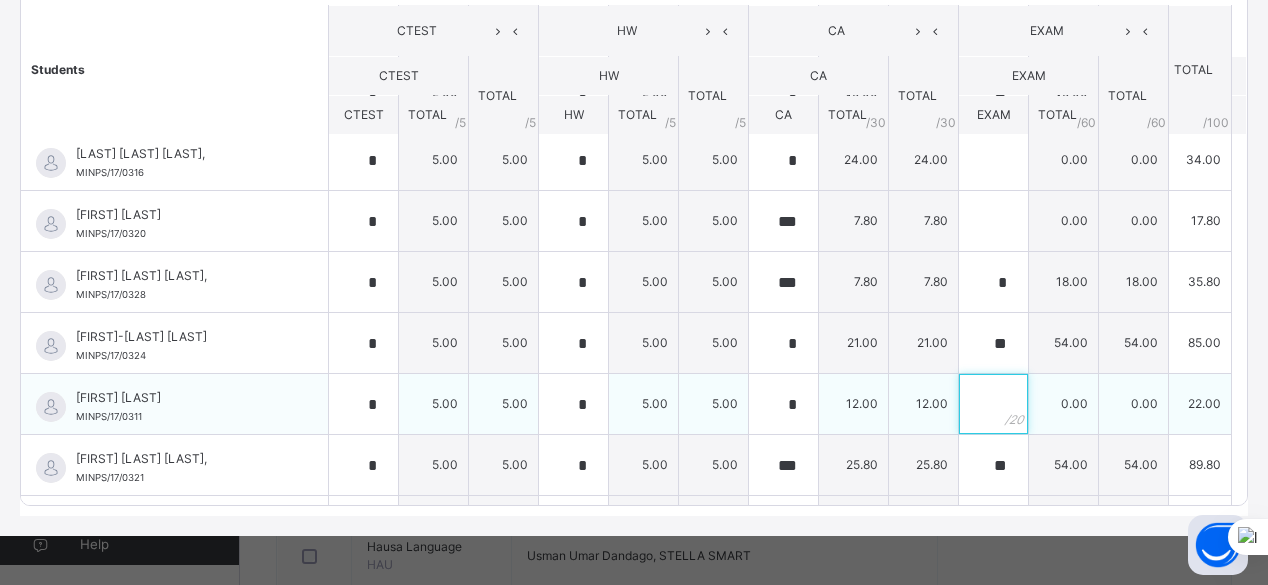 click at bounding box center (993, 404) 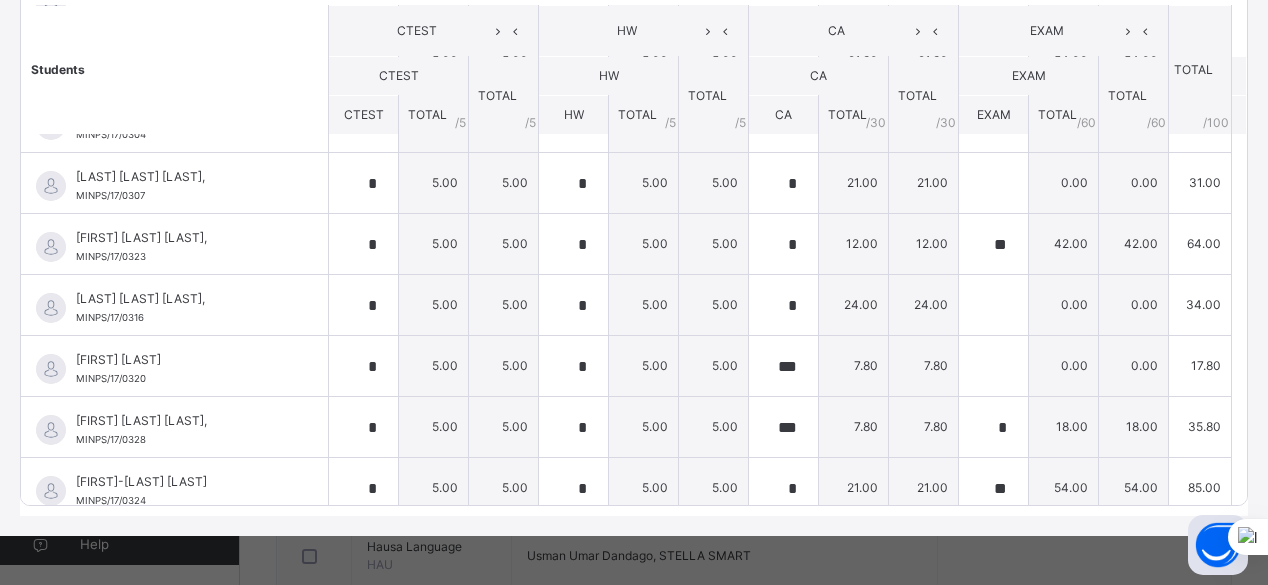 type on "**" 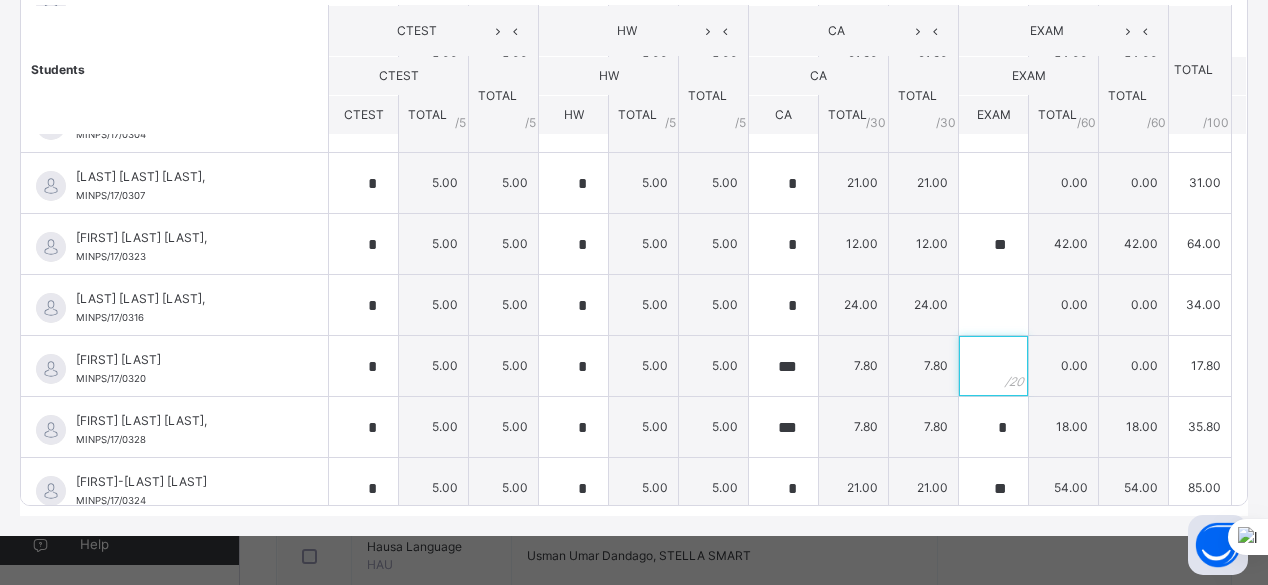 scroll, scrollTop: 1025, scrollLeft: 0, axis: vertical 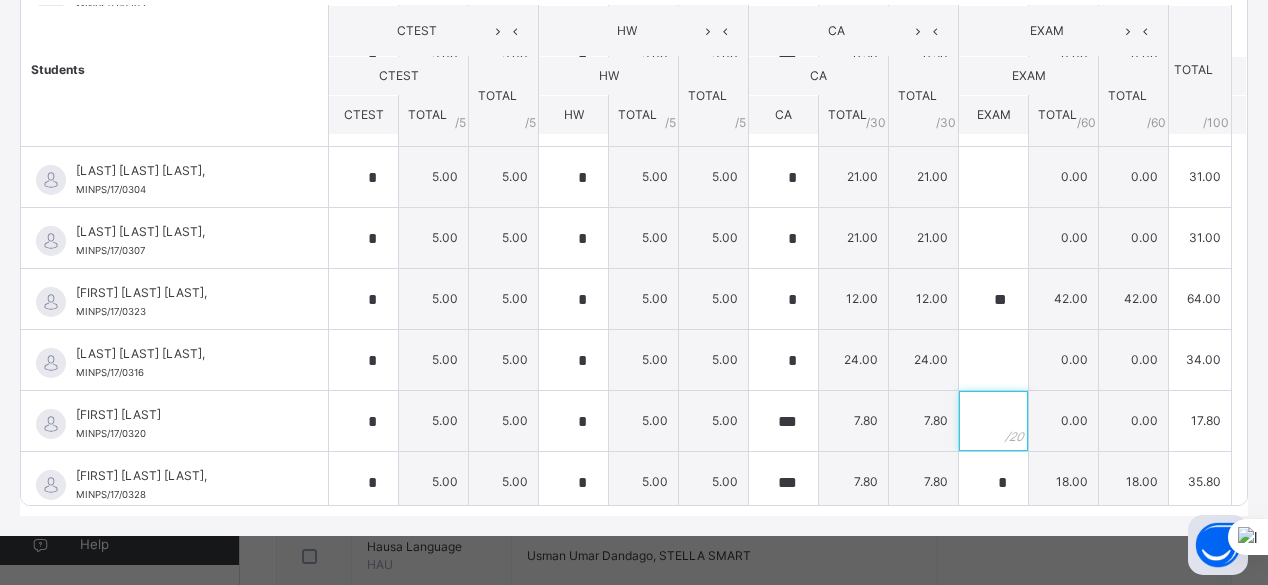 click at bounding box center (993, 421) 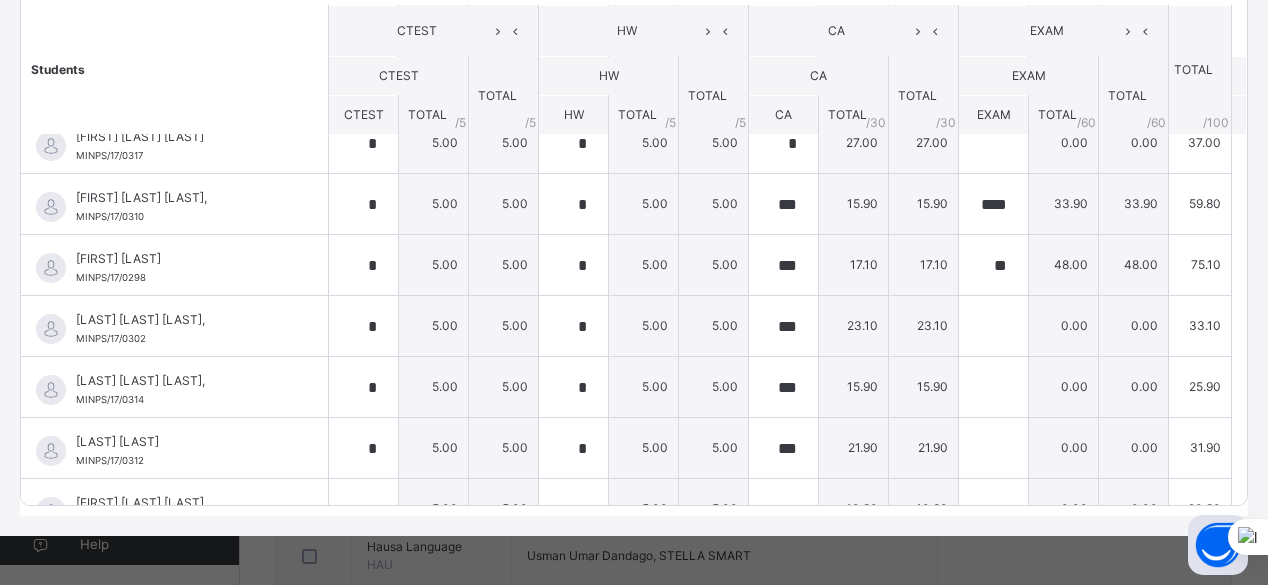 scroll, scrollTop: 0, scrollLeft: 0, axis: both 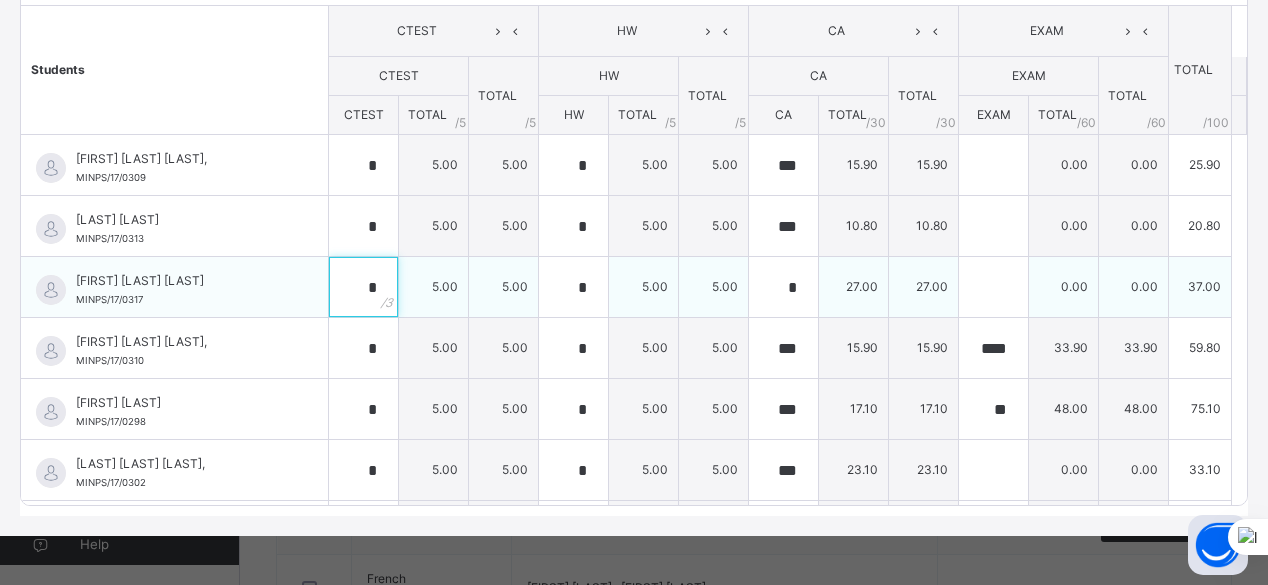 click on "*" at bounding box center (363, 287) 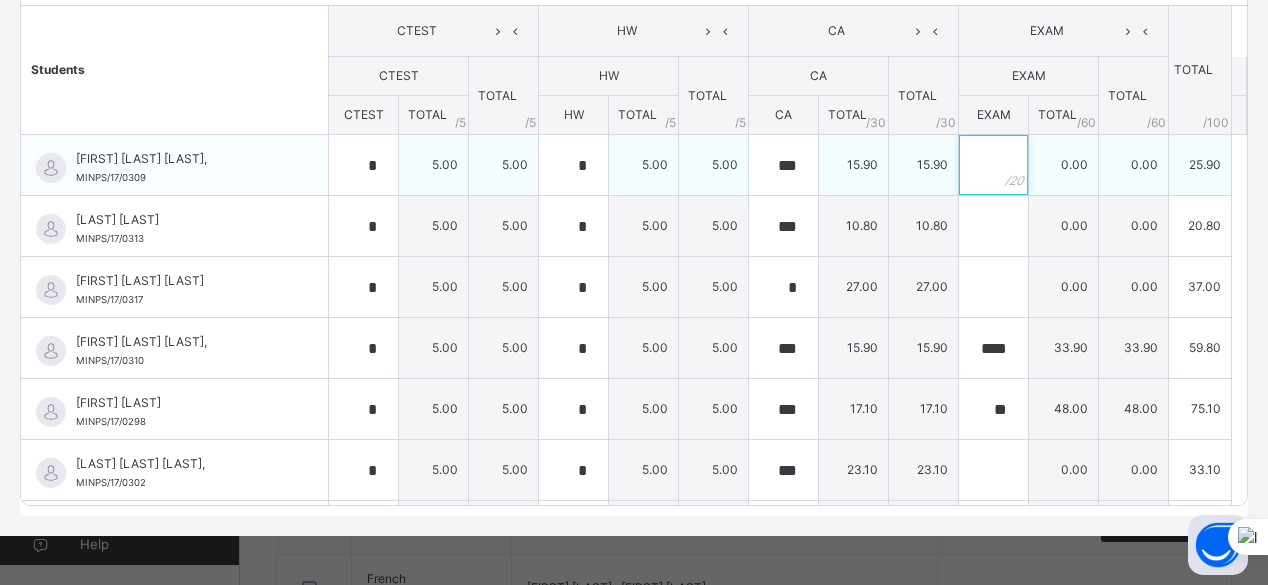click at bounding box center (993, 165) 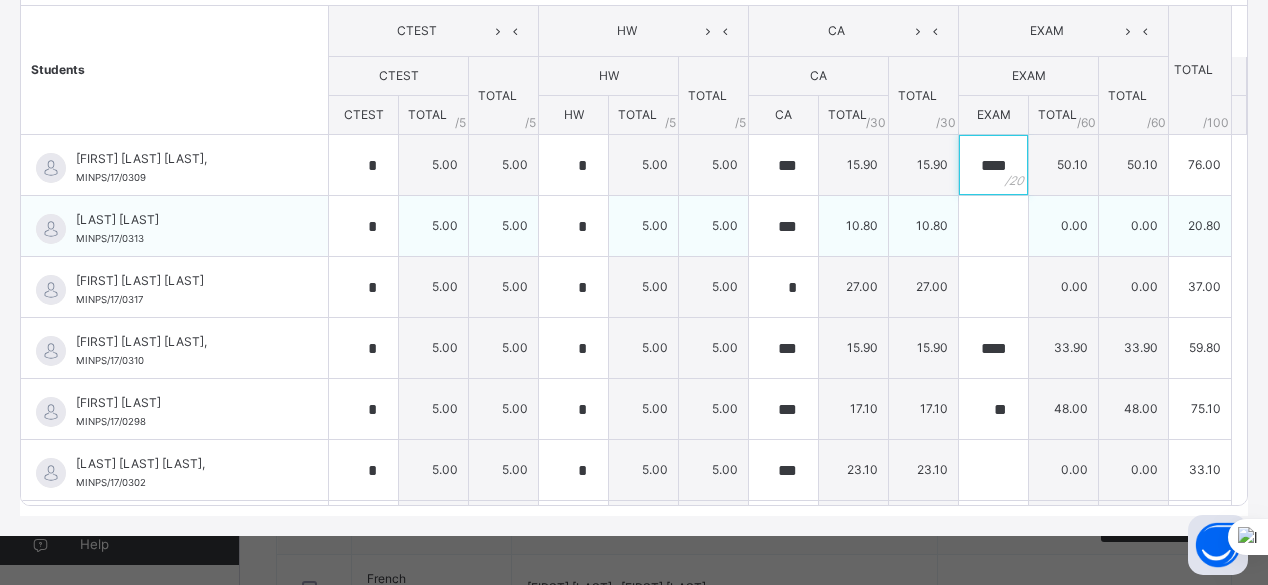 type on "****" 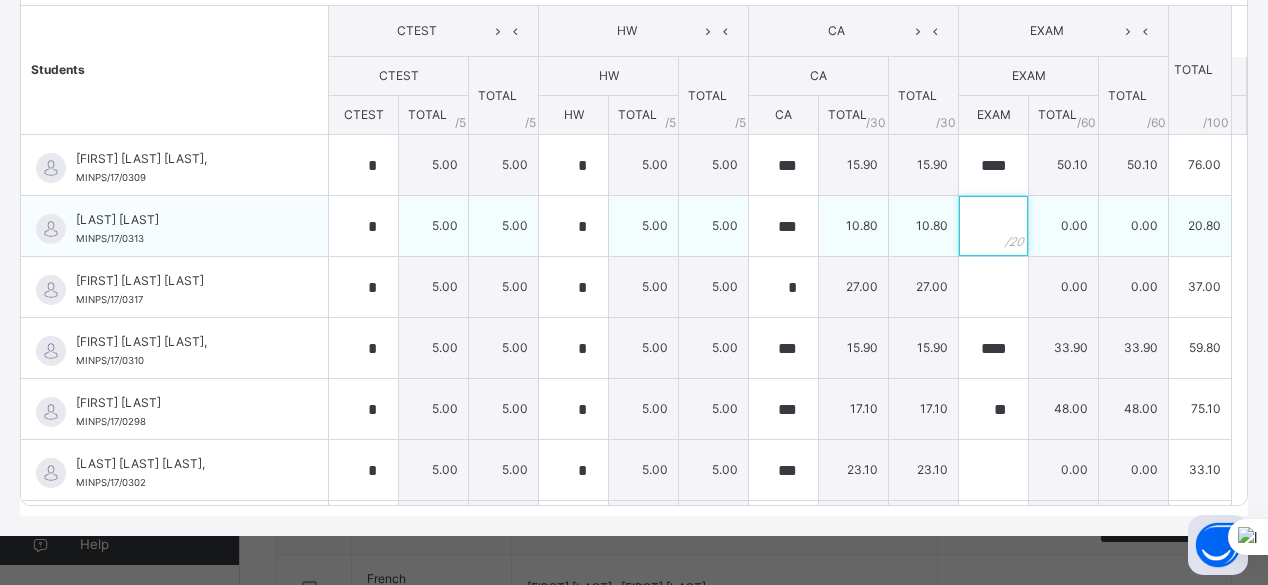 click at bounding box center (993, 226) 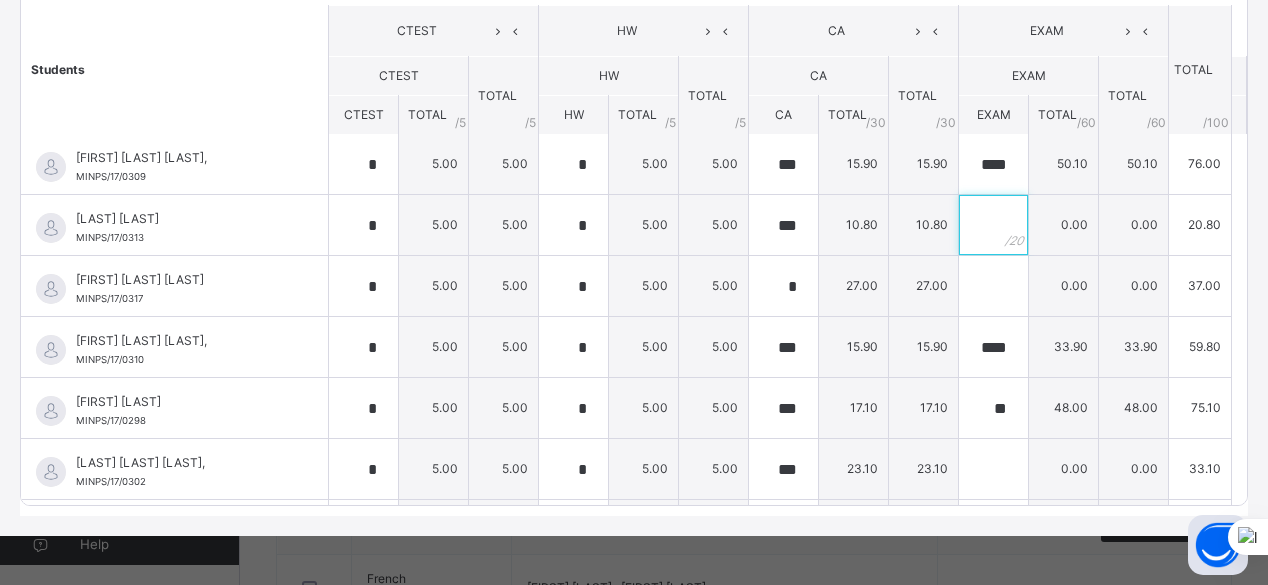 scroll, scrollTop: 0, scrollLeft: 0, axis: both 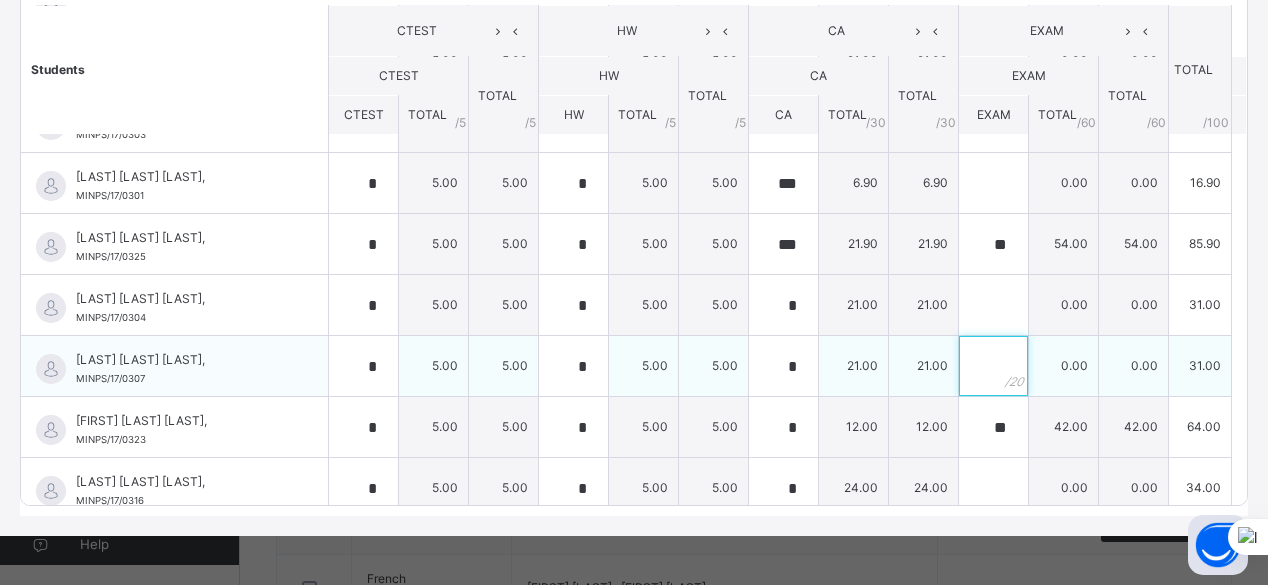 click at bounding box center [993, 366] 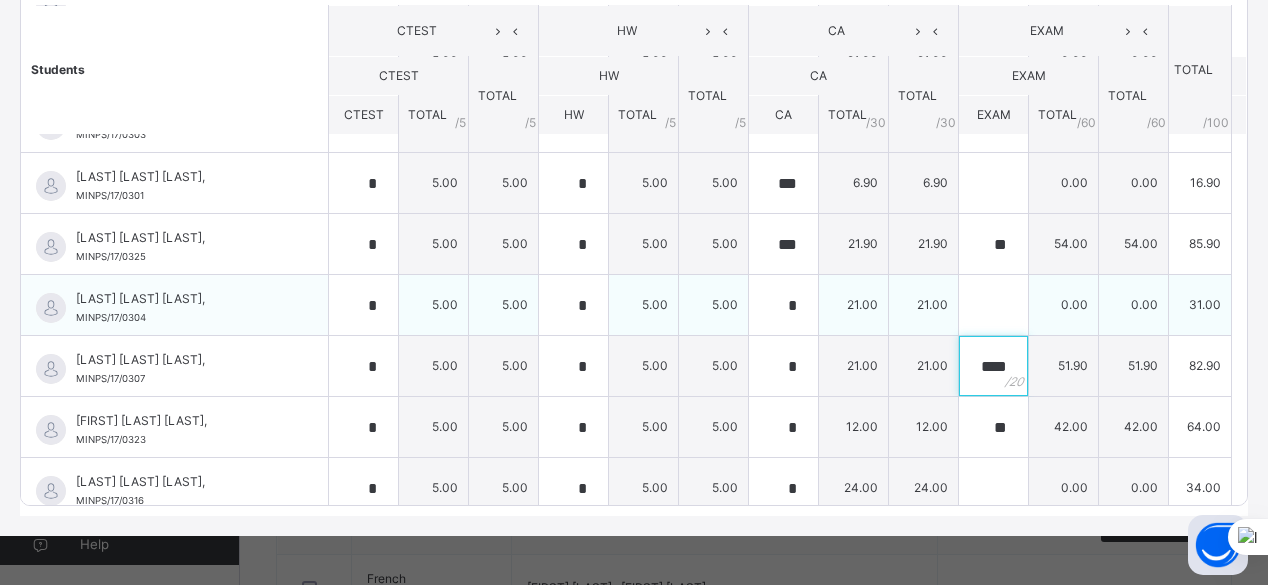 type on "****" 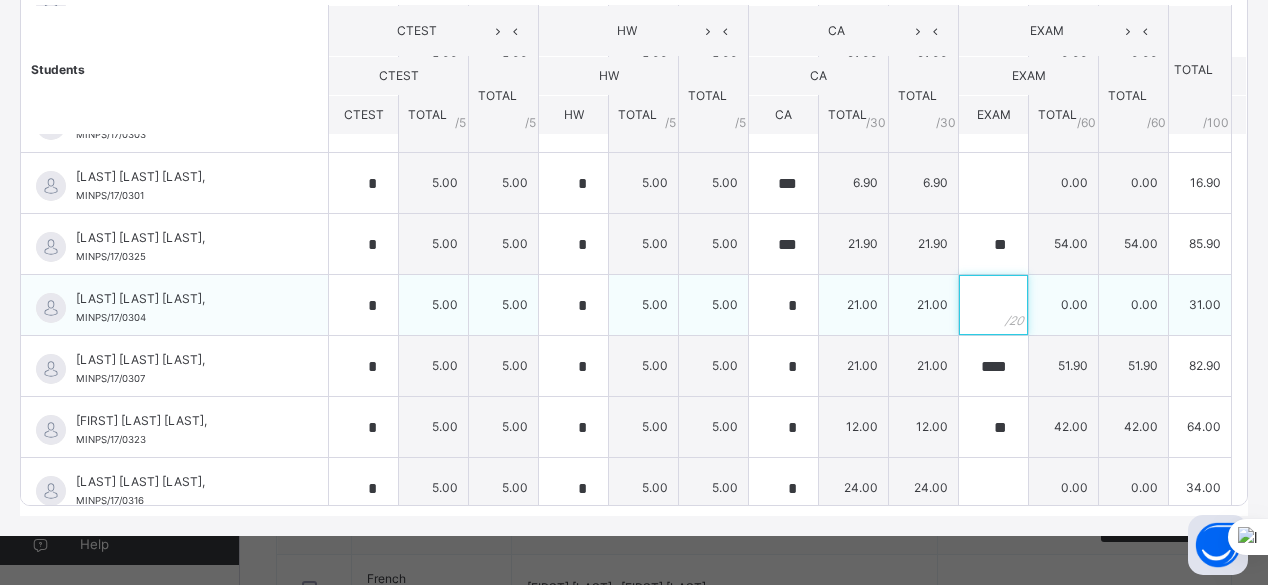click at bounding box center [993, 305] 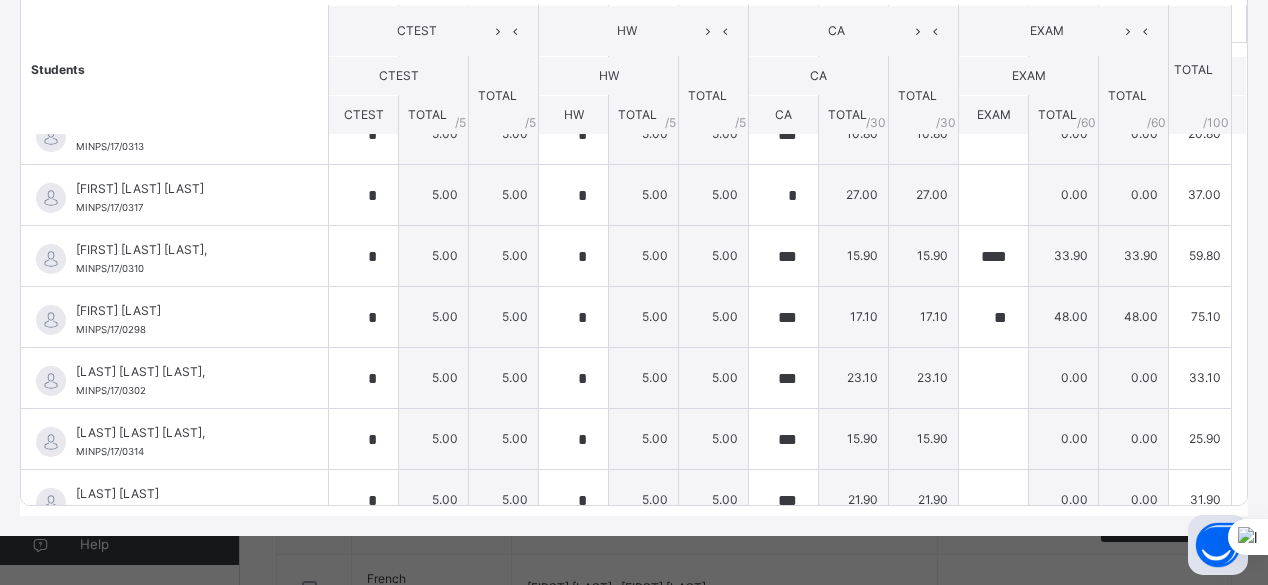 scroll, scrollTop: 0, scrollLeft: 0, axis: both 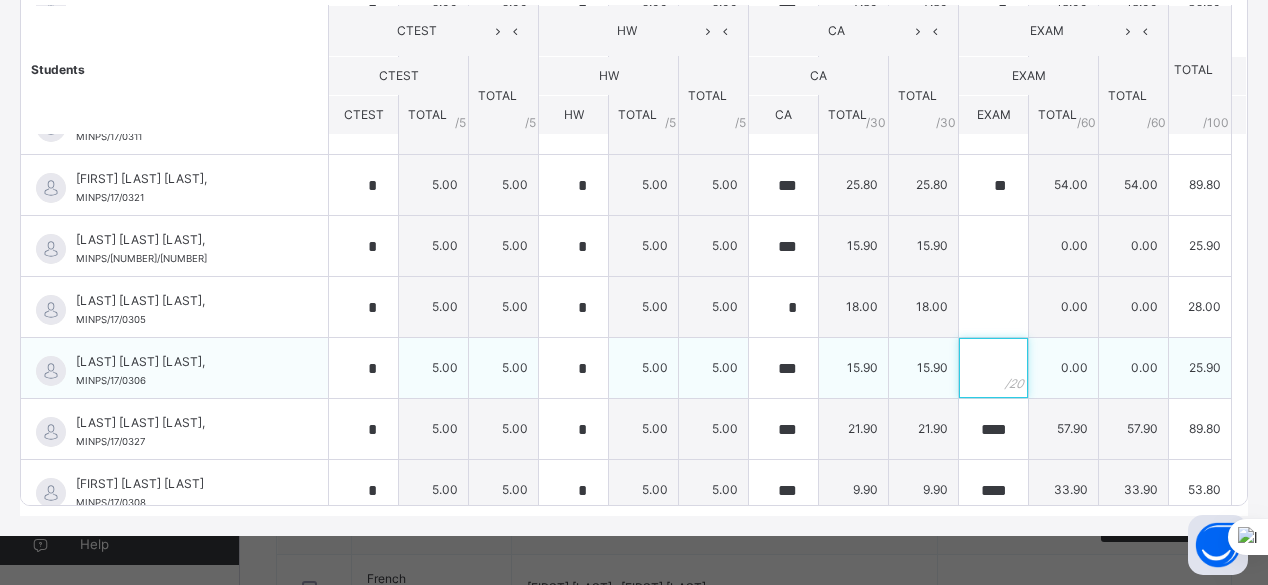 drag, startPoint x: 288, startPoint y: 361, endPoint x: 988, endPoint y: 369, distance: 700.0457 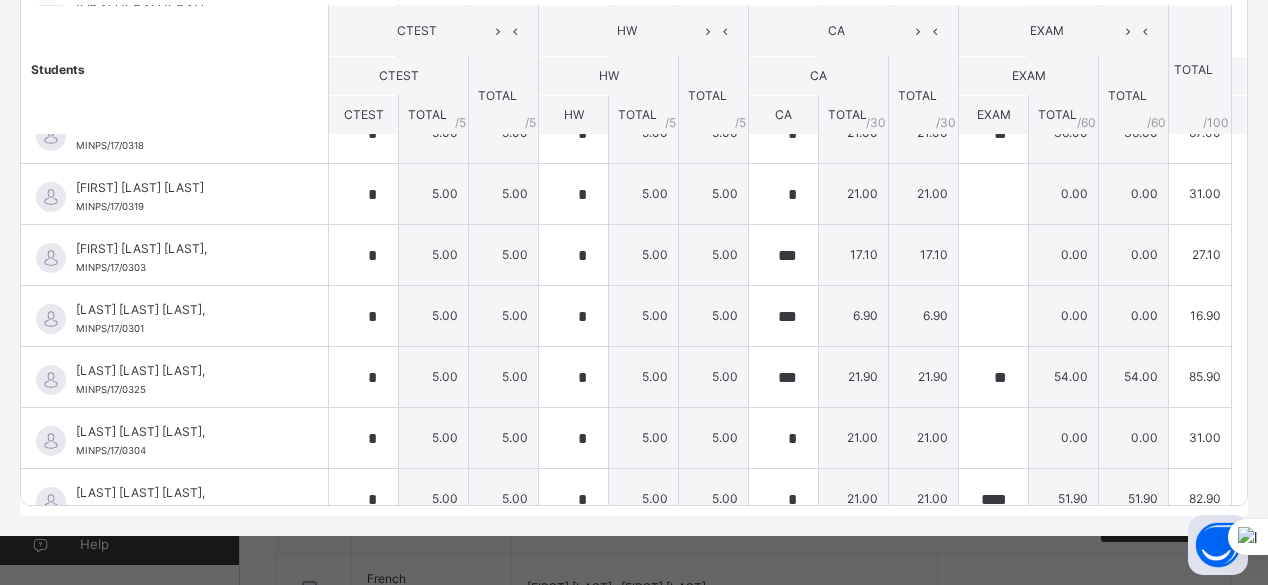 scroll, scrollTop: 1513, scrollLeft: 0, axis: vertical 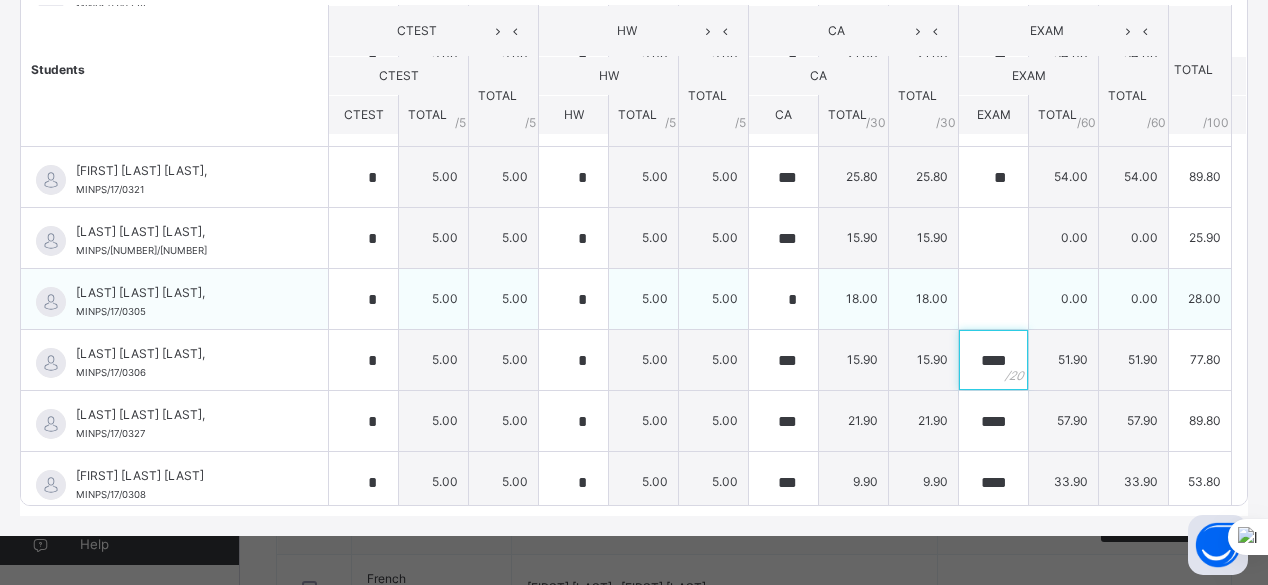 type on "****" 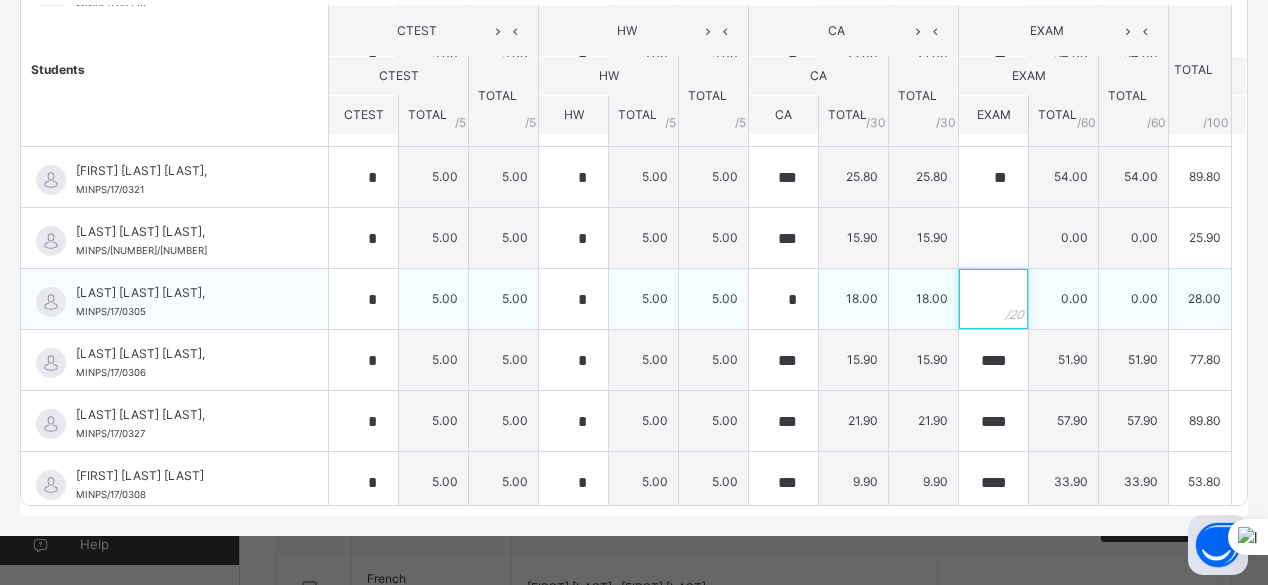 click at bounding box center [993, 299] 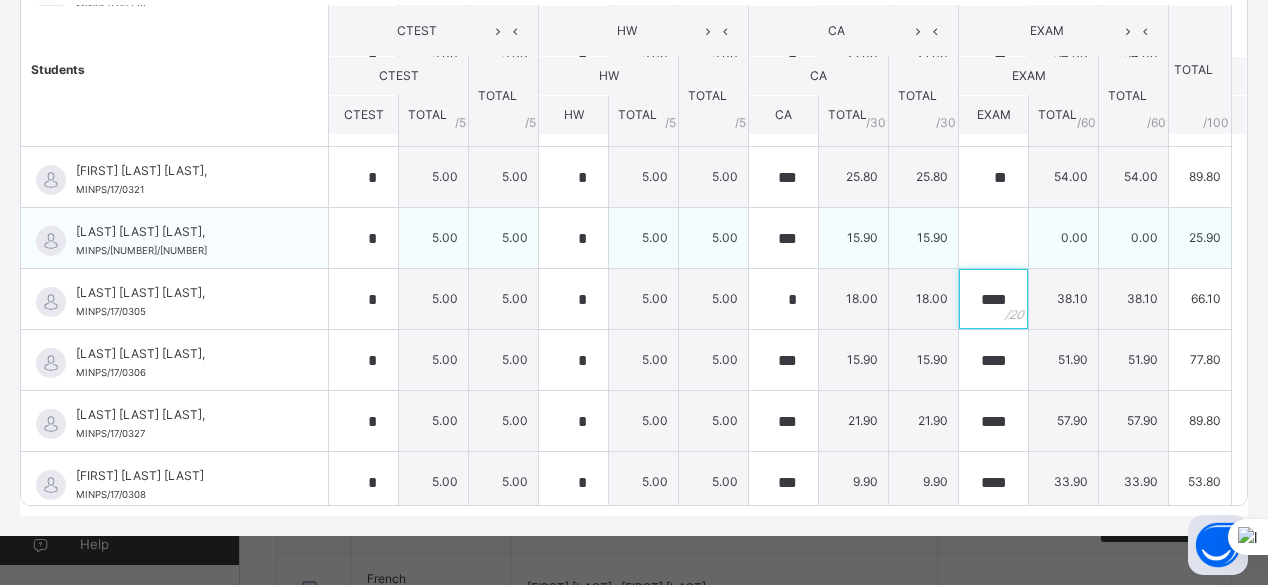 type on "****" 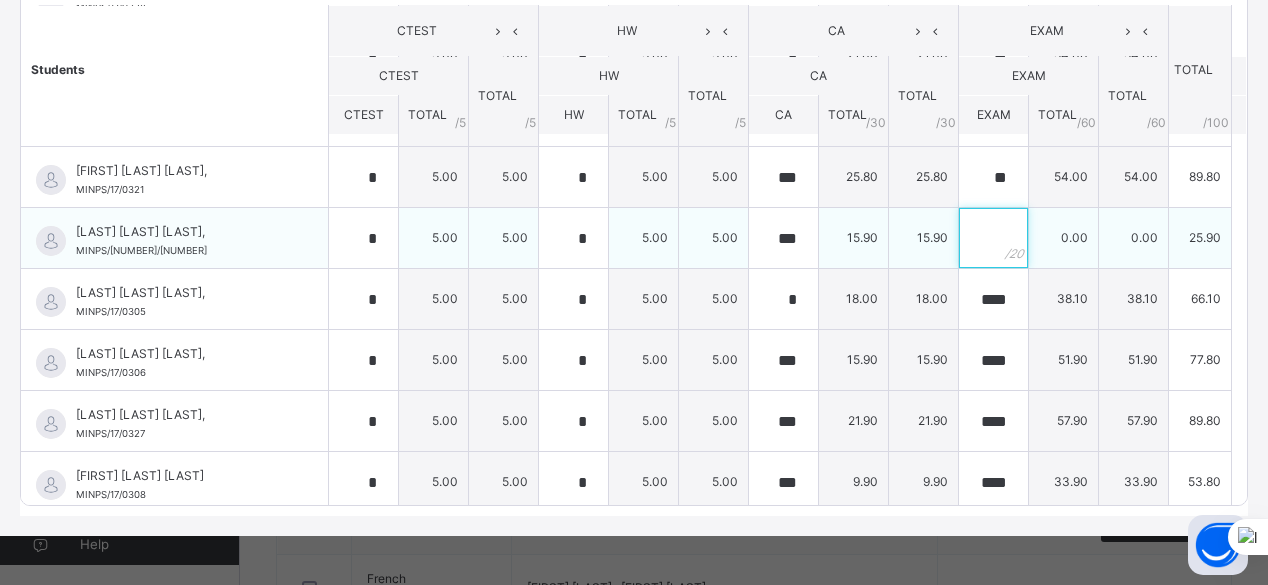 click at bounding box center (993, 238) 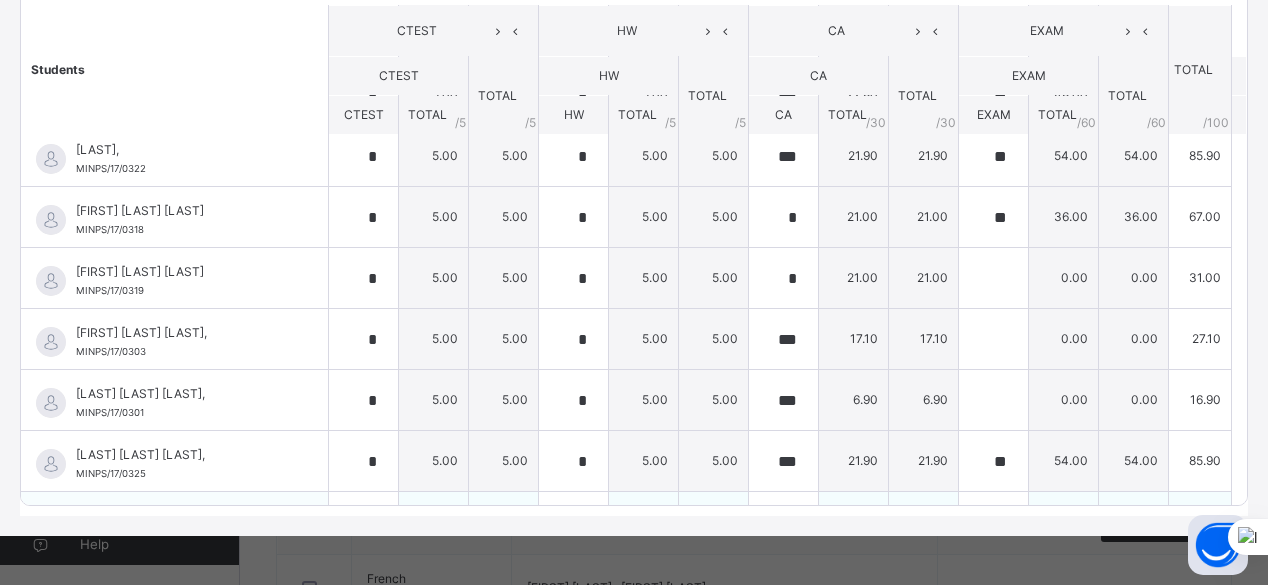 scroll, scrollTop: 673, scrollLeft: 0, axis: vertical 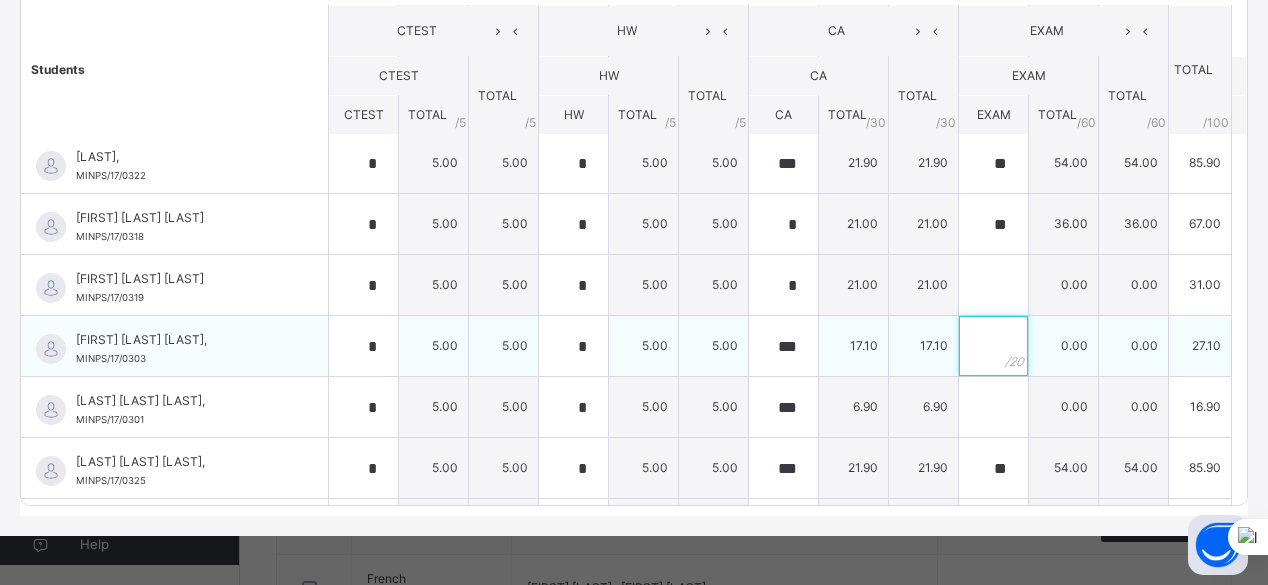 click at bounding box center (993, 346) 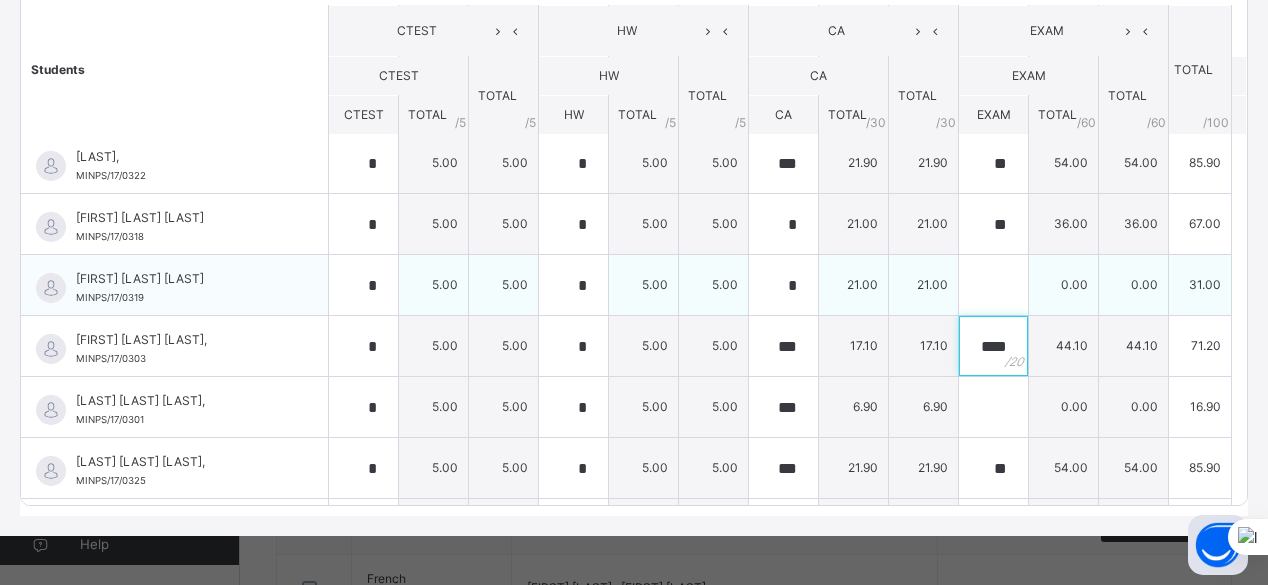 type on "****" 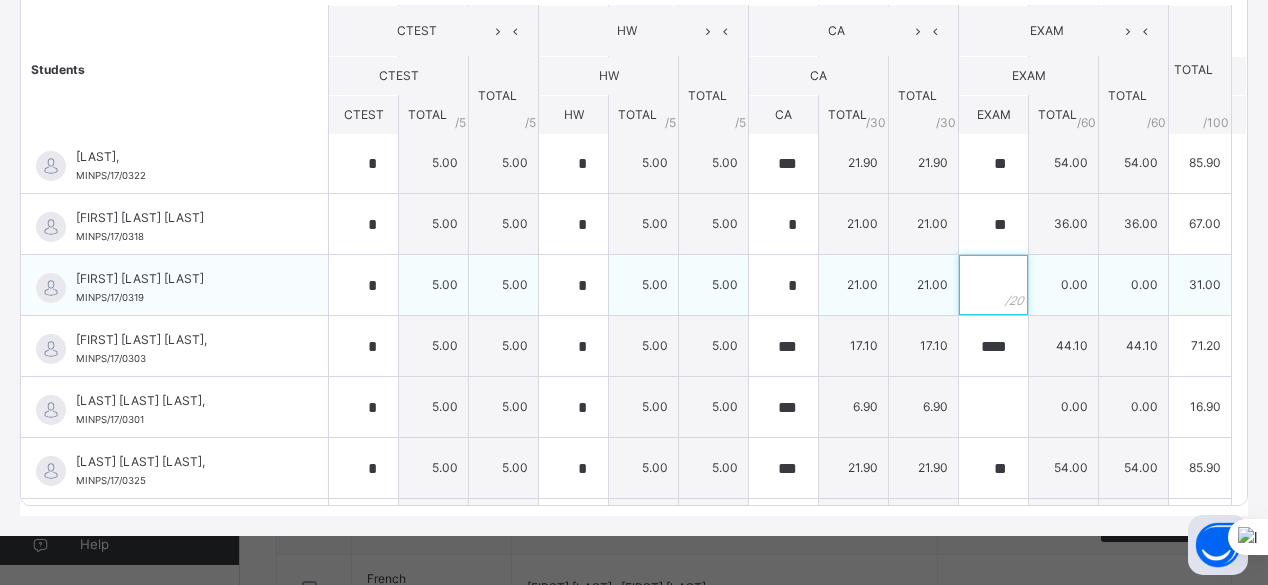 click at bounding box center (993, 285) 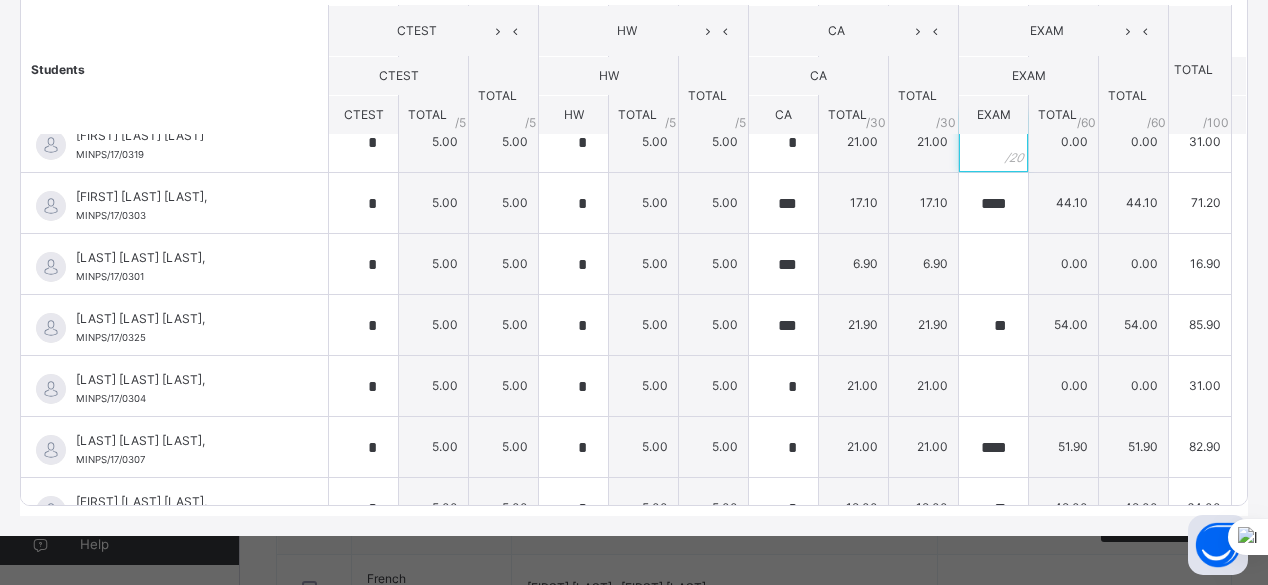 scroll, scrollTop: 810, scrollLeft: 0, axis: vertical 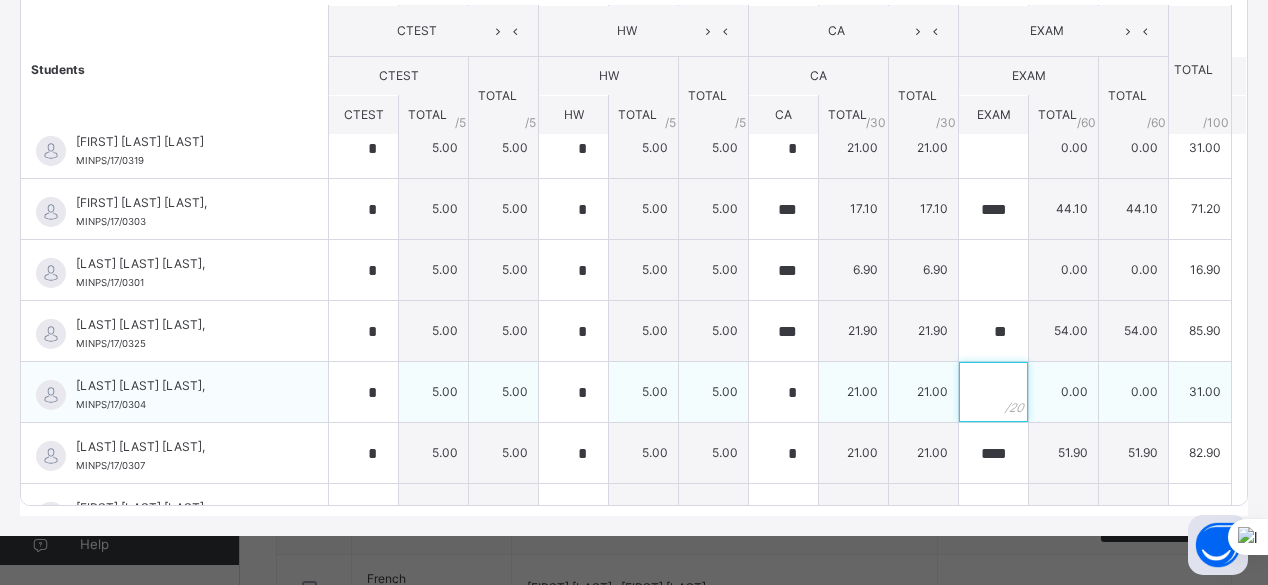 click at bounding box center [993, 392] 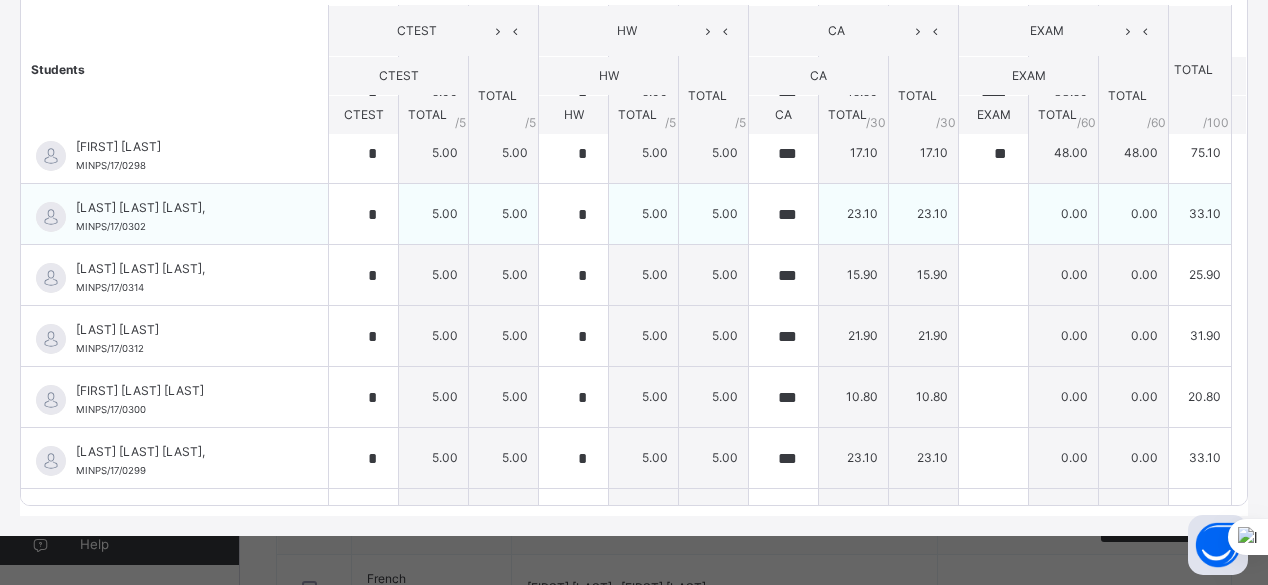 scroll, scrollTop: 275, scrollLeft: 0, axis: vertical 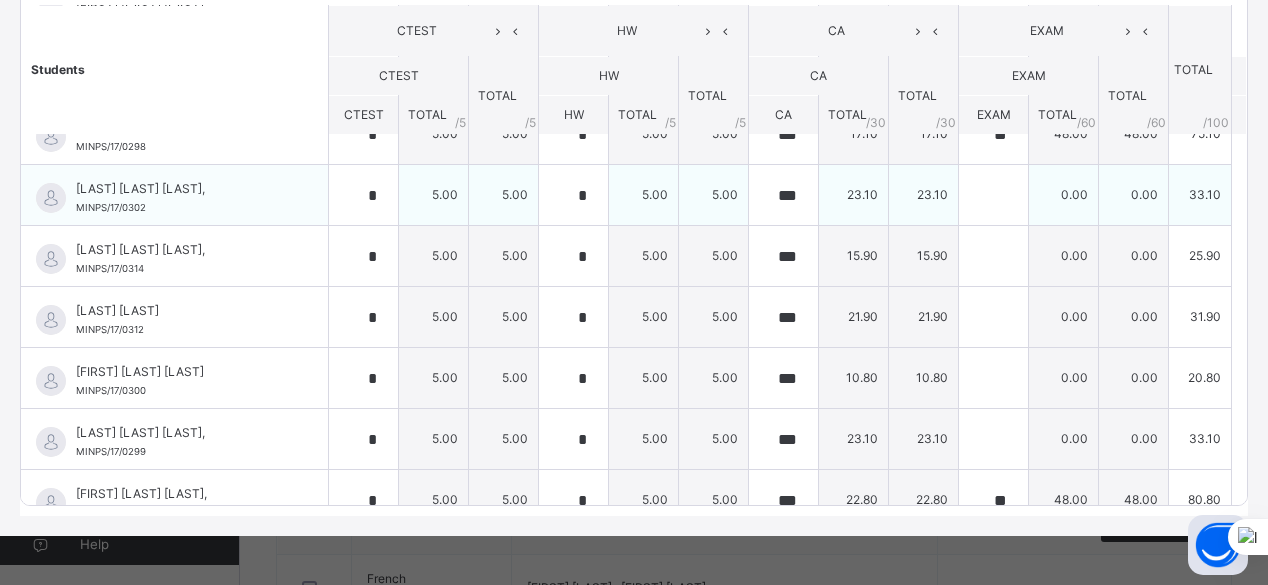 type on "****" 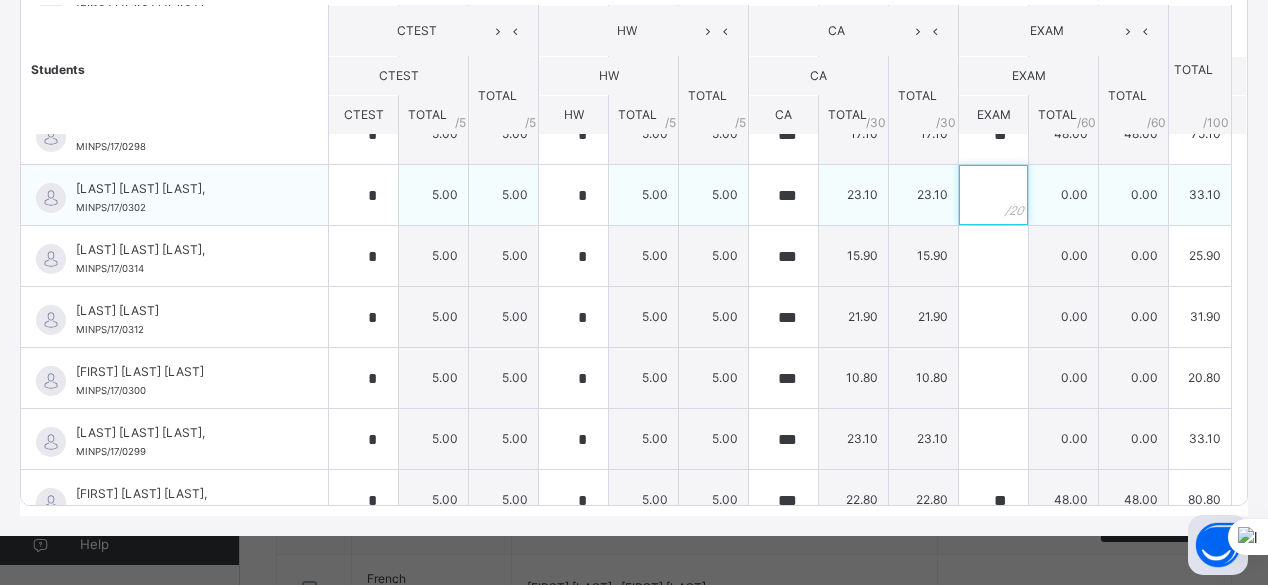 click at bounding box center (993, 195) 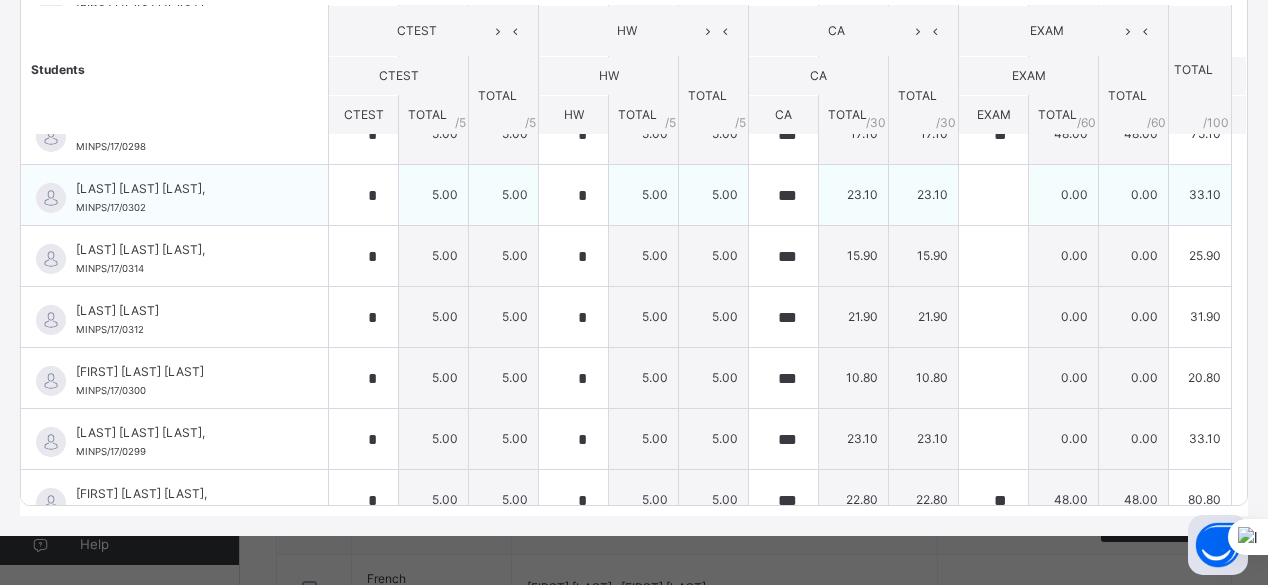 click at bounding box center [993, 195] 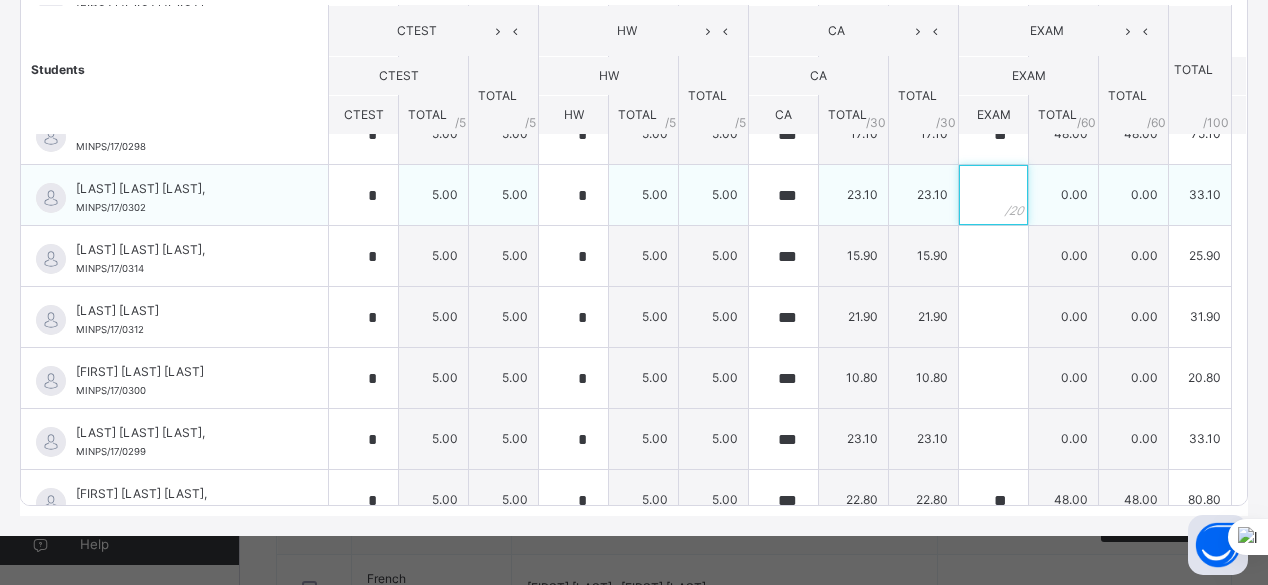 click at bounding box center [993, 195] 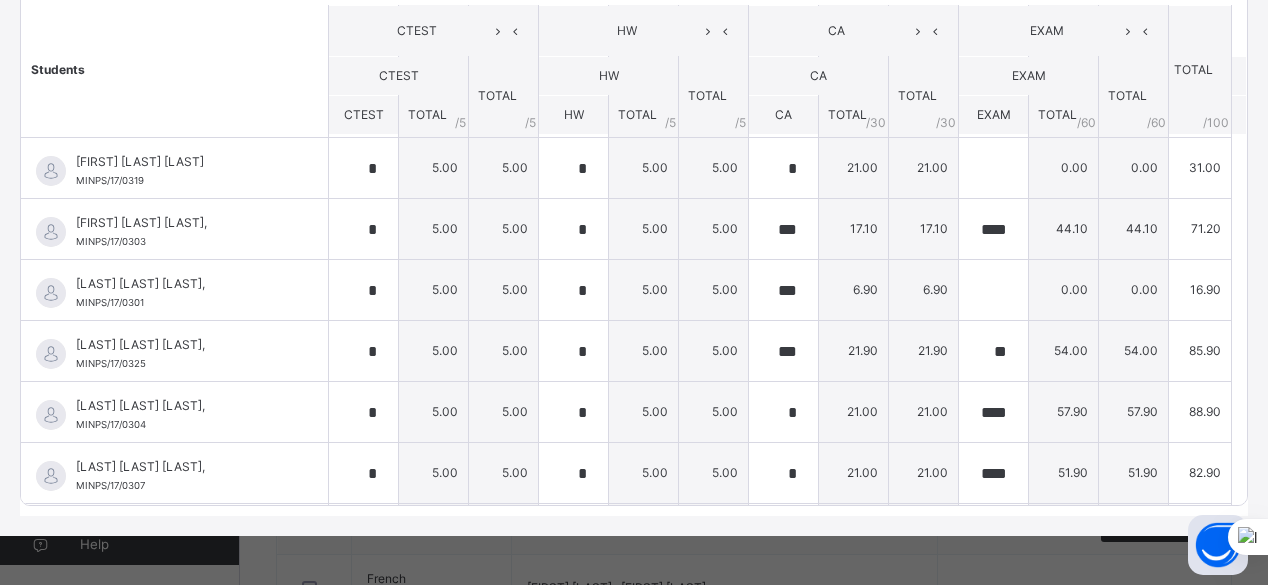 scroll, scrollTop: 792, scrollLeft: 0, axis: vertical 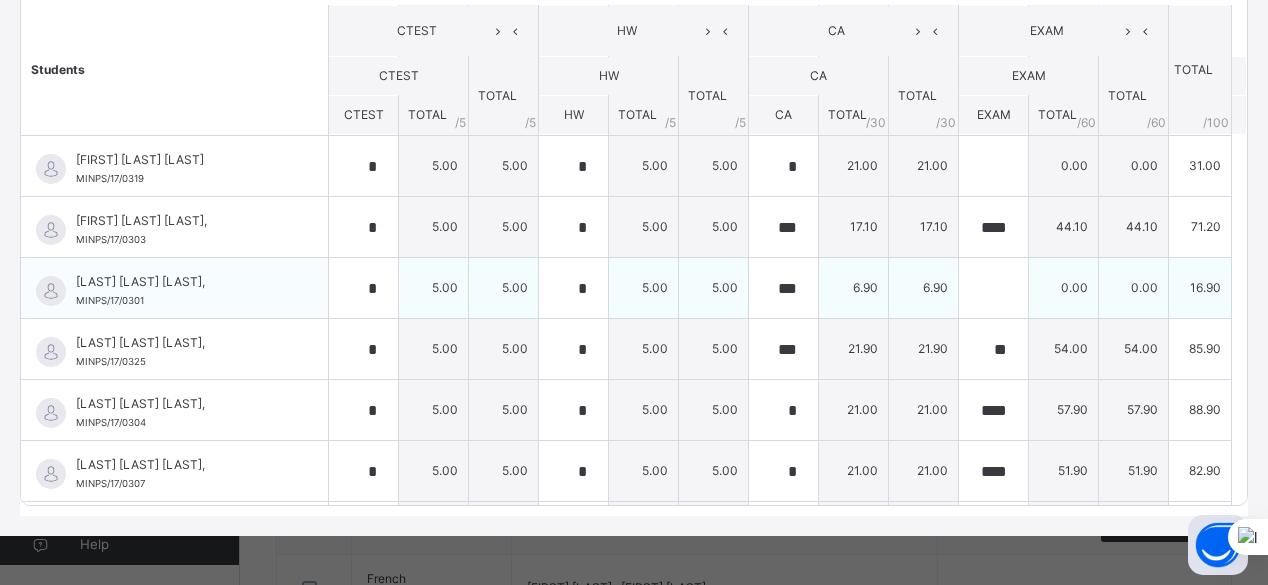 type on "****" 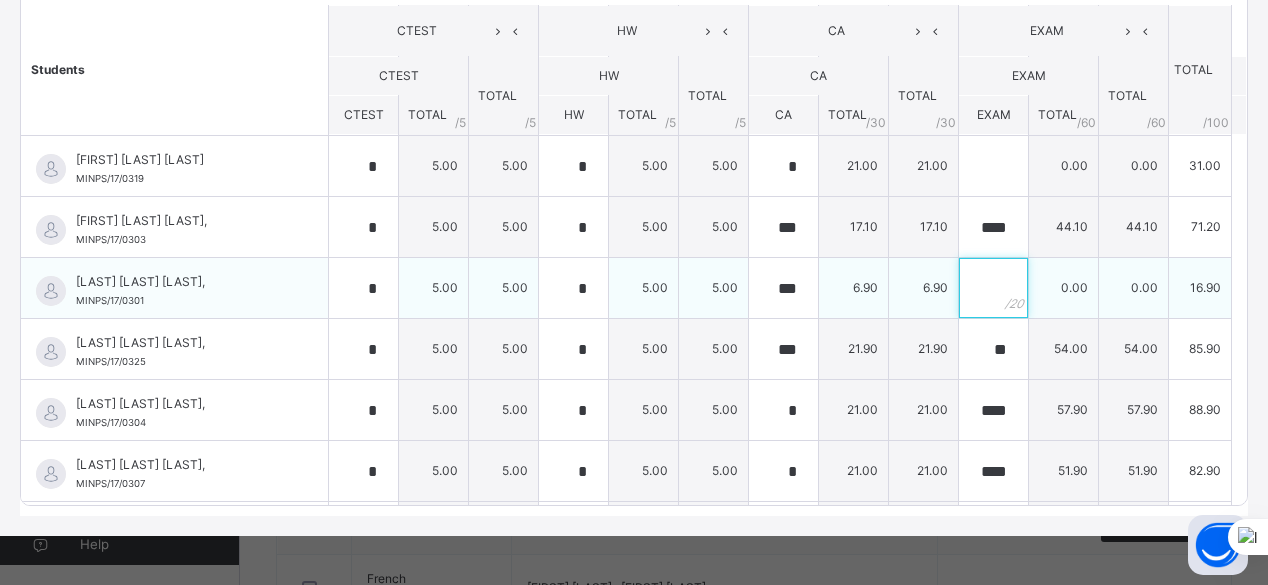 click at bounding box center (993, 288) 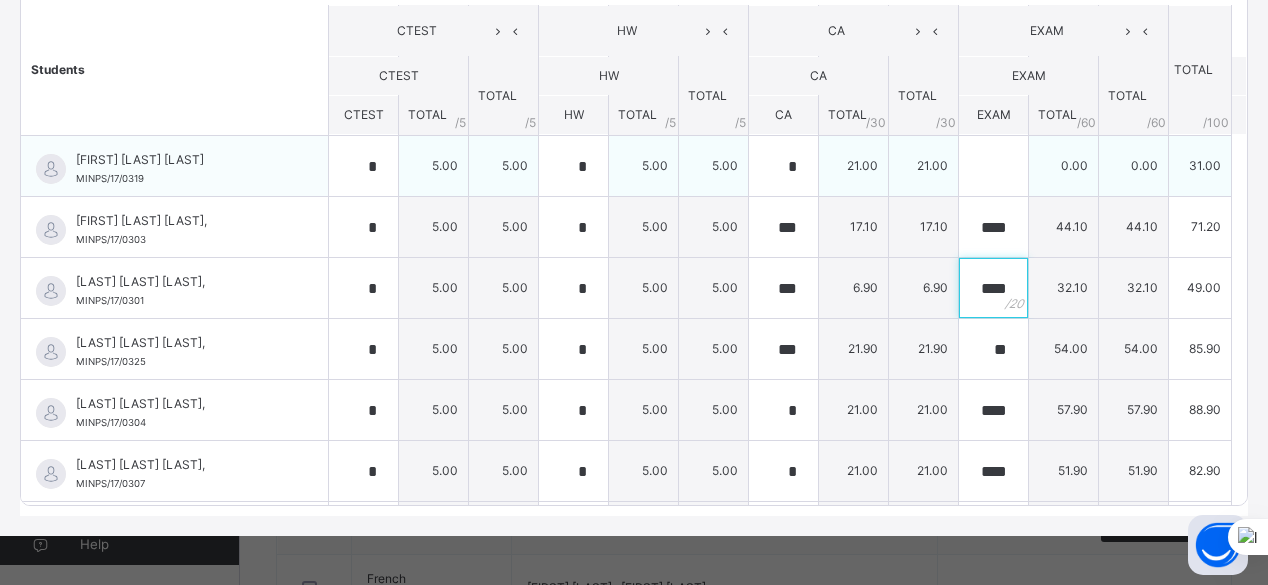 type on "****" 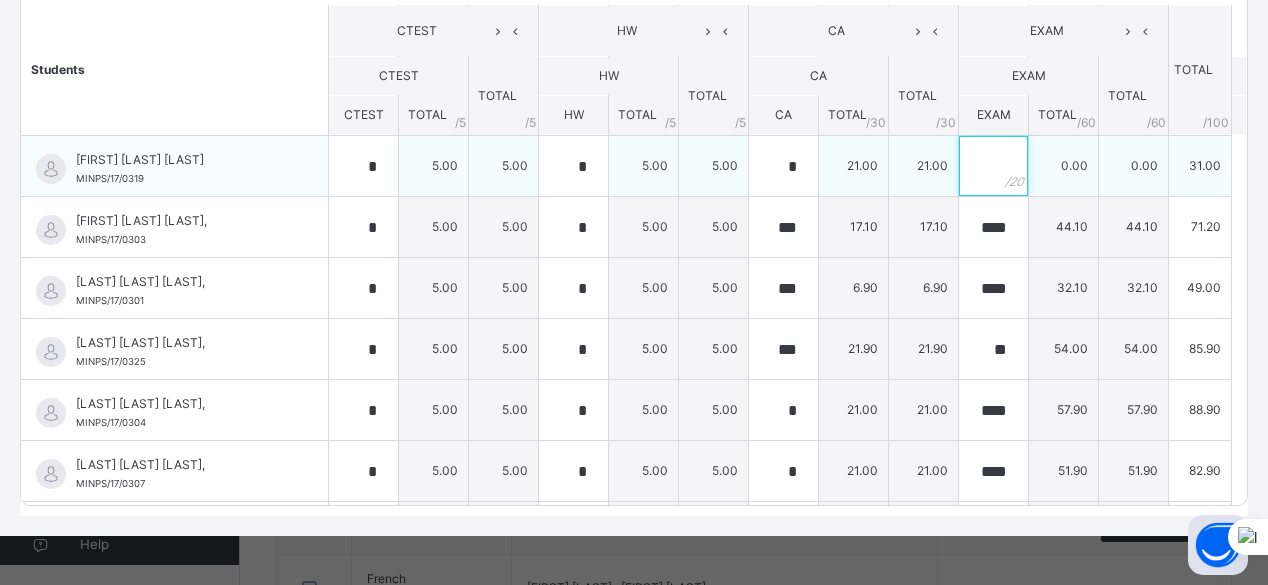 click at bounding box center (993, 166) 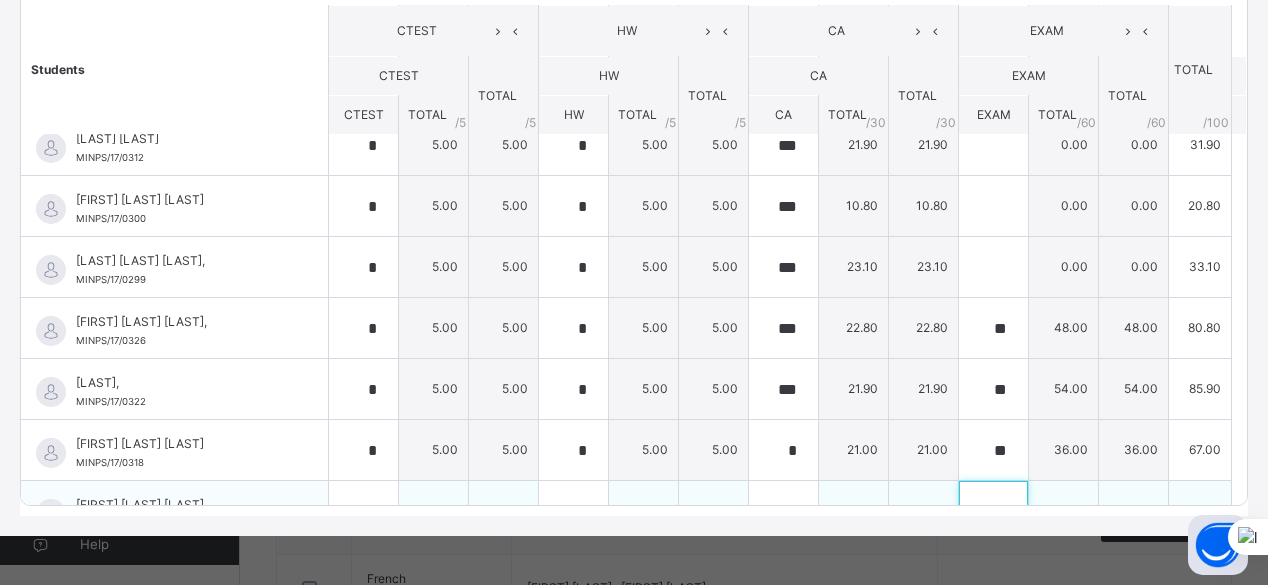 scroll, scrollTop: 448, scrollLeft: 0, axis: vertical 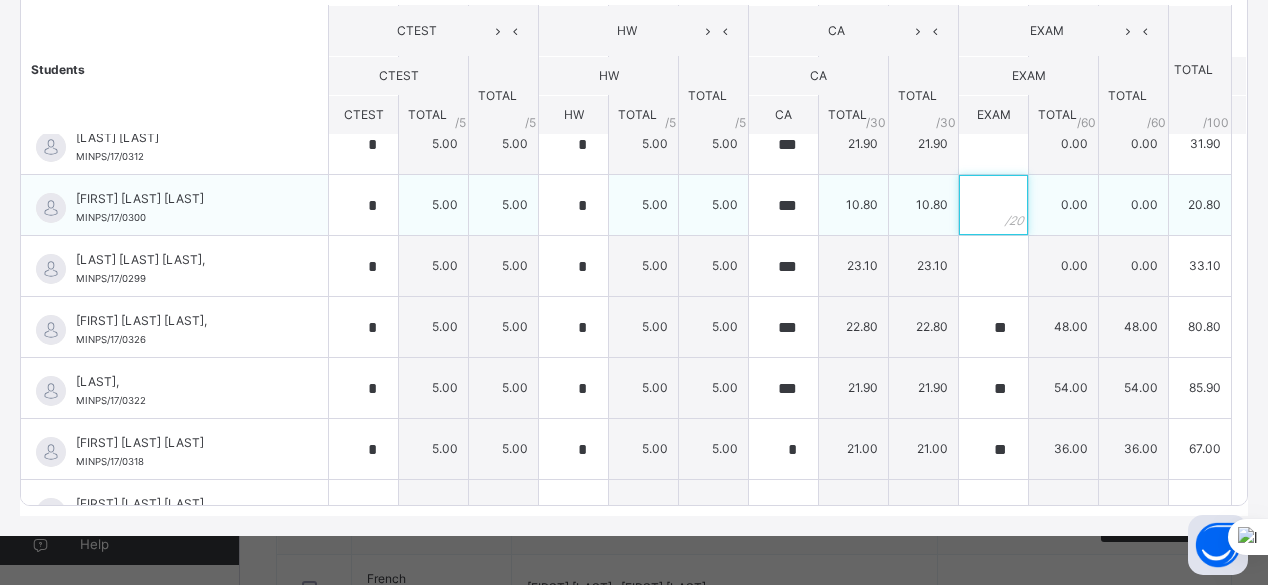 click at bounding box center (993, 205) 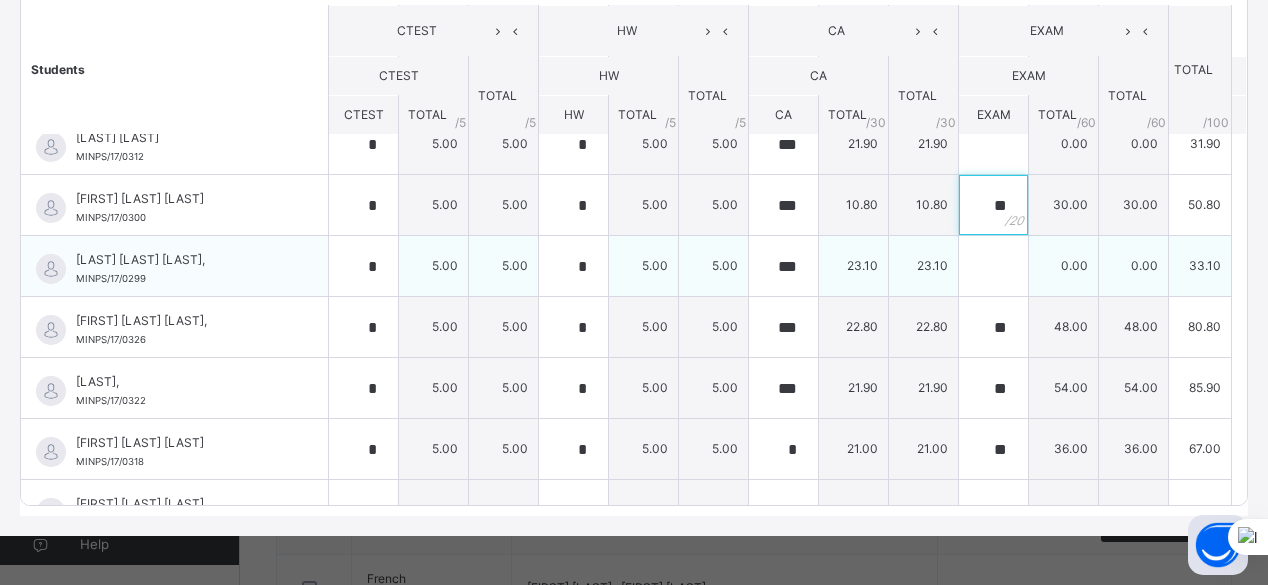 type on "**" 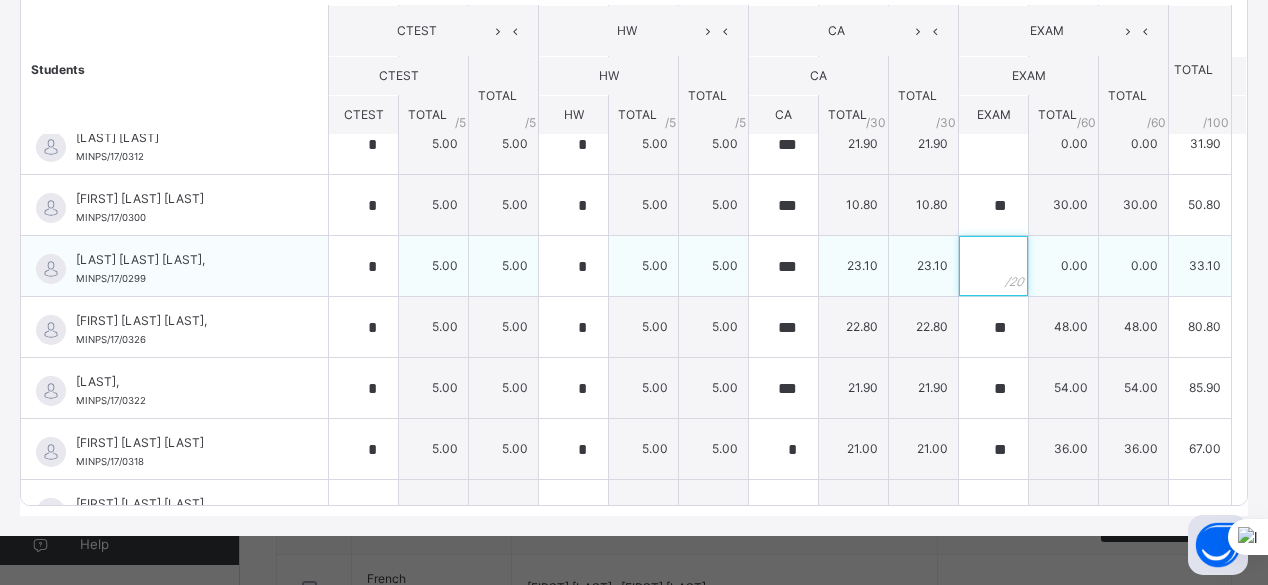 click at bounding box center (993, 266) 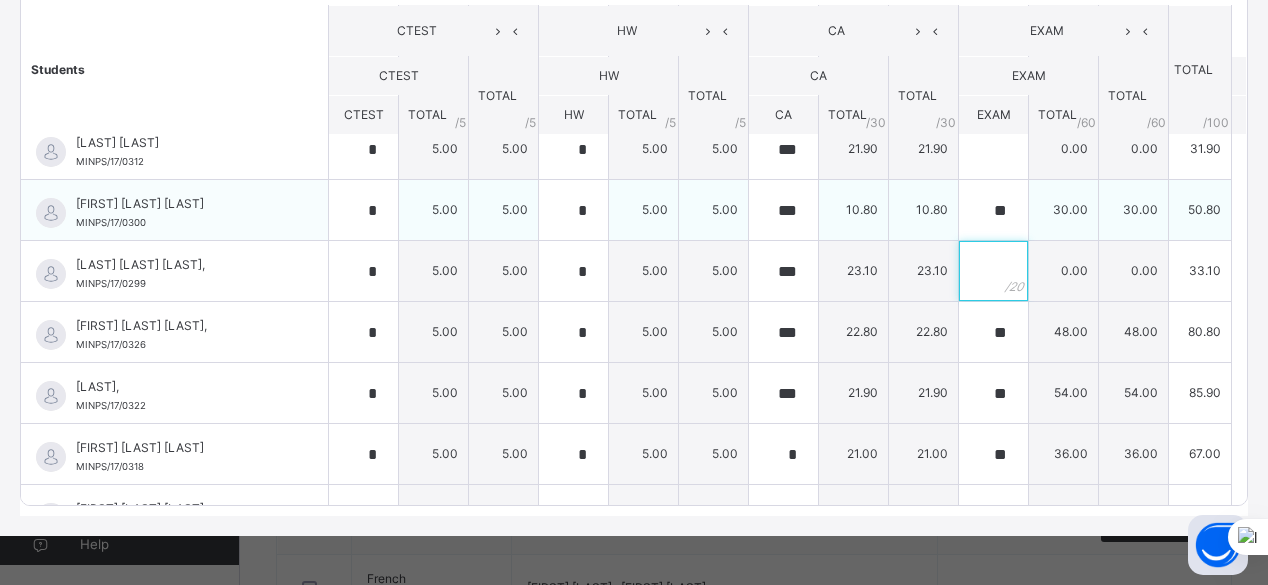 scroll, scrollTop: 441, scrollLeft: 0, axis: vertical 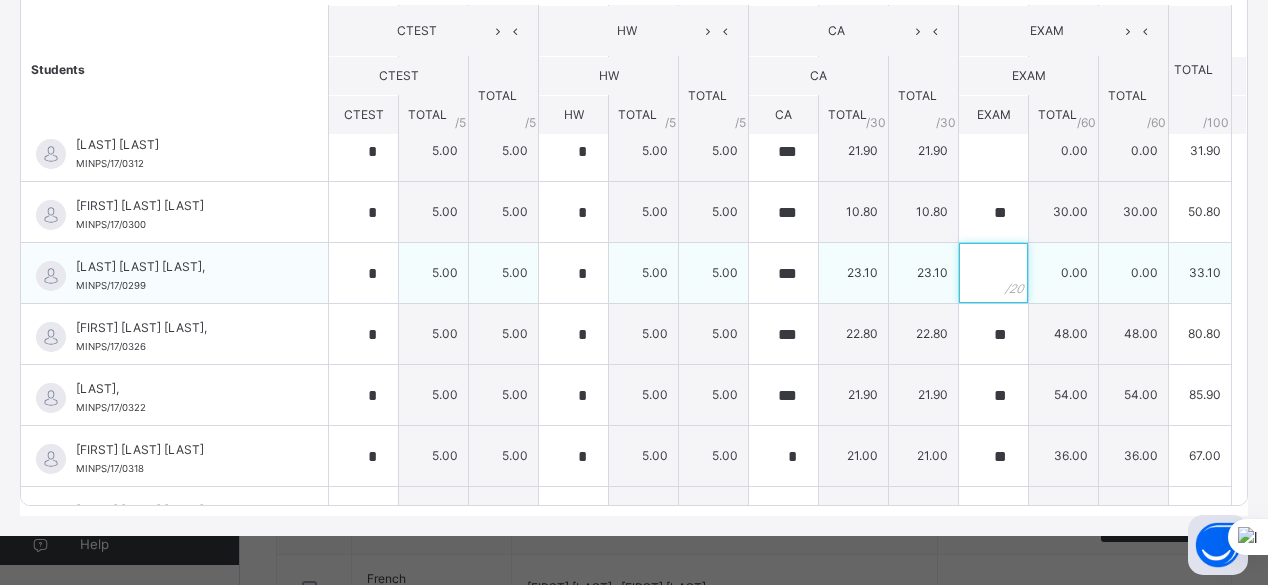 click at bounding box center [993, 273] 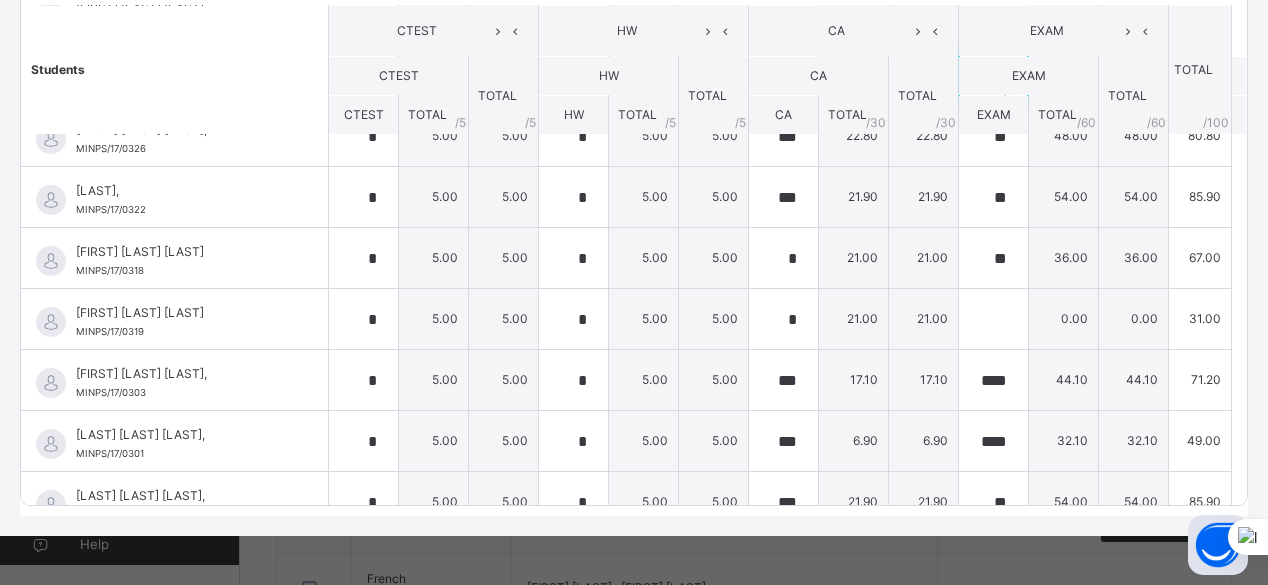 scroll, scrollTop: 659, scrollLeft: 0, axis: vertical 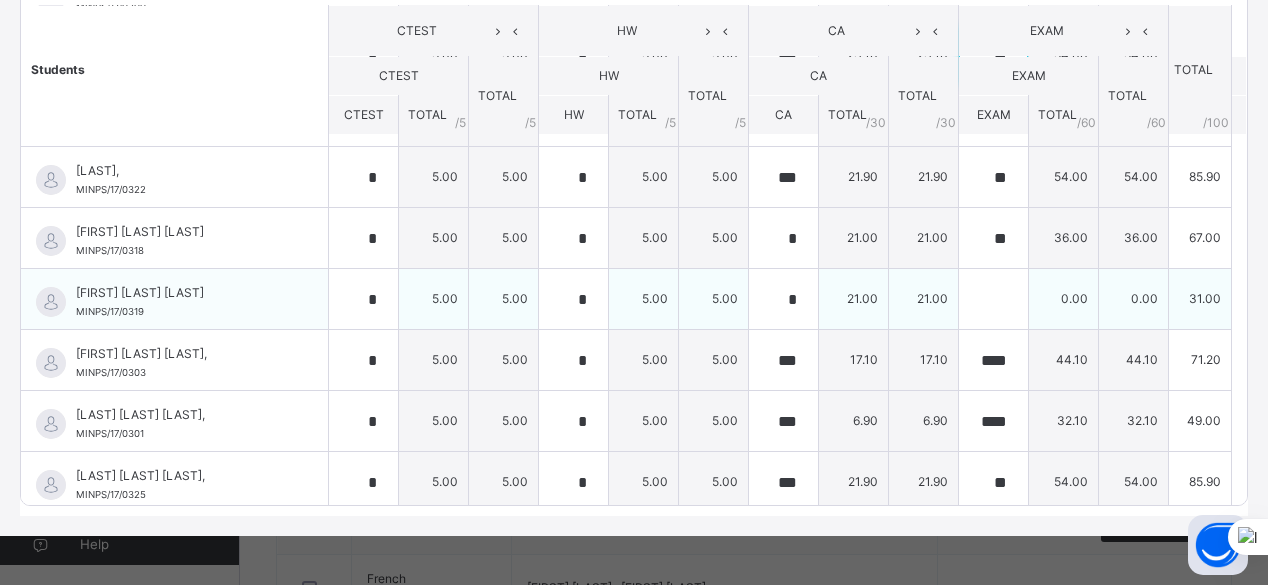 type on "**" 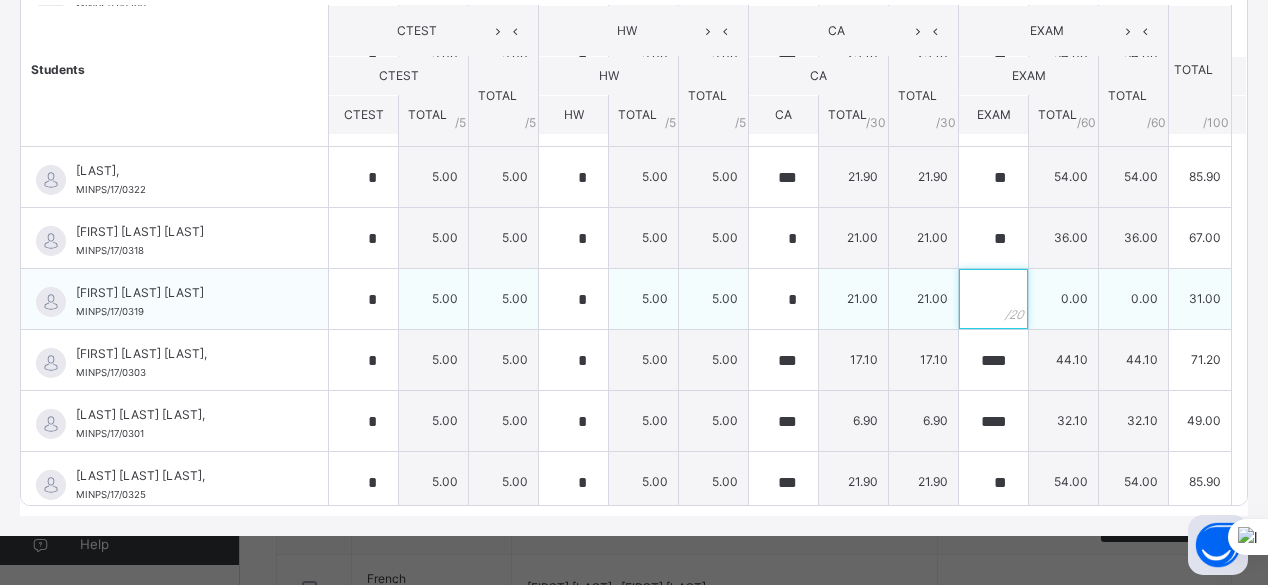 click at bounding box center (993, 299) 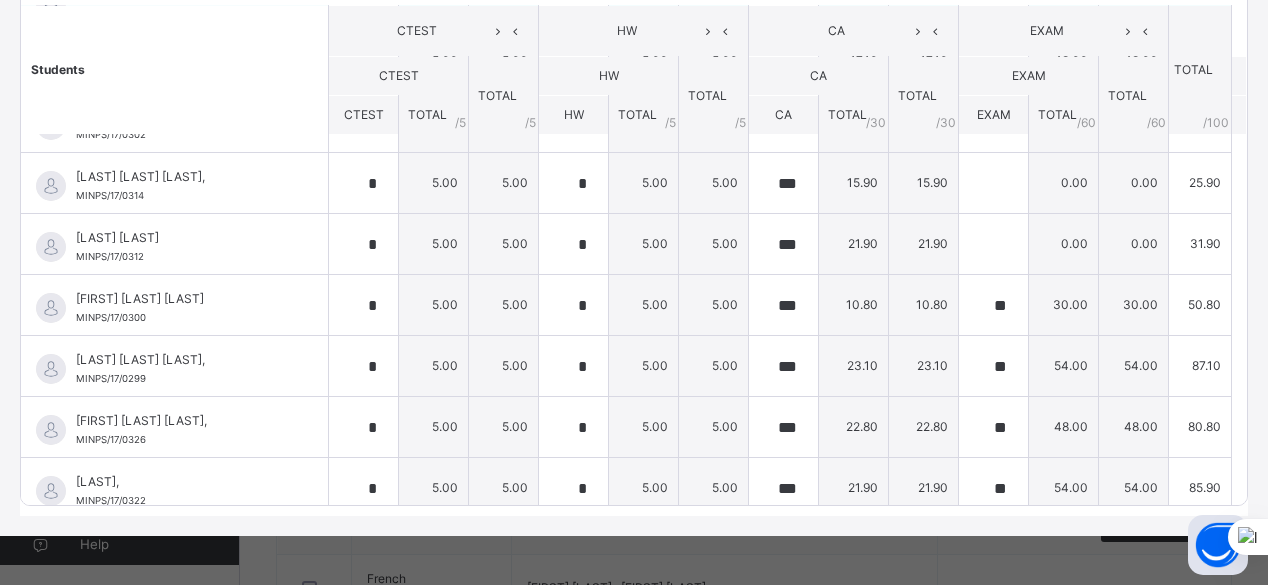 scroll, scrollTop: 342, scrollLeft: 0, axis: vertical 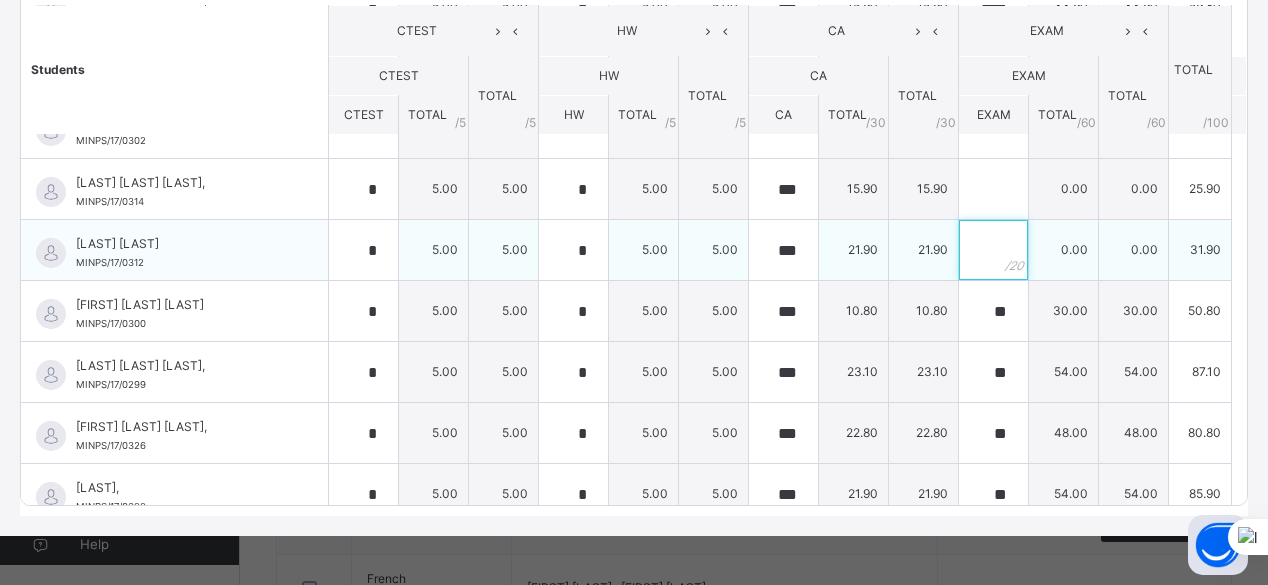 click at bounding box center [993, 250] 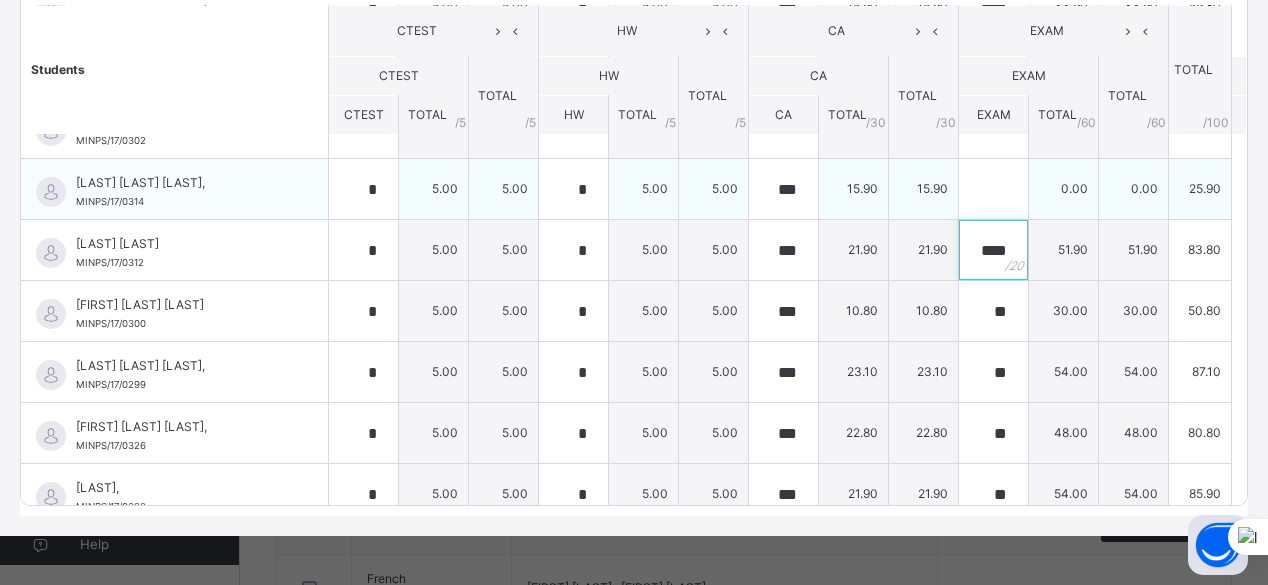 type on "****" 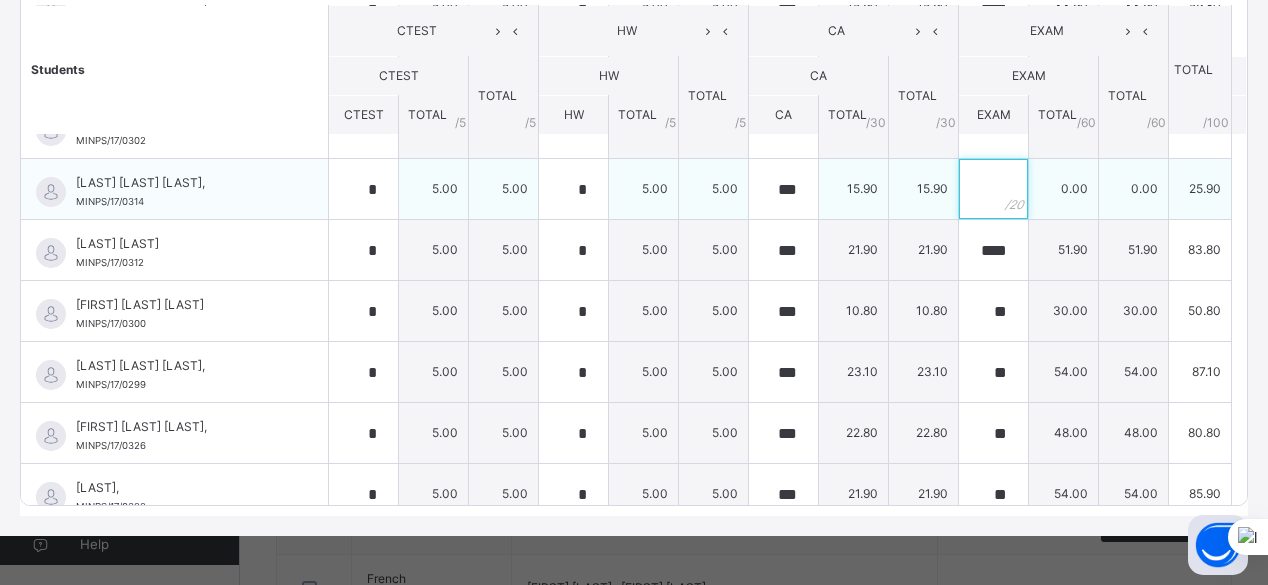 click at bounding box center [993, 189] 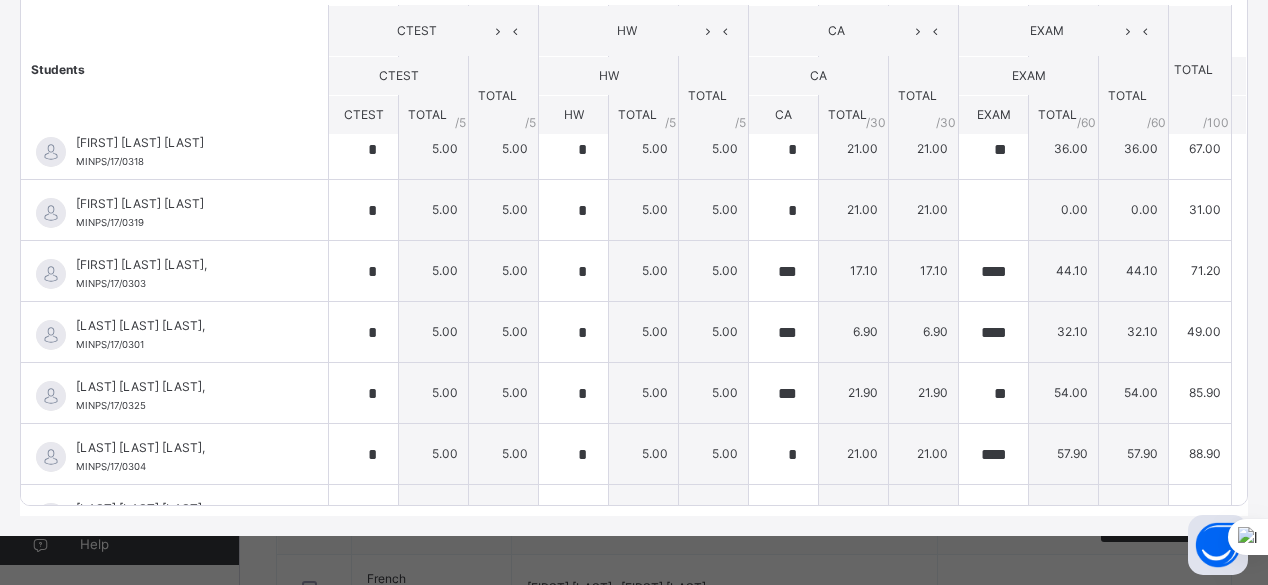 scroll, scrollTop: 746, scrollLeft: 0, axis: vertical 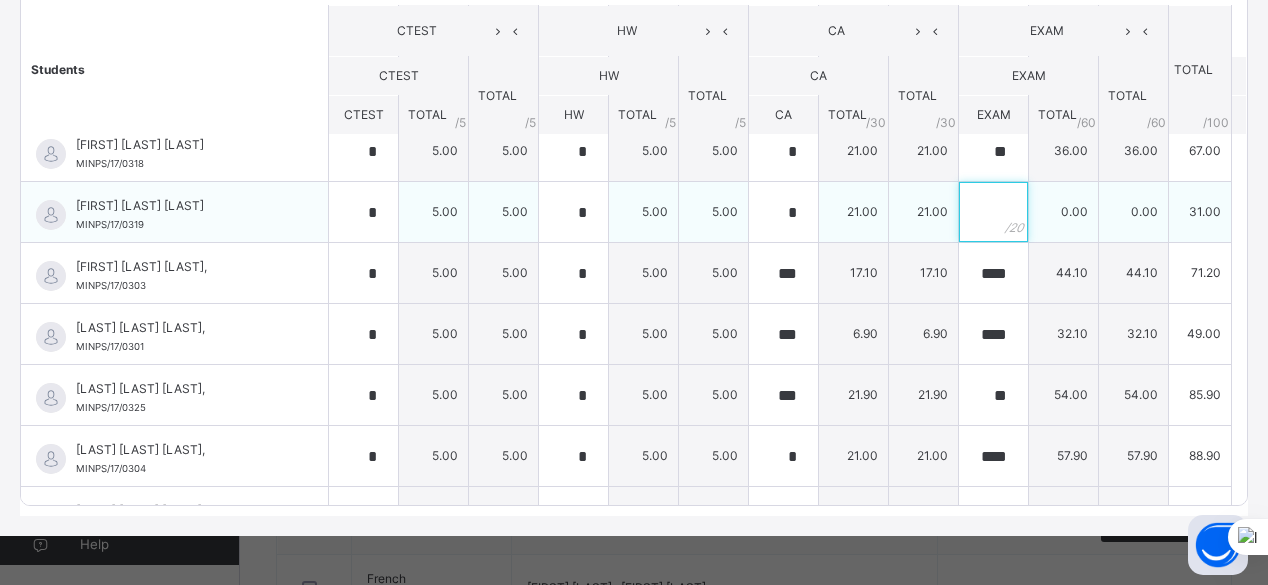 click at bounding box center [993, 212] 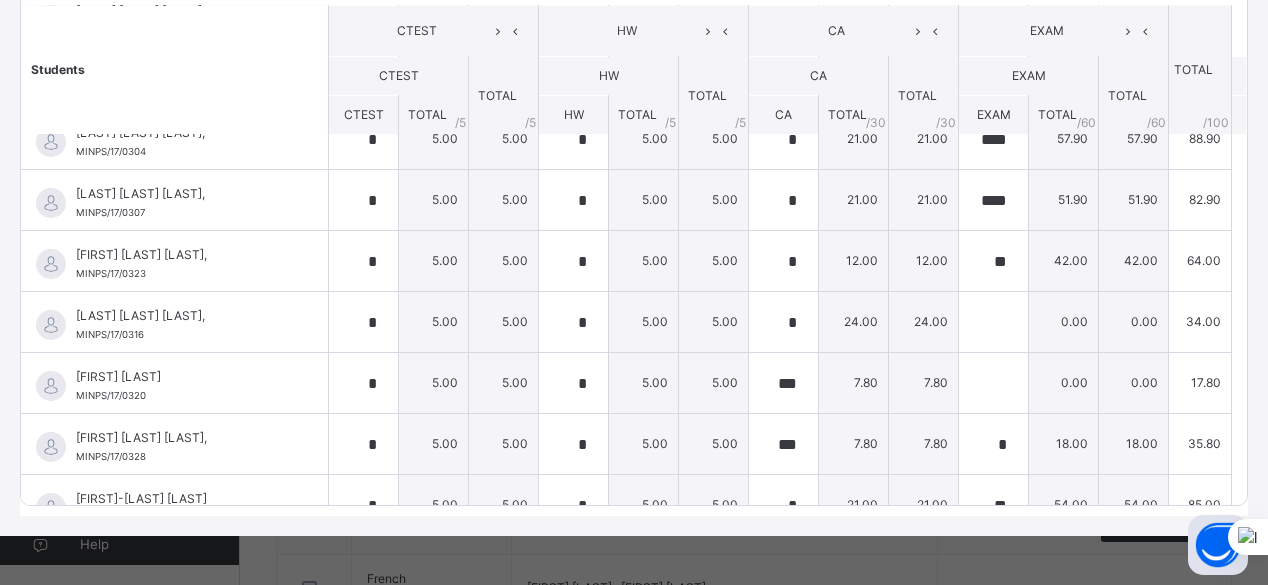scroll, scrollTop: 1064, scrollLeft: 0, axis: vertical 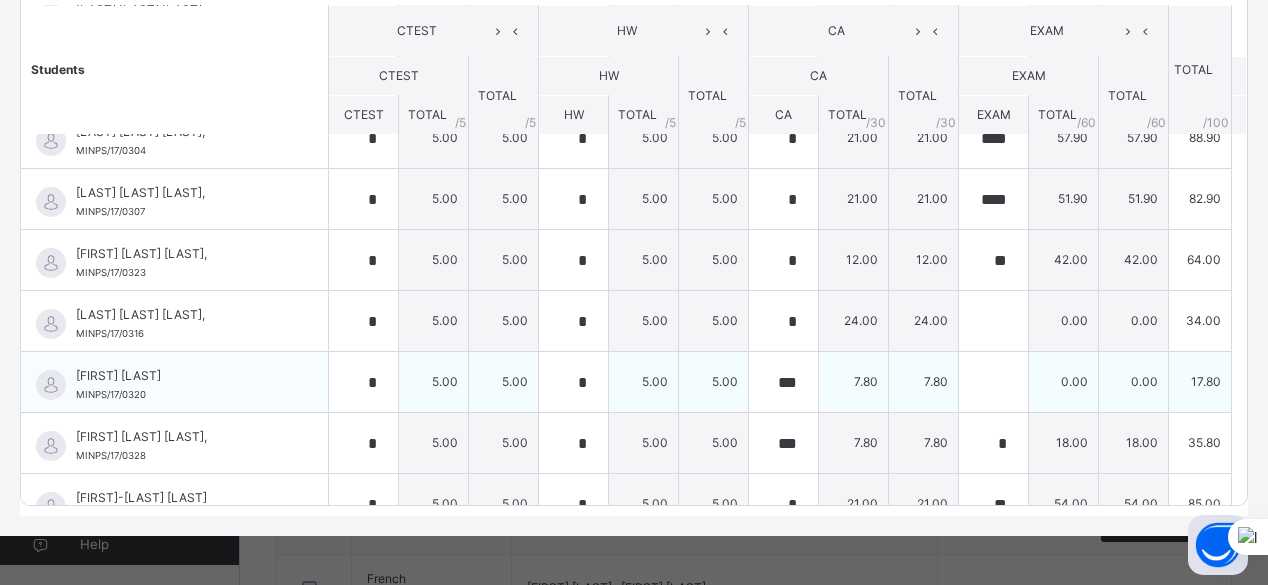 type on "****" 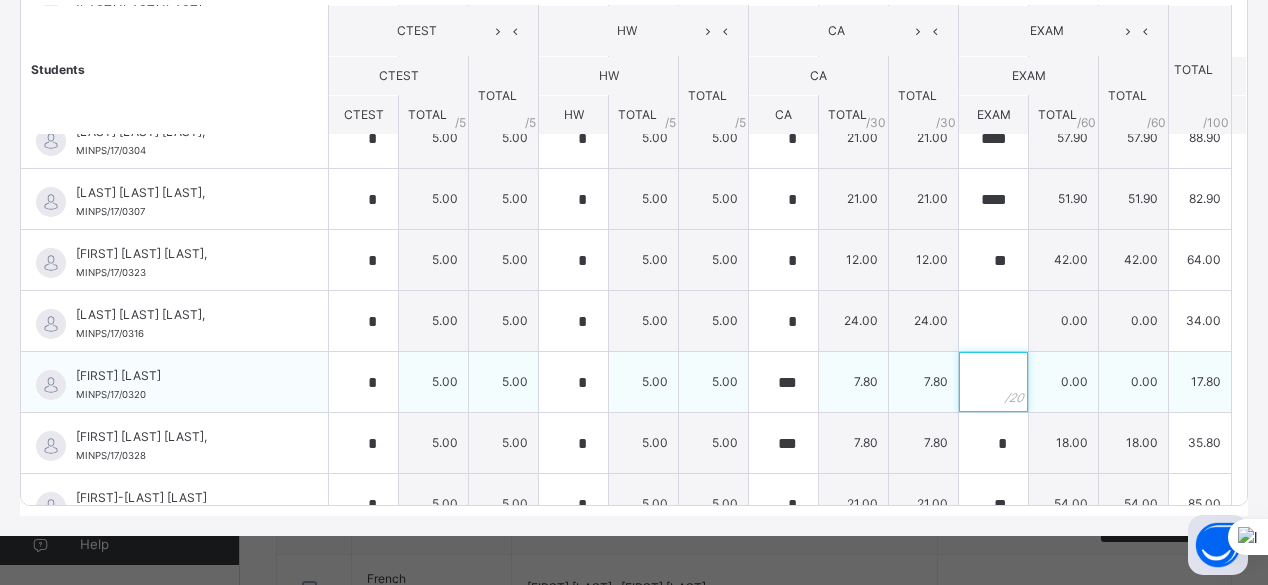 click at bounding box center (993, 382) 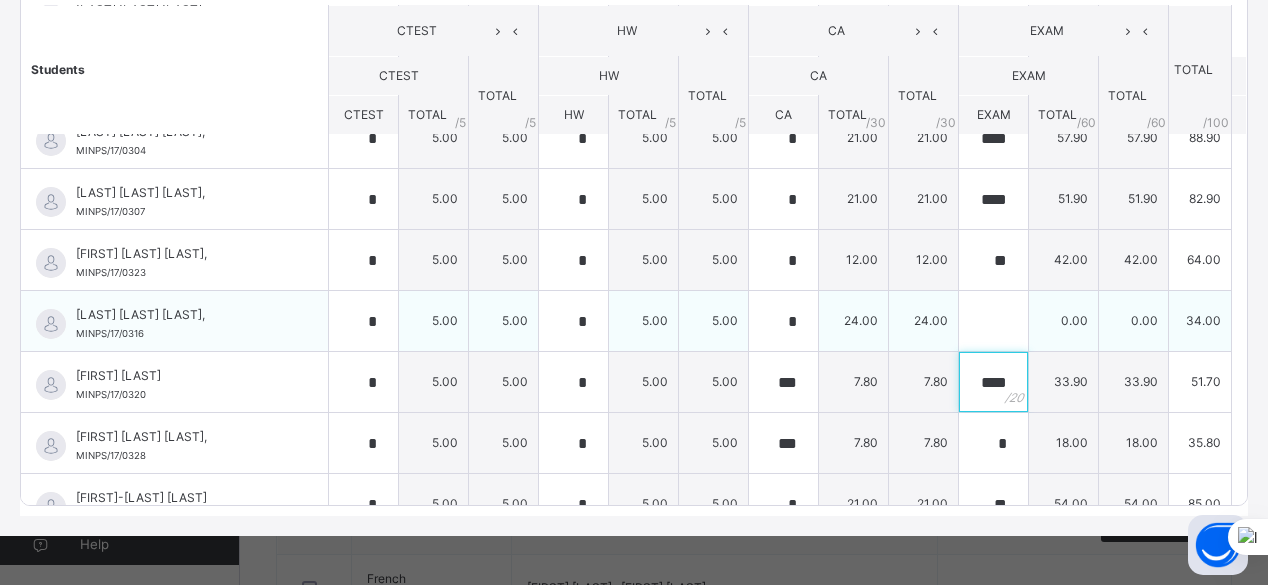 type on "****" 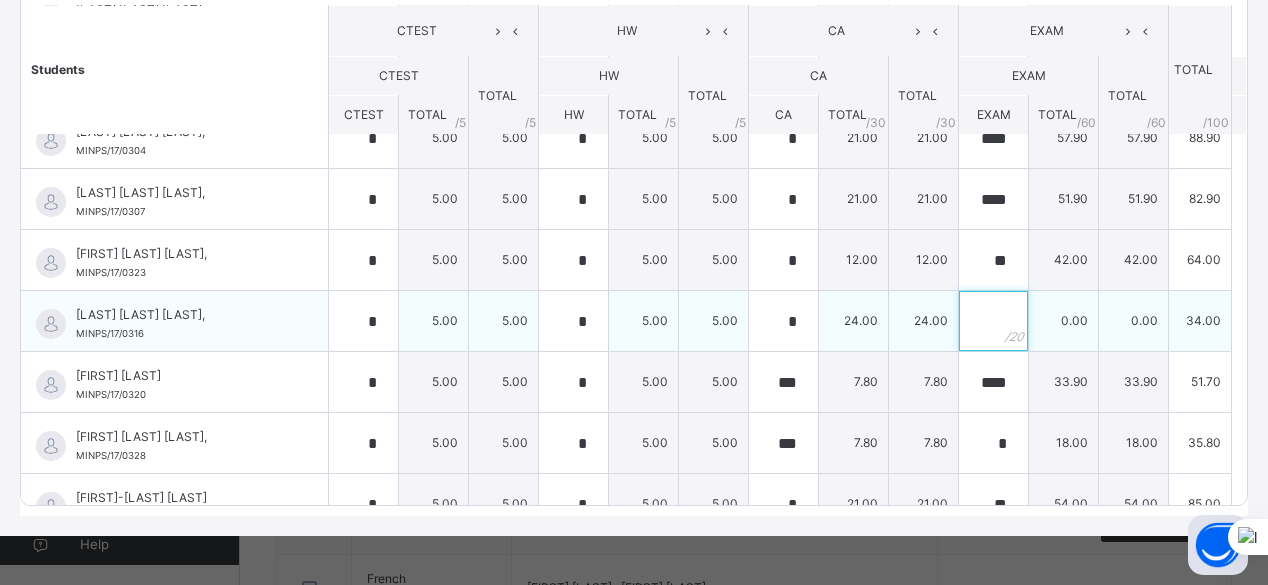 click at bounding box center [993, 321] 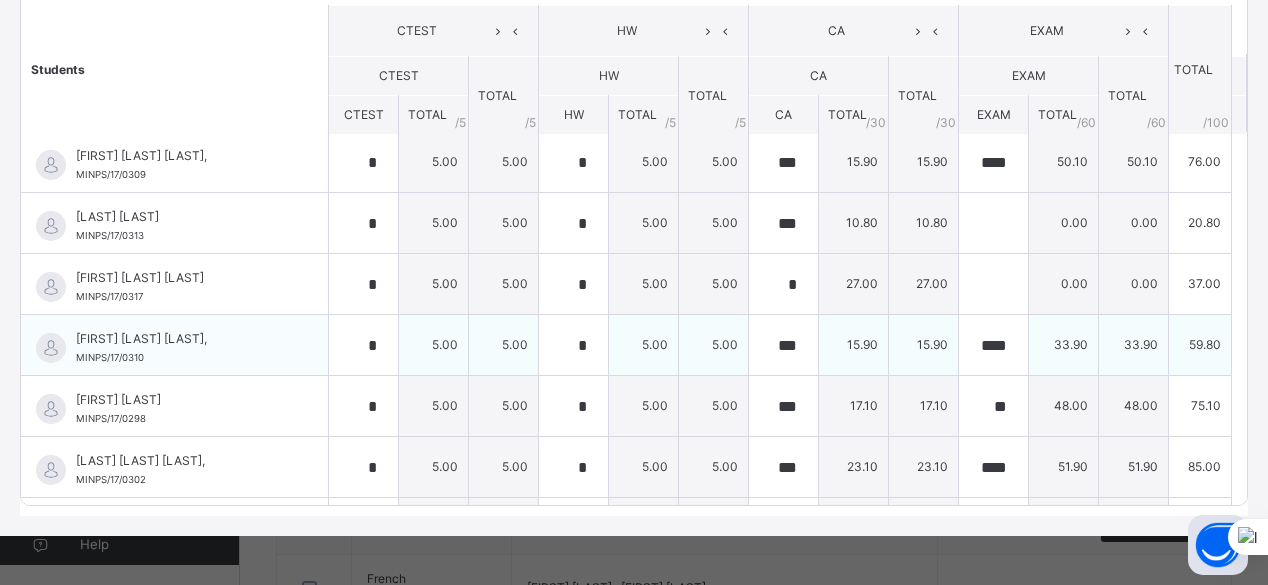scroll, scrollTop: 0, scrollLeft: 0, axis: both 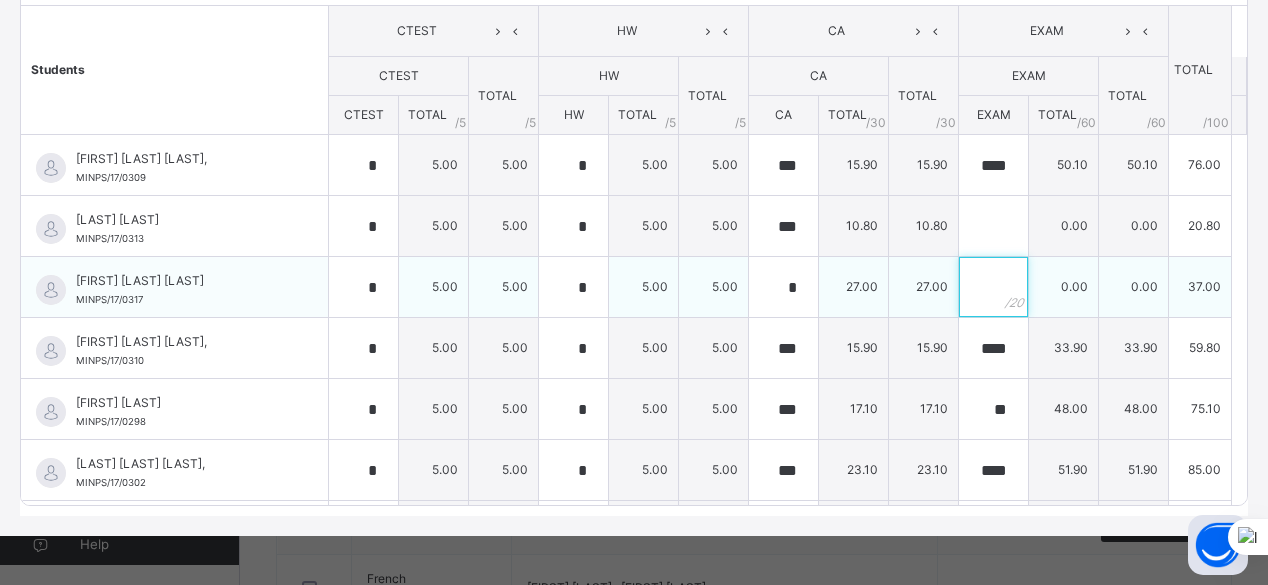 click at bounding box center [993, 287] 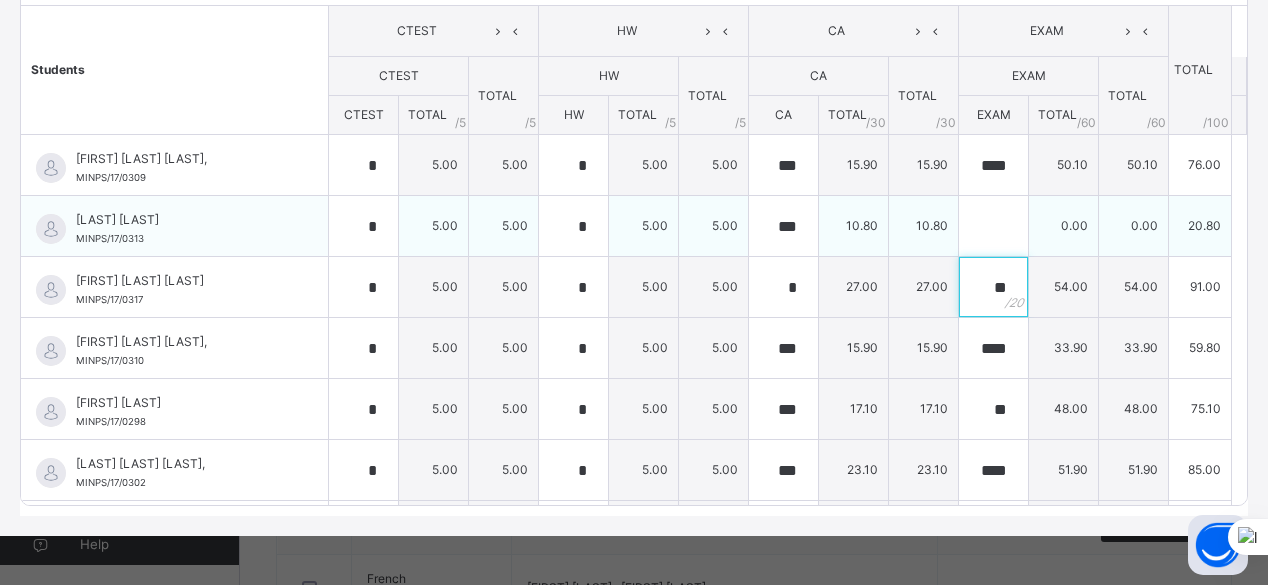 type on "**" 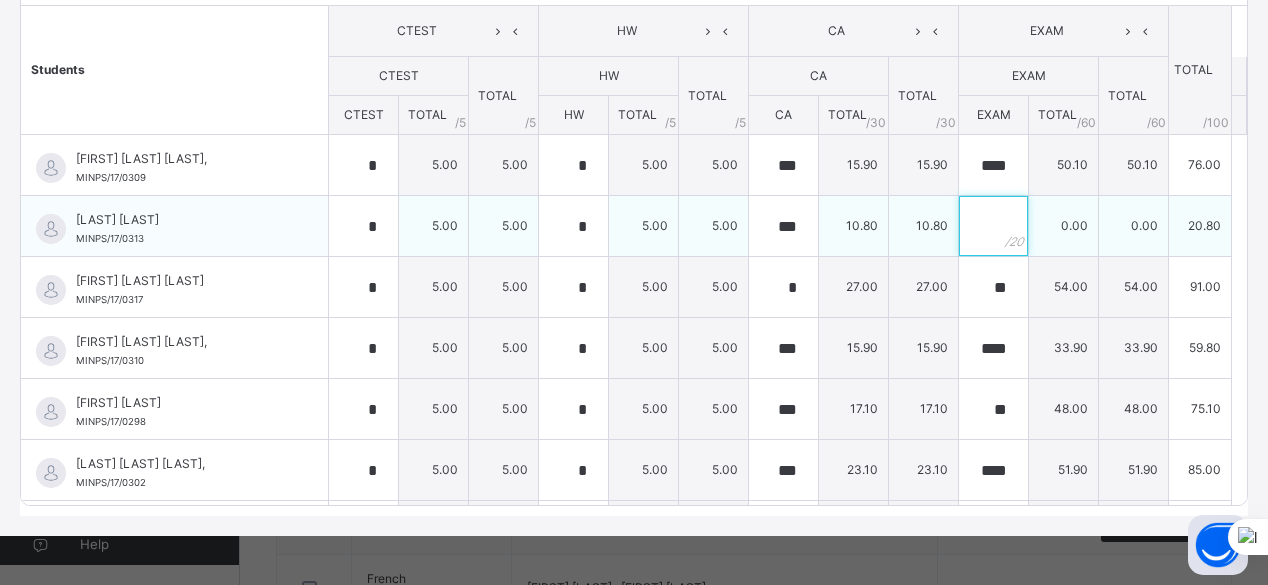 click at bounding box center [993, 226] 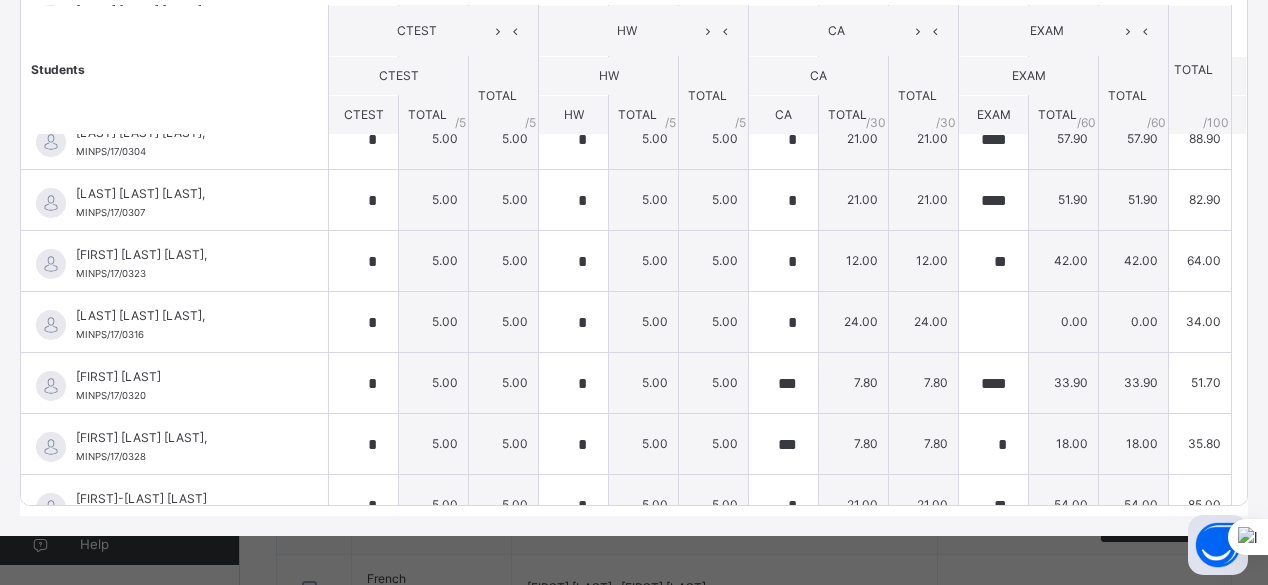 scroll, scrollTop: 1064, scrollLeft: 0, axis: vertical 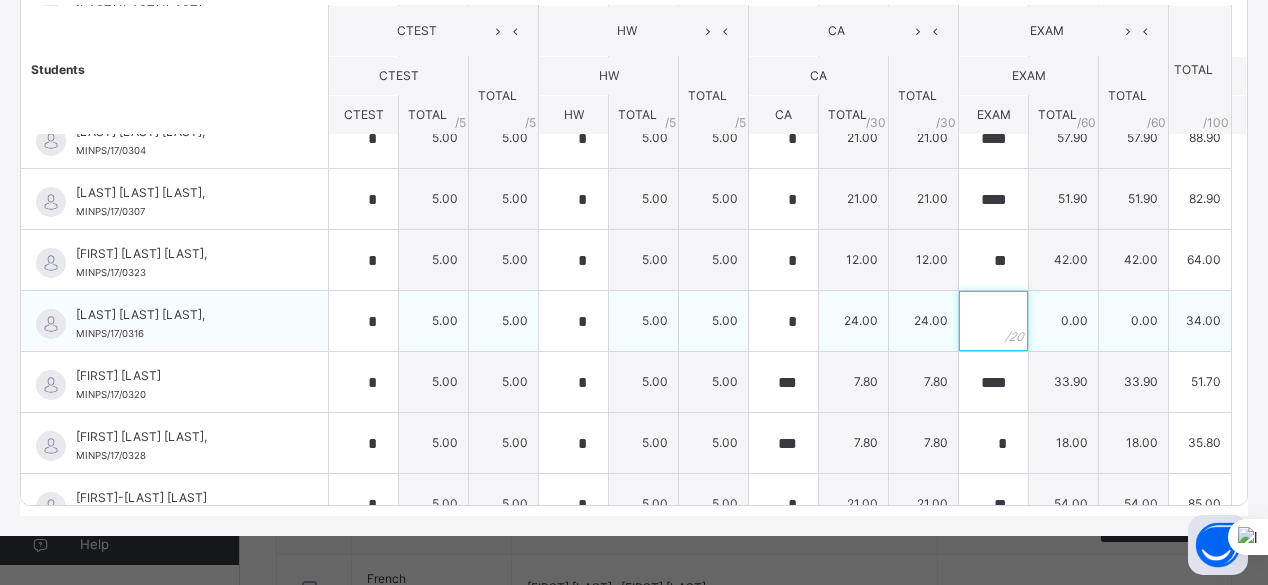 click at bounding box center (993, 321) 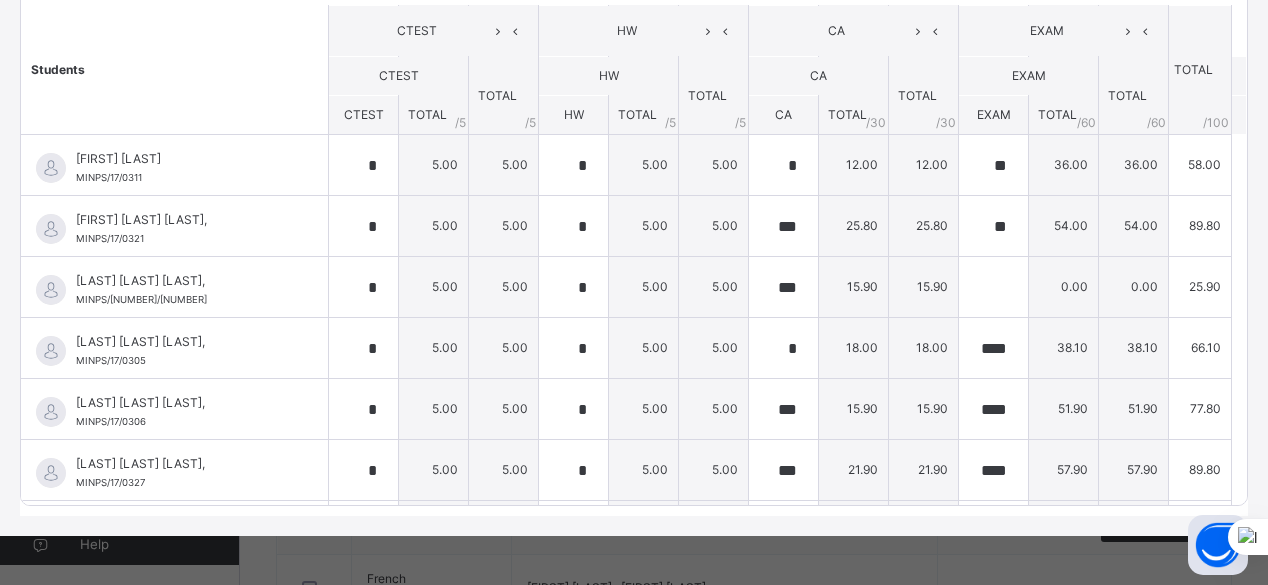 scroll, scrollTop: 1468, scrollLeft: 0, axis: vertical 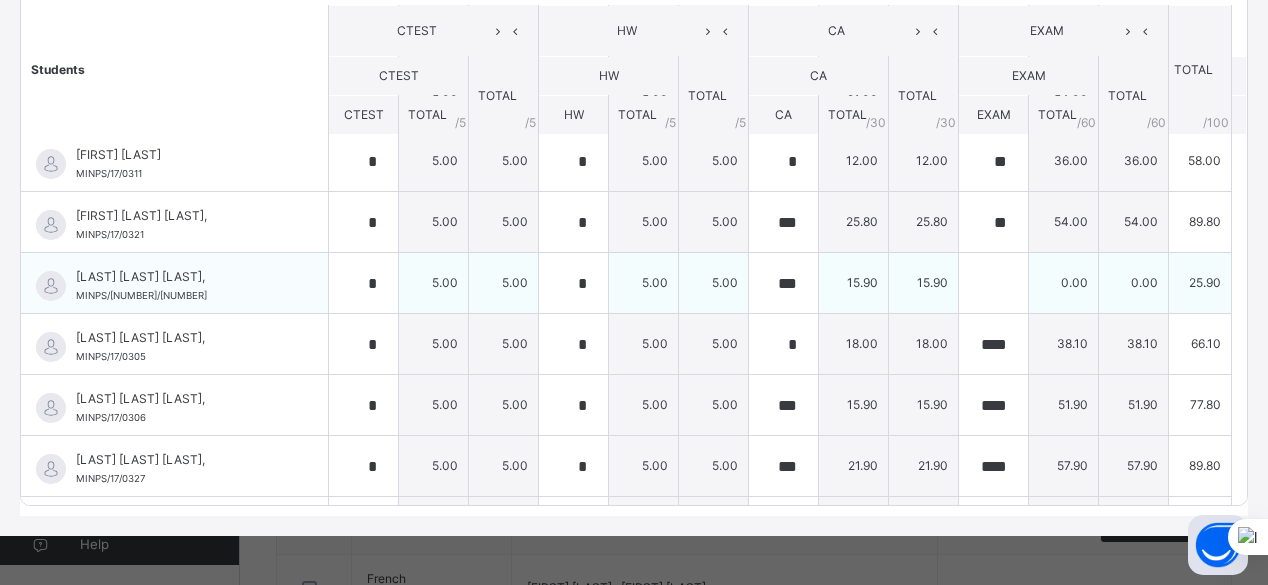 type on "**" 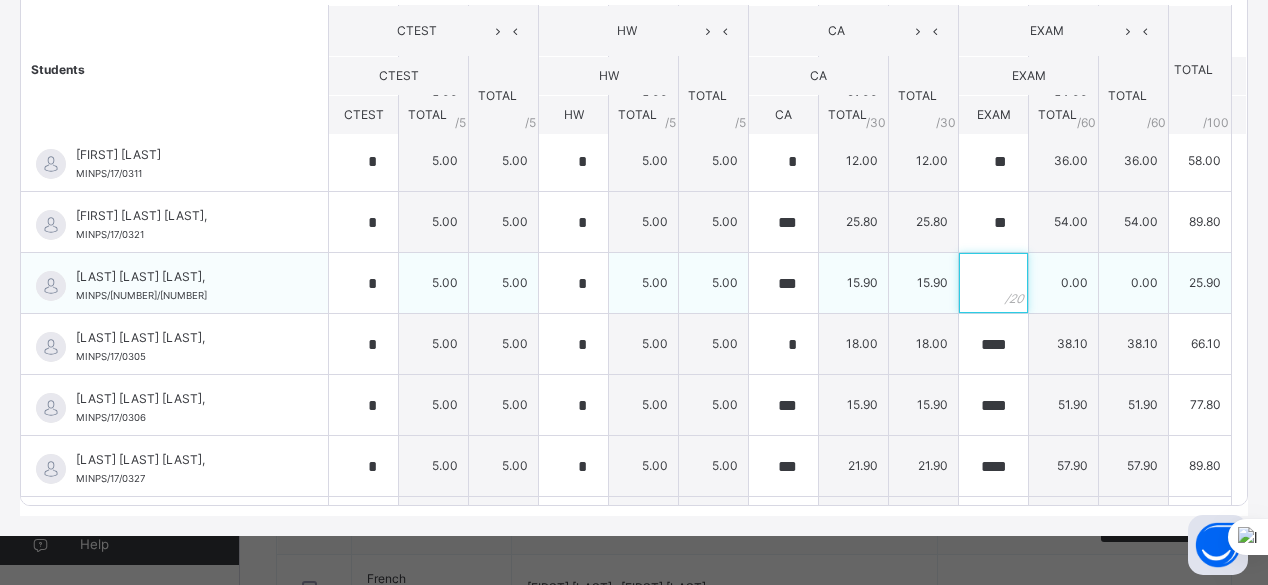 click at bounding box center [993, 283] 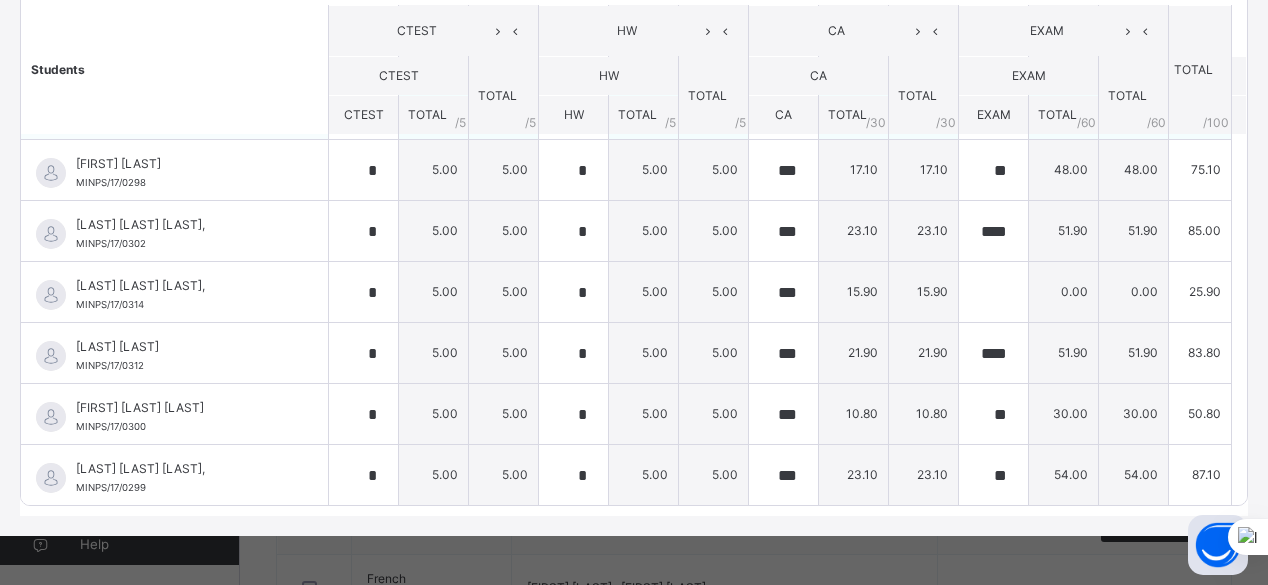 scroll, scrollTop: 242, scrollLeft: 0, axis: vertical 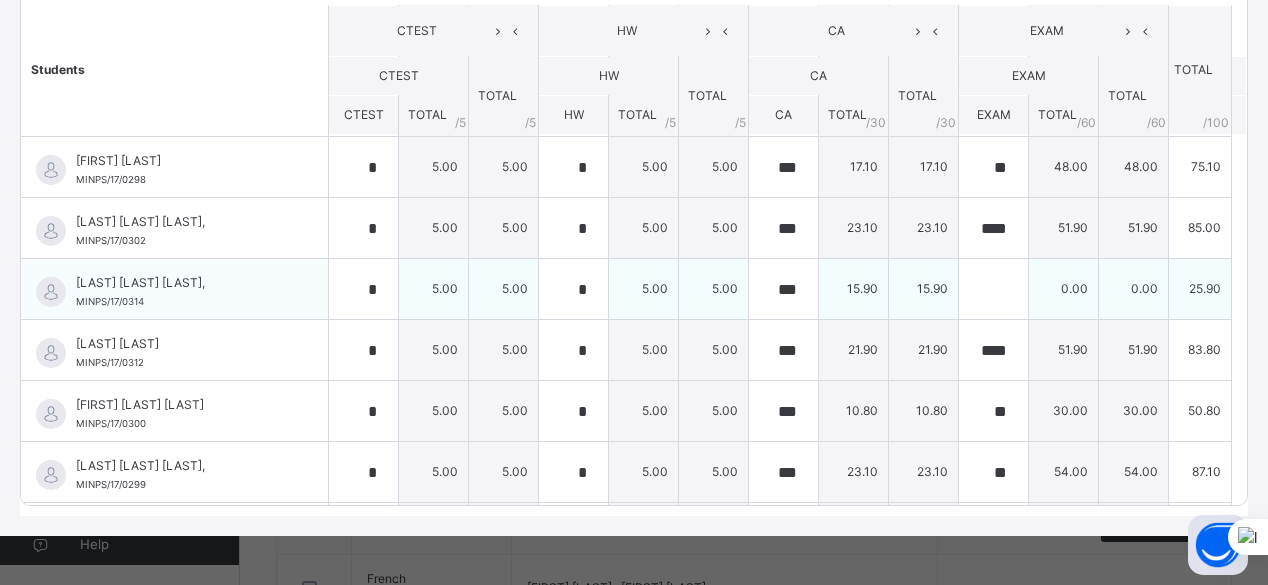 type on "**" 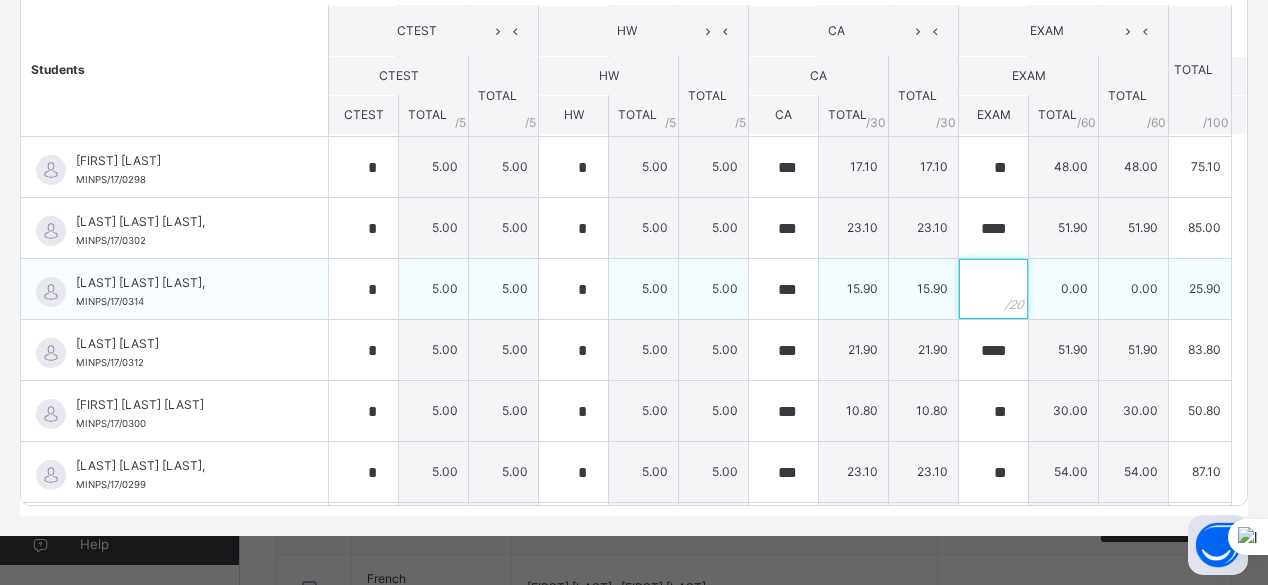click at bounding box center [993, 289] 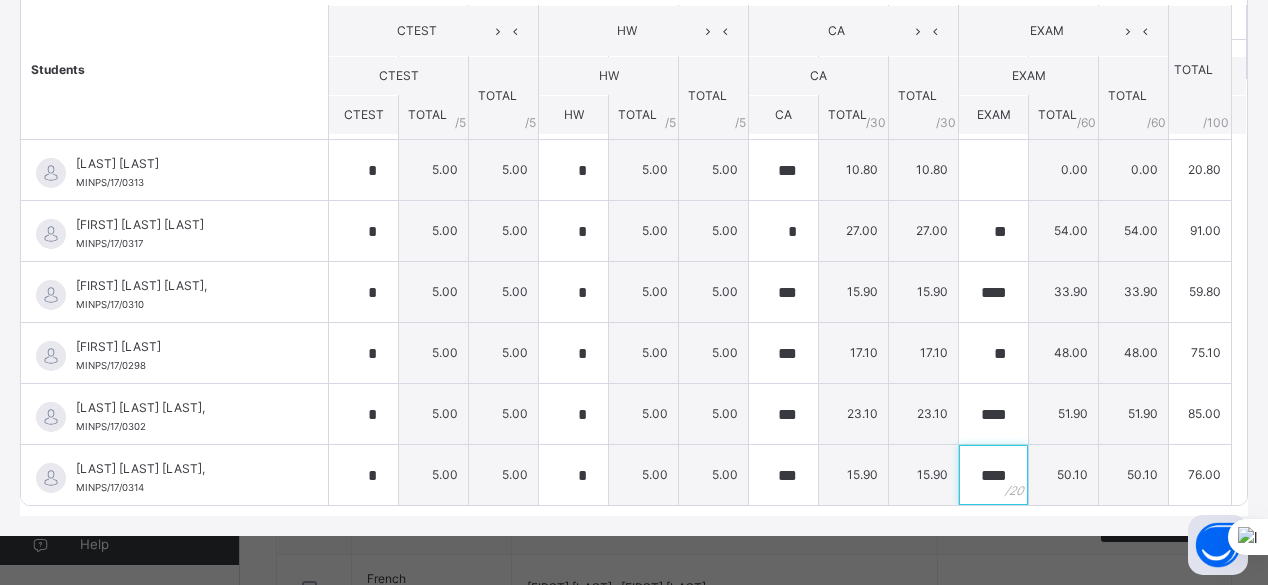 scroll, scrollTop: 0, scrollLeft: 0, axis: both 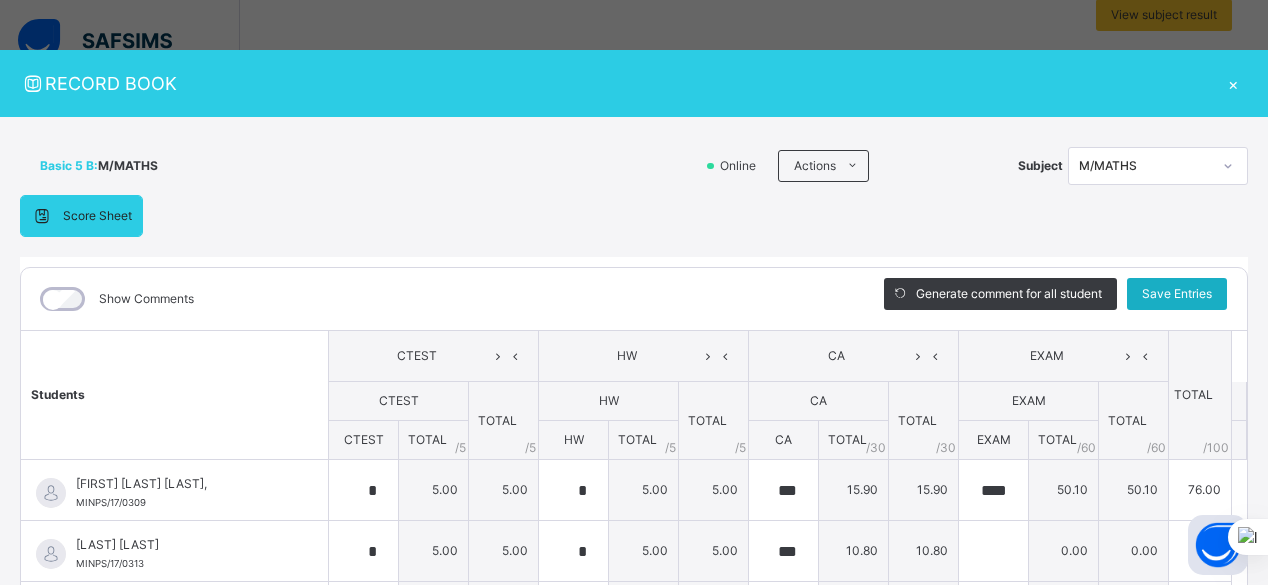 type on "****" 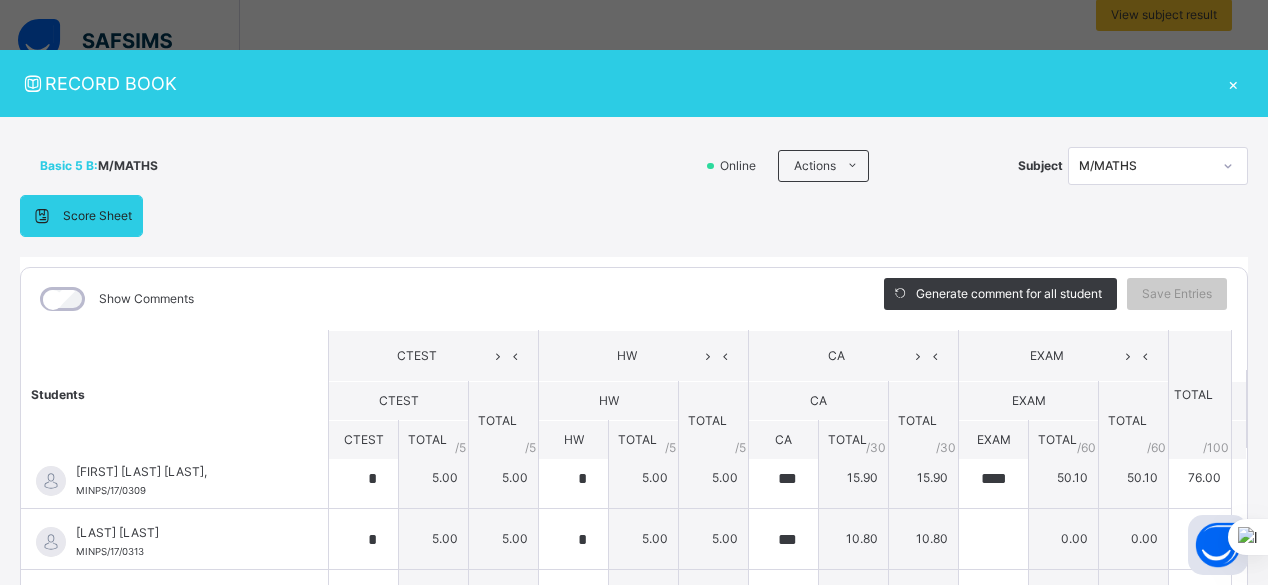 scroll, scrollTop: 0, scrollLeft: 0, axis: both 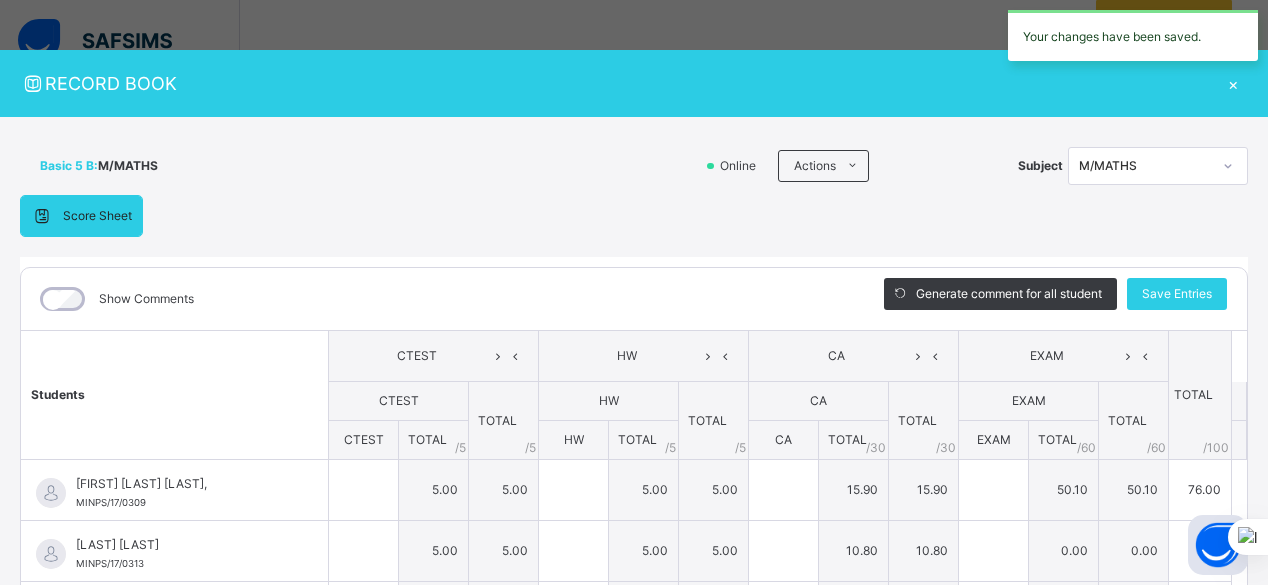 type on "*" 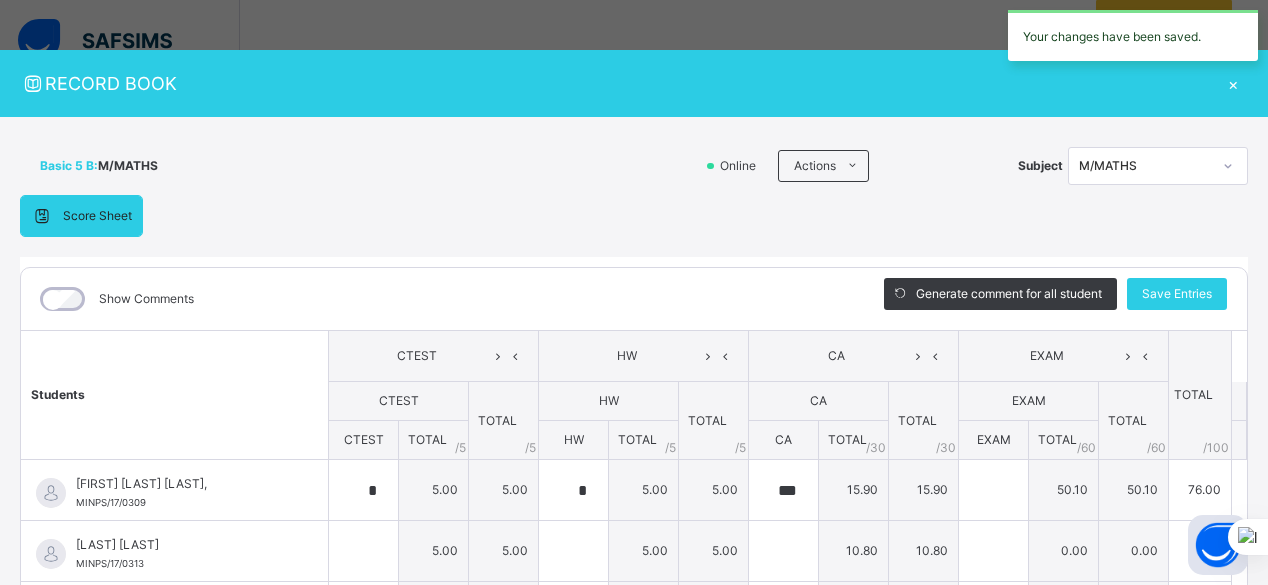type on "****" 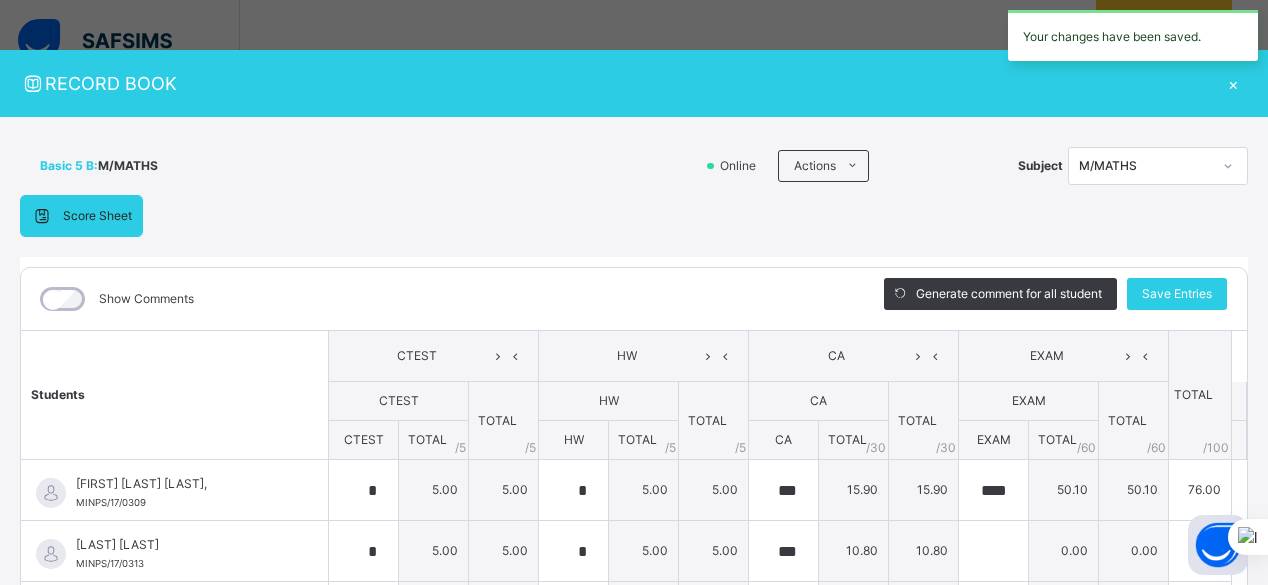 type on "*" 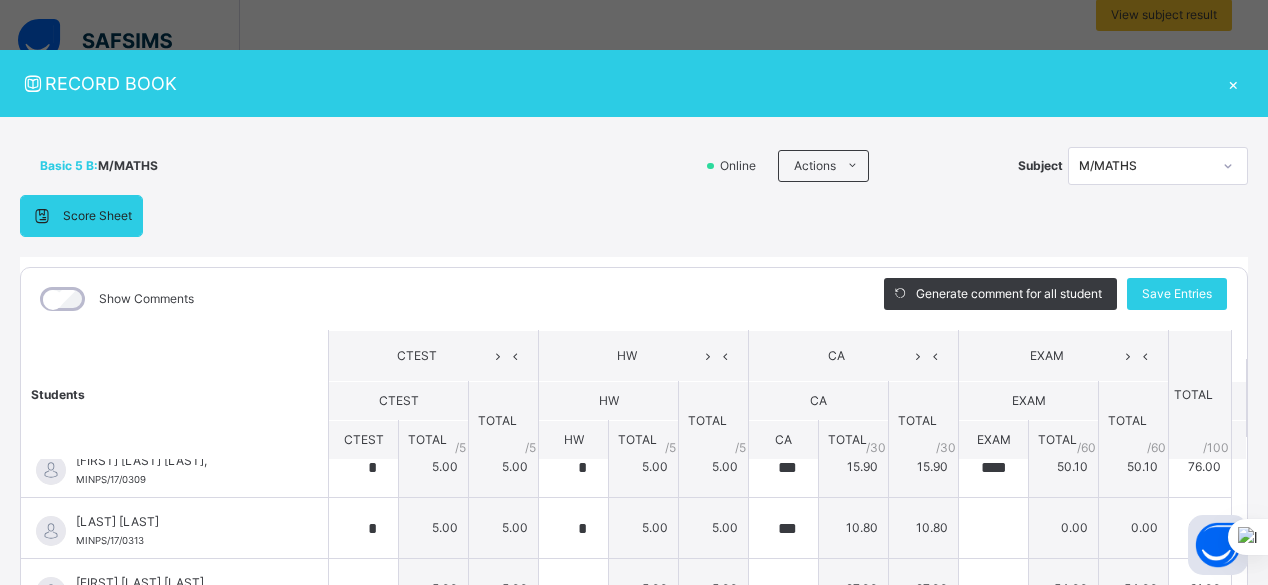 scroll, scrollTop: 24, scrollLeft: 0, axis: vertical 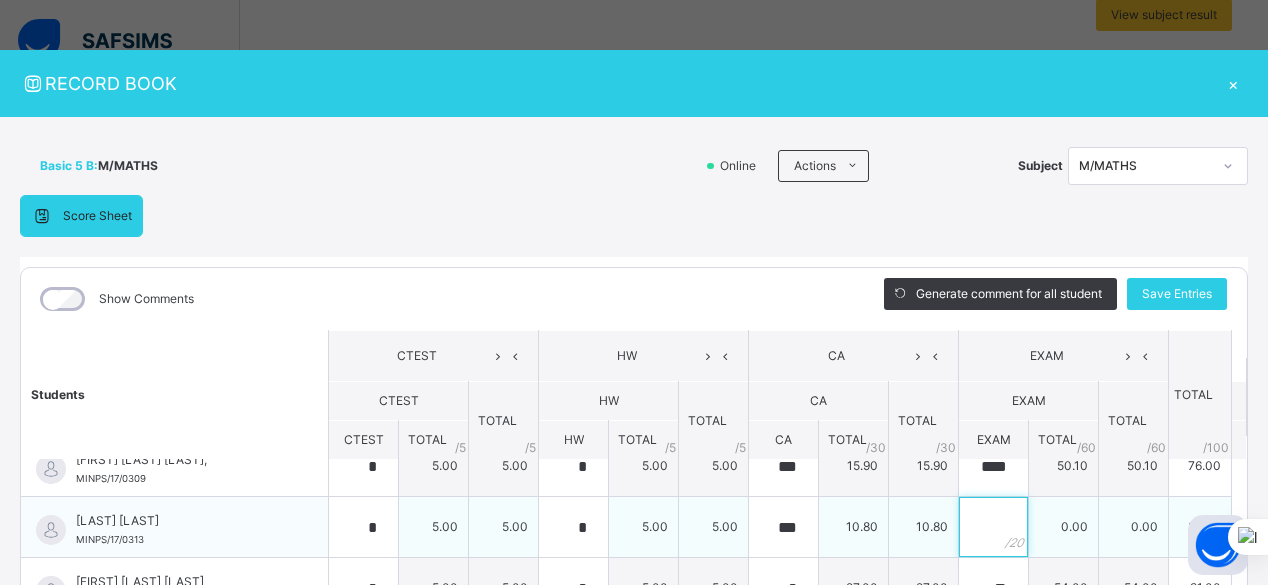 click at bounding box center [993, 527] 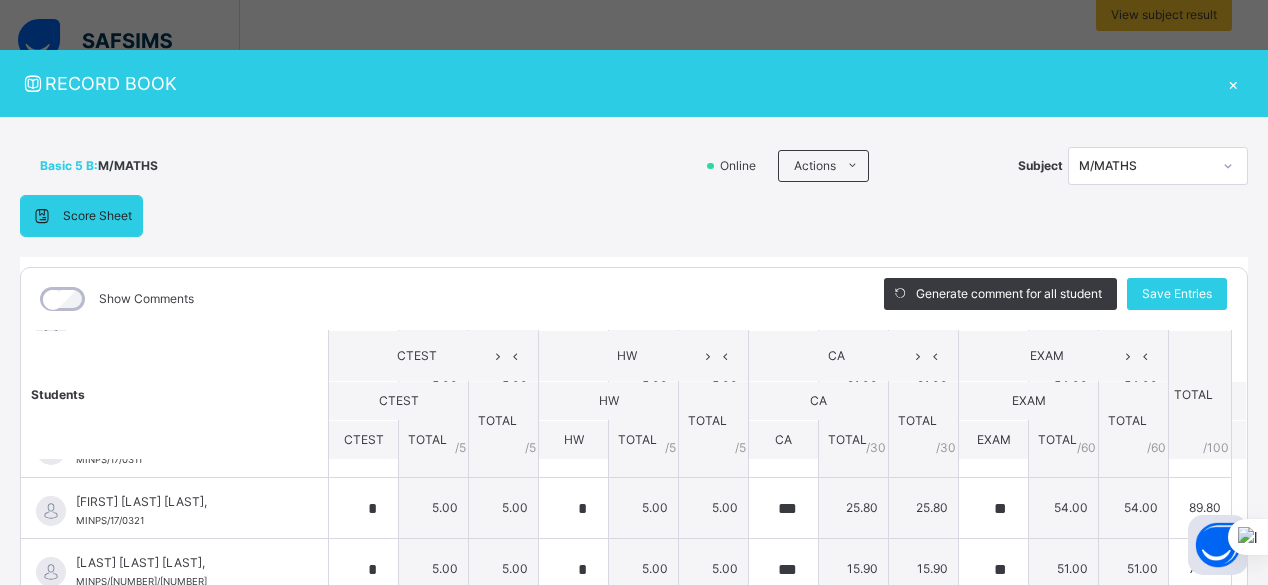 scroll, scrollTop: 1513, scrollLeft: 0, axis: vertical 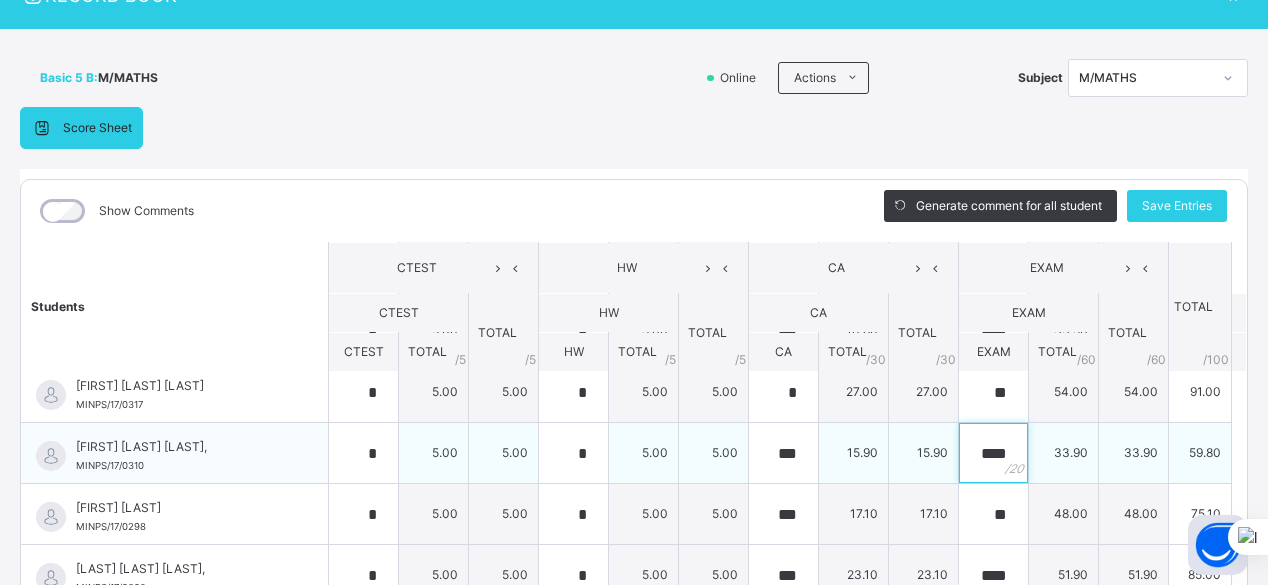 click on "****" at bounding box center (993, 453) 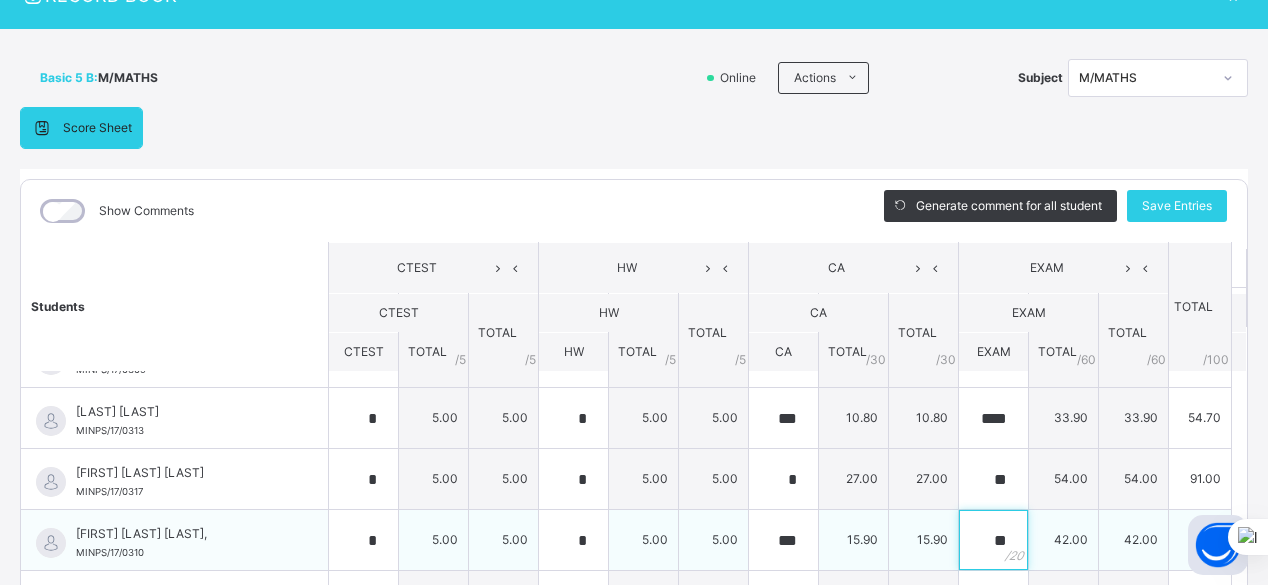 scroll, scrollTop: 0, scrollLeft: 0, axis: both 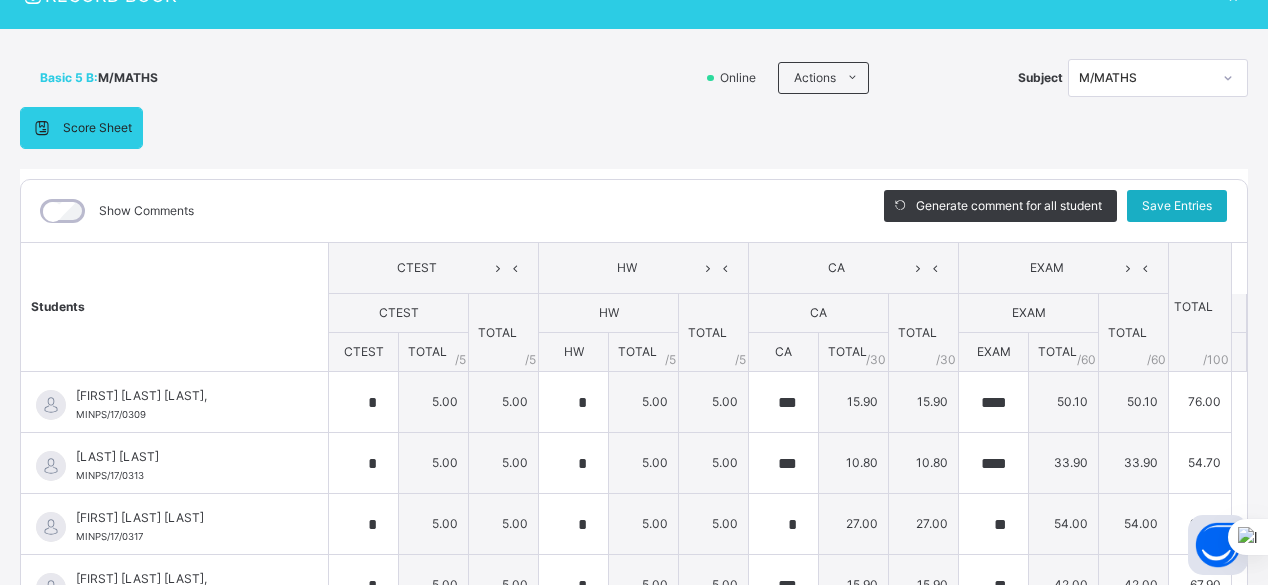 click on "Save Entries" at bounding box center [1177, 206] 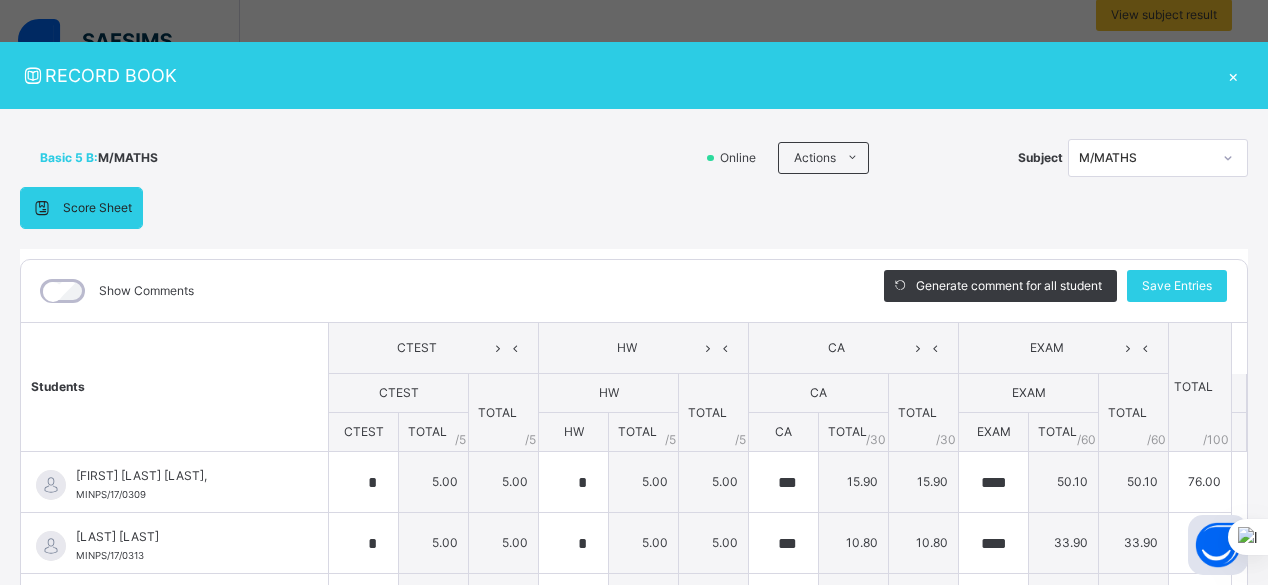 scroll, scrollTop: 0, scrollLeft: 0, axis: both 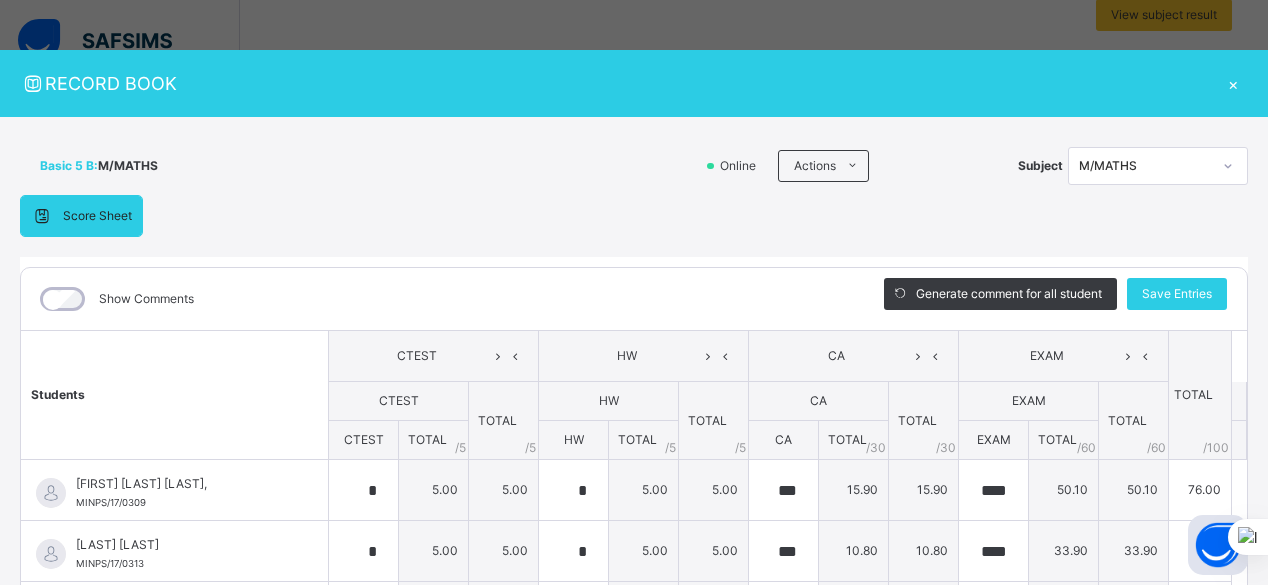 click on "×" at bounding box center (1233, 83) 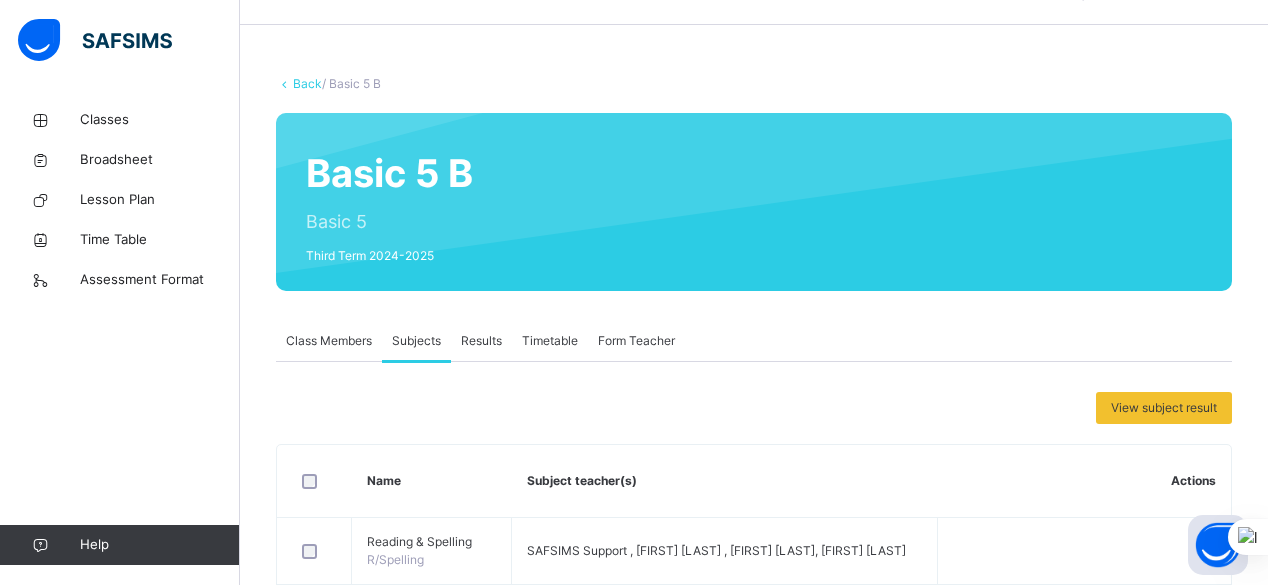 scroll, scrollTop: 0, scrollLeft: 0, axis: both 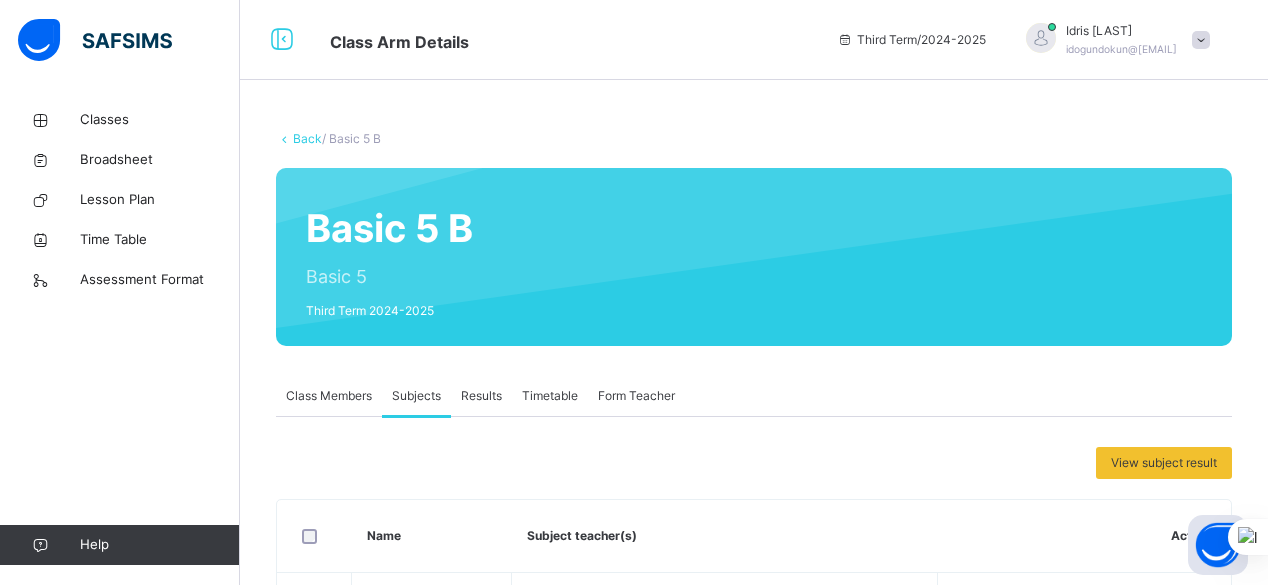 click on "Back" at bounding box center (307, 138) 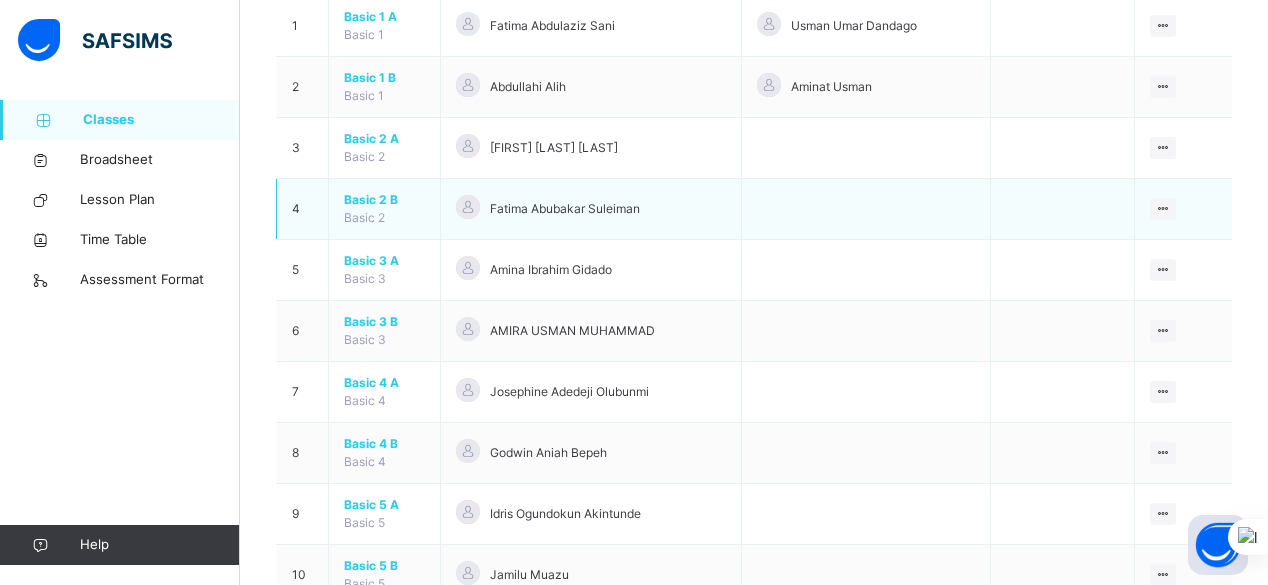 scroll, scrollTop: 311, scrollLeft: 0, axis: vertical 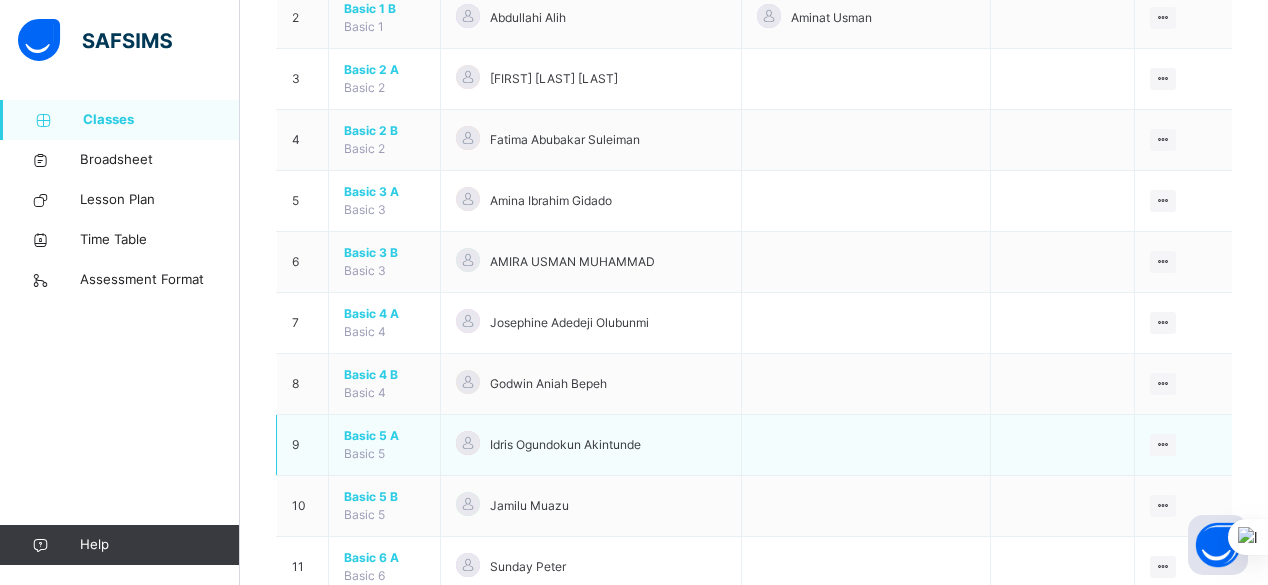 click on "Basic 5   A" at bounding box center (384, 436) 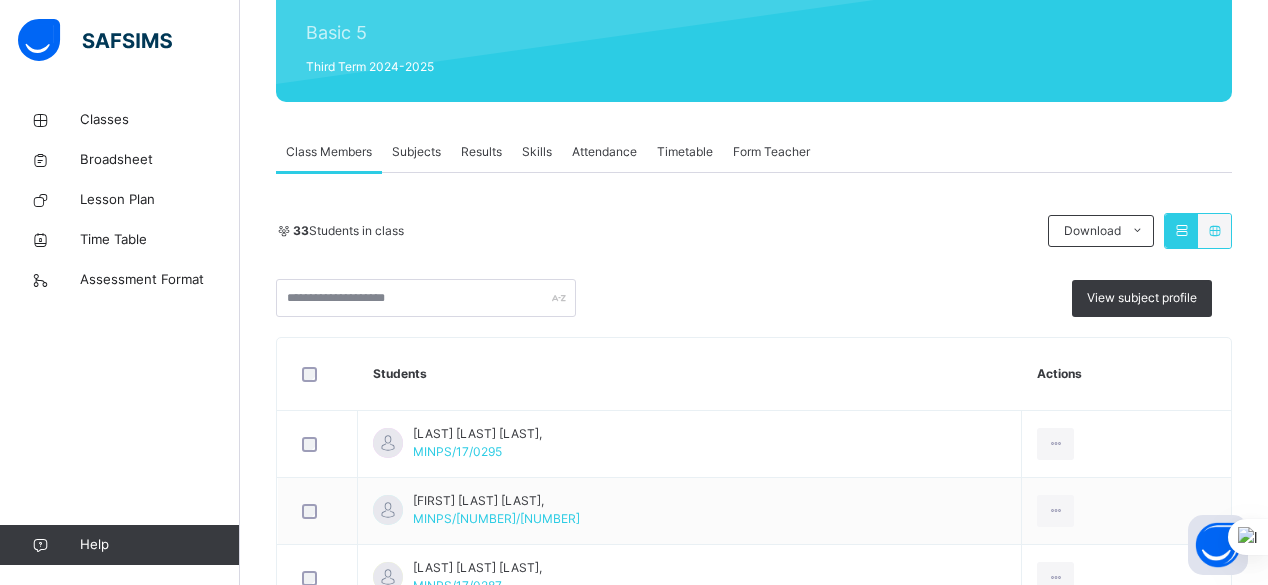 scroll, scrollTop: 298, scrollLeft: 0, axis: vertical 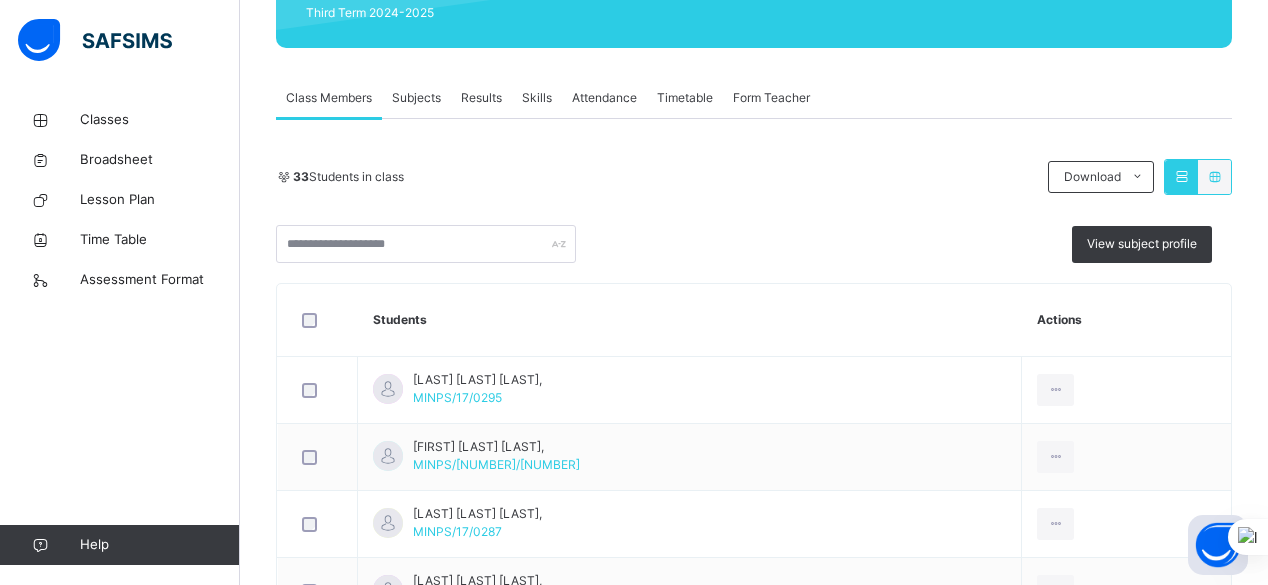 click on "Subjects" at bounding box center [416, 98] 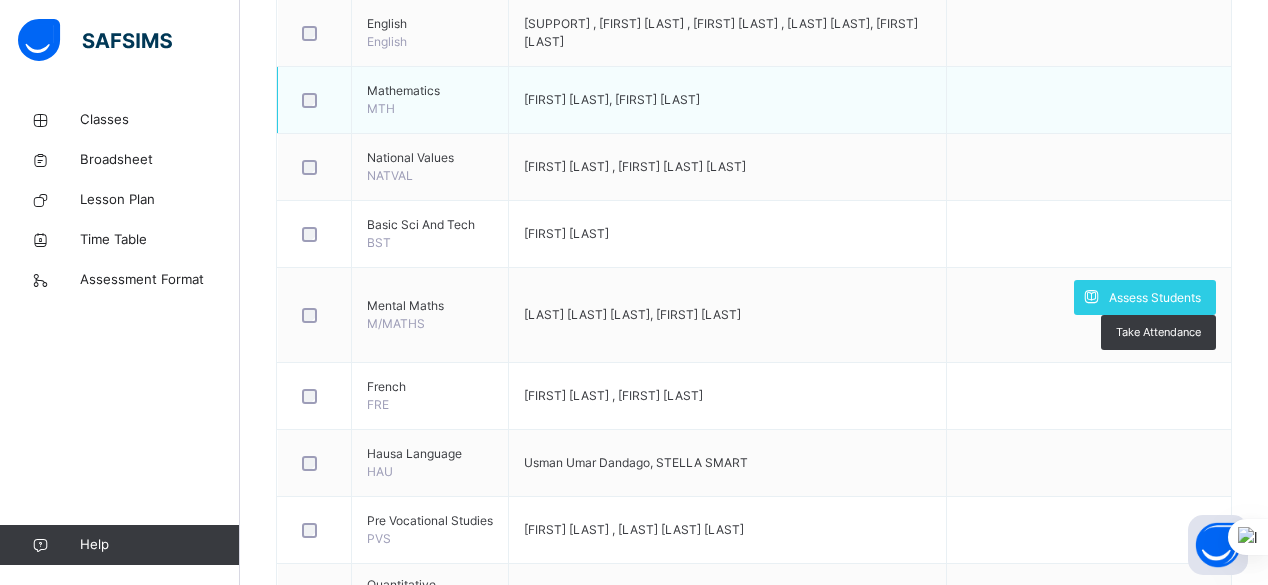 scroll, scrollTop: 647, scrollLeft: 0, axis: vertical 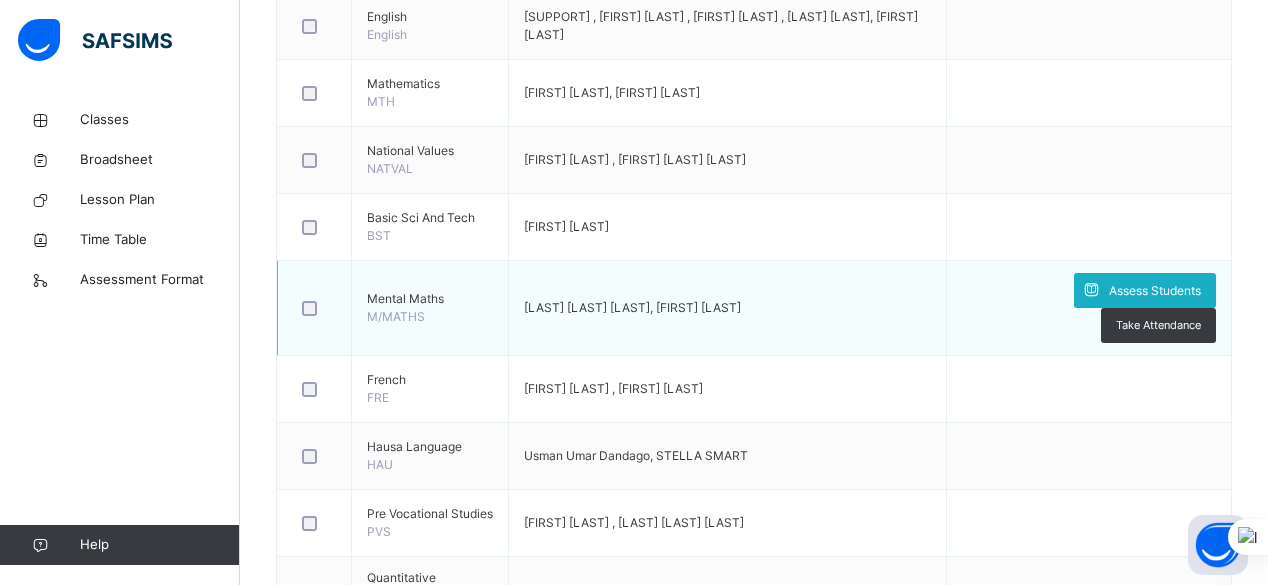 click on "Assess Students" at bounding box center (1155, 291) 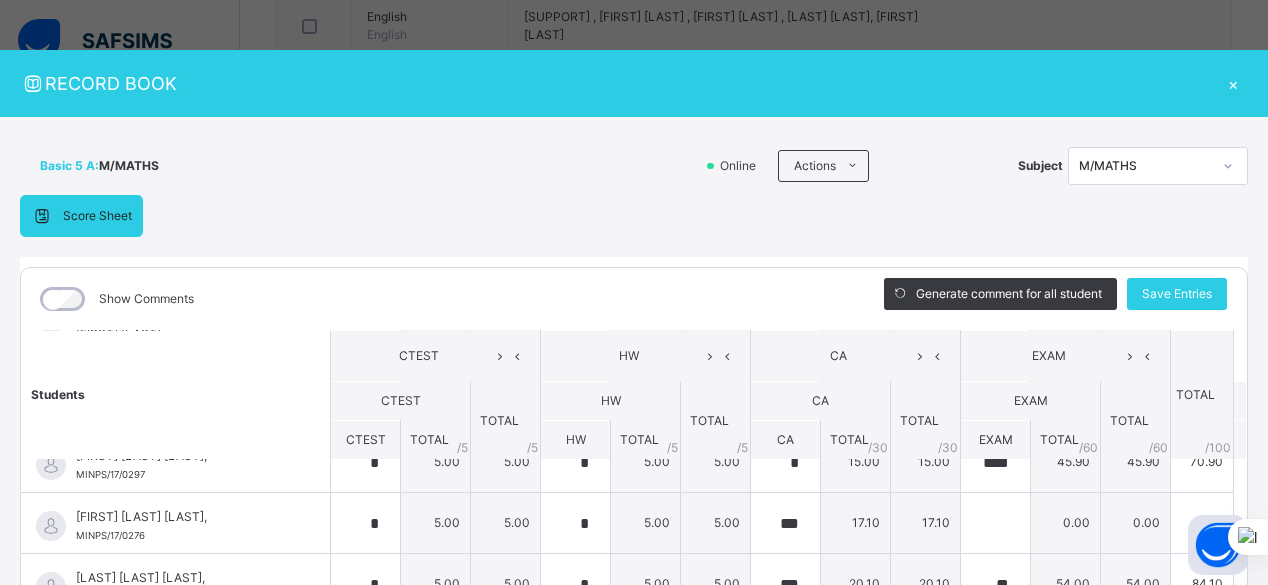 scroll, scrollTop: 504, scrollLeft: 0, axis: vertical 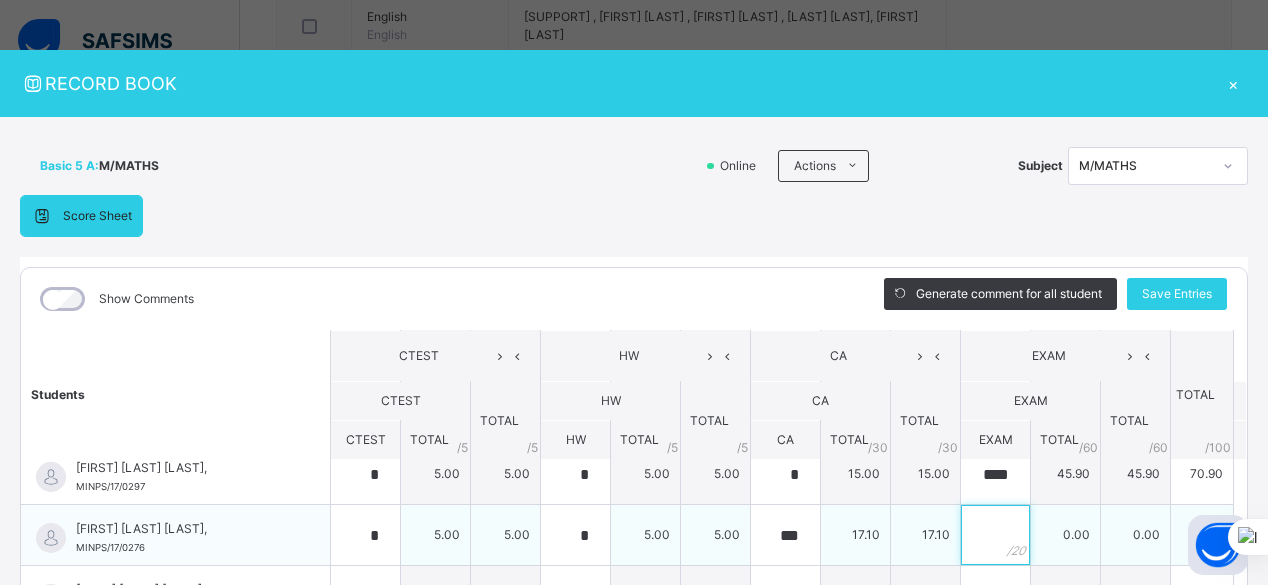 click at bounding box center [995, 535] 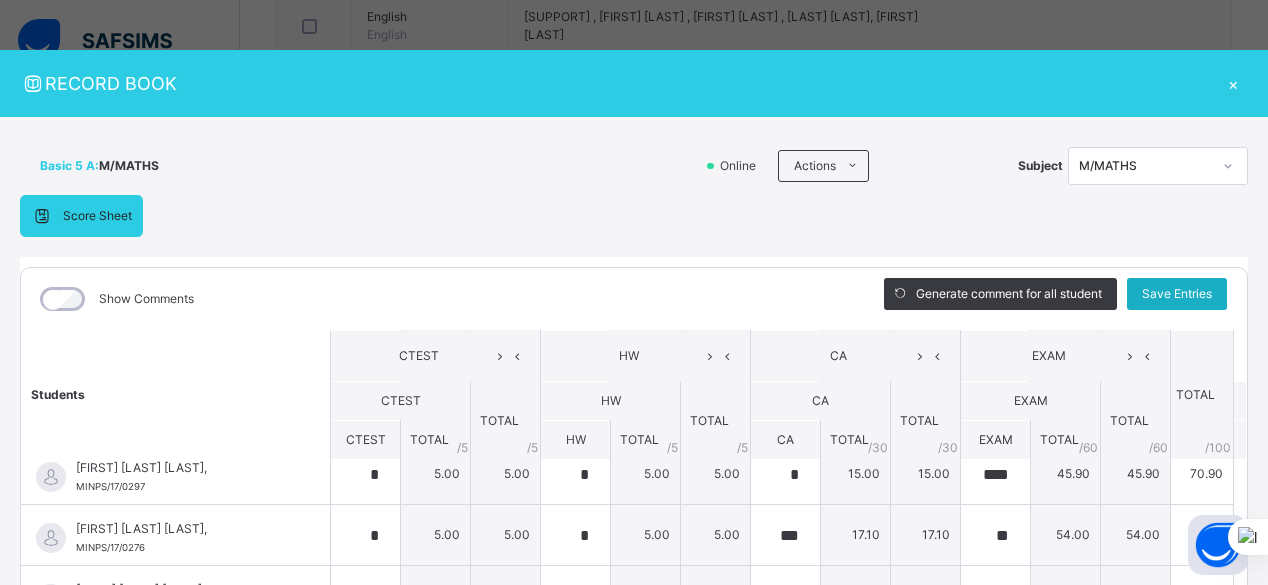 click on "Save Entries" at bounding box center [1177, 294] 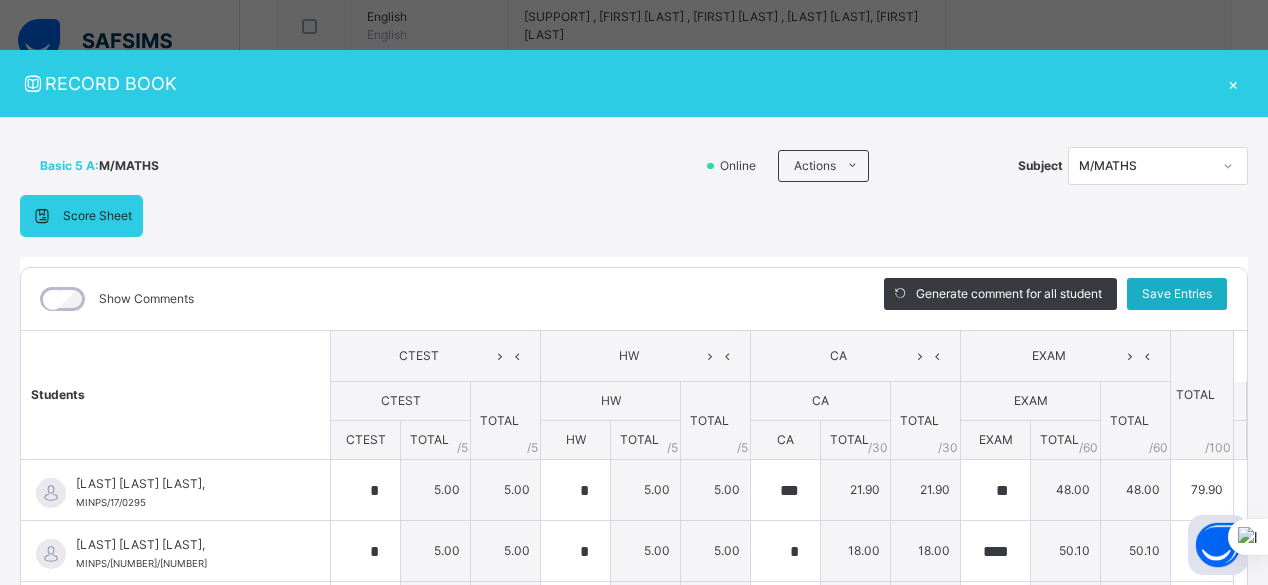 scroll, scrollTop: 104, scrollLeft: 0, axis: vertical 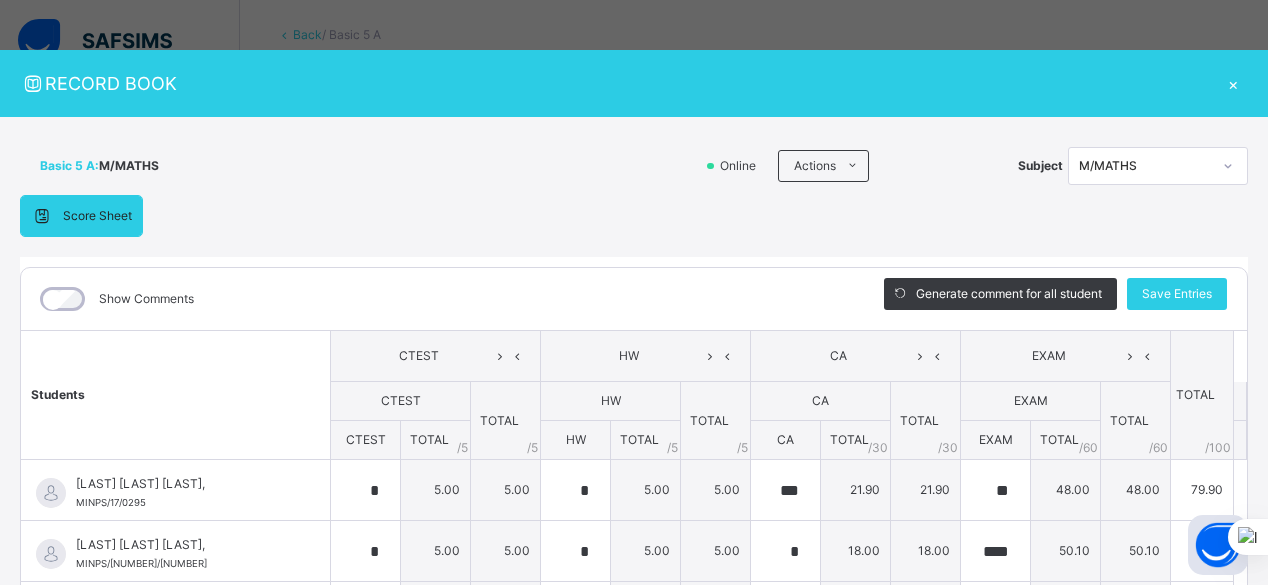 click on "×" at bounding box center [1233, 83] 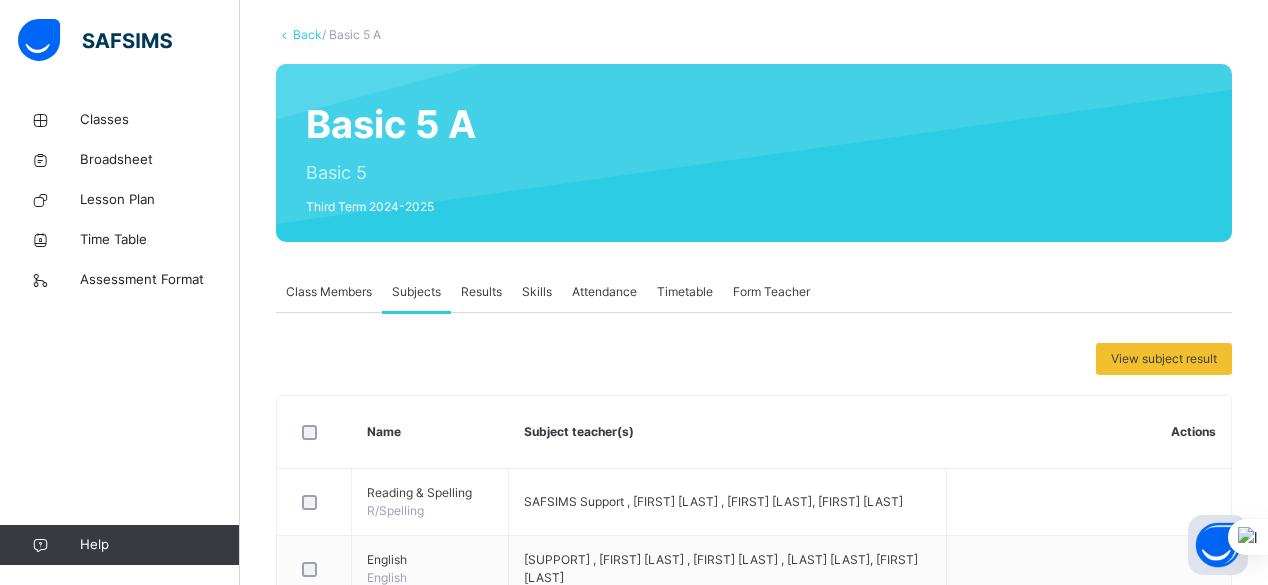 click on "Results" at bounding box center [481, 292] 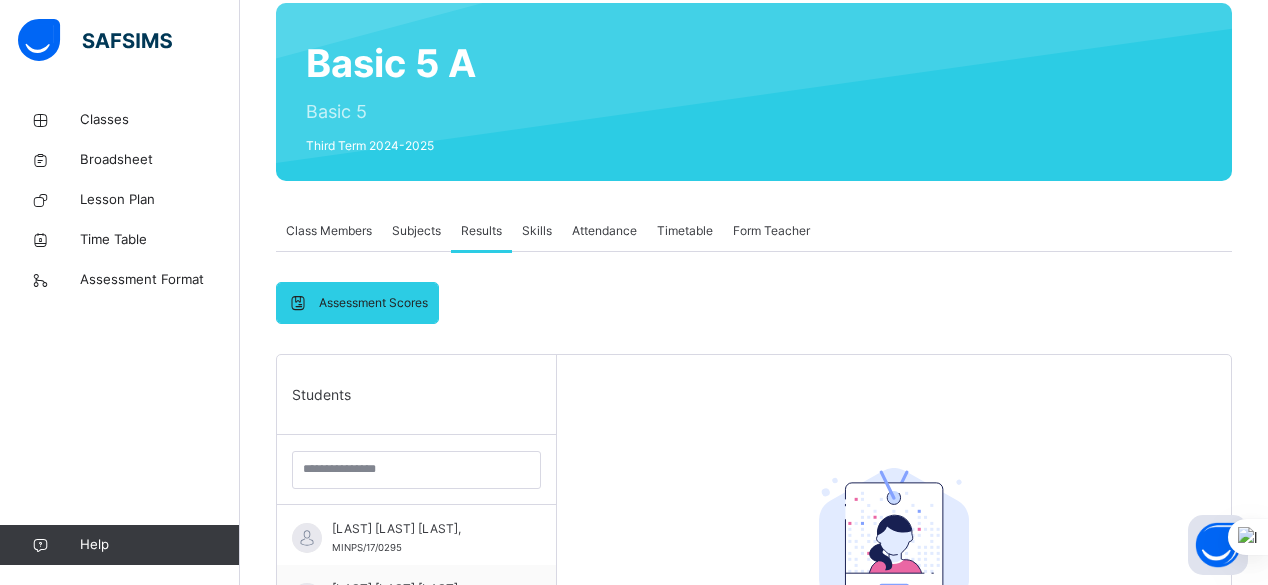 scroll, scrollTop: 0, scrollLeft: 0, axis: both 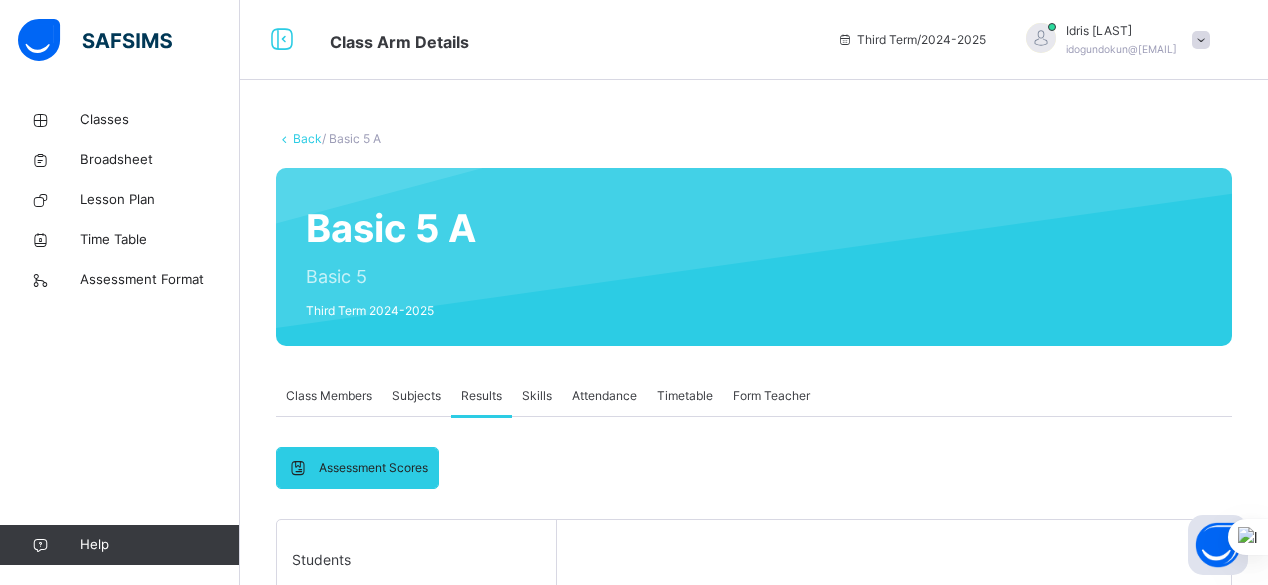 click on "Back" at bounding box center [307, 138] 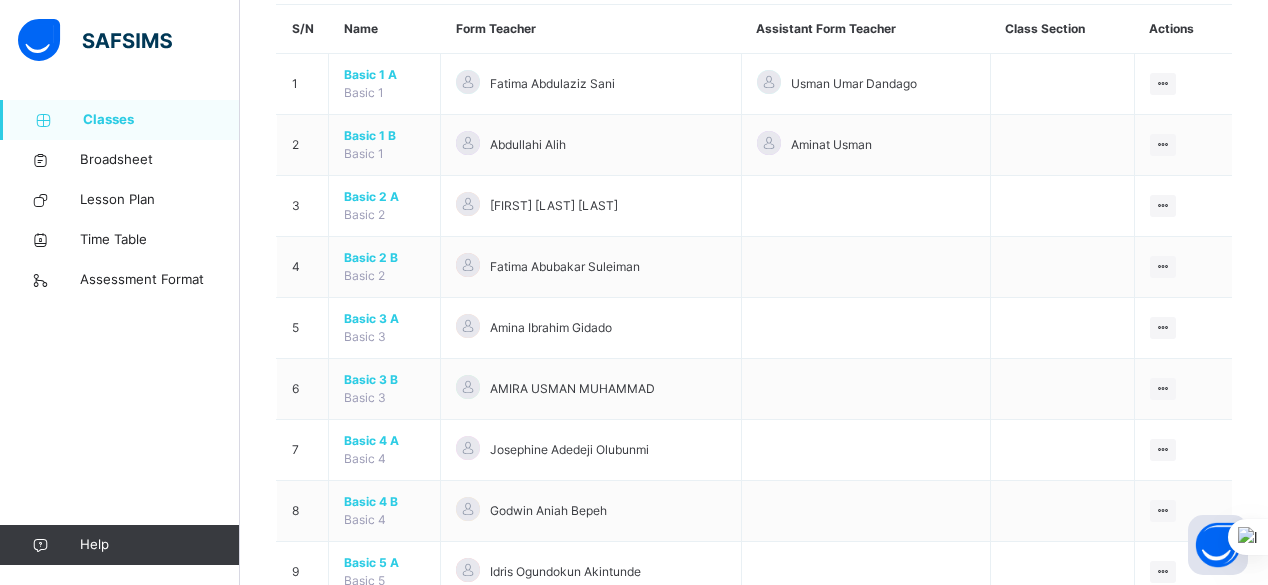 scroll, scrollTop: 186, scrollLeft: 0, axis: vertical 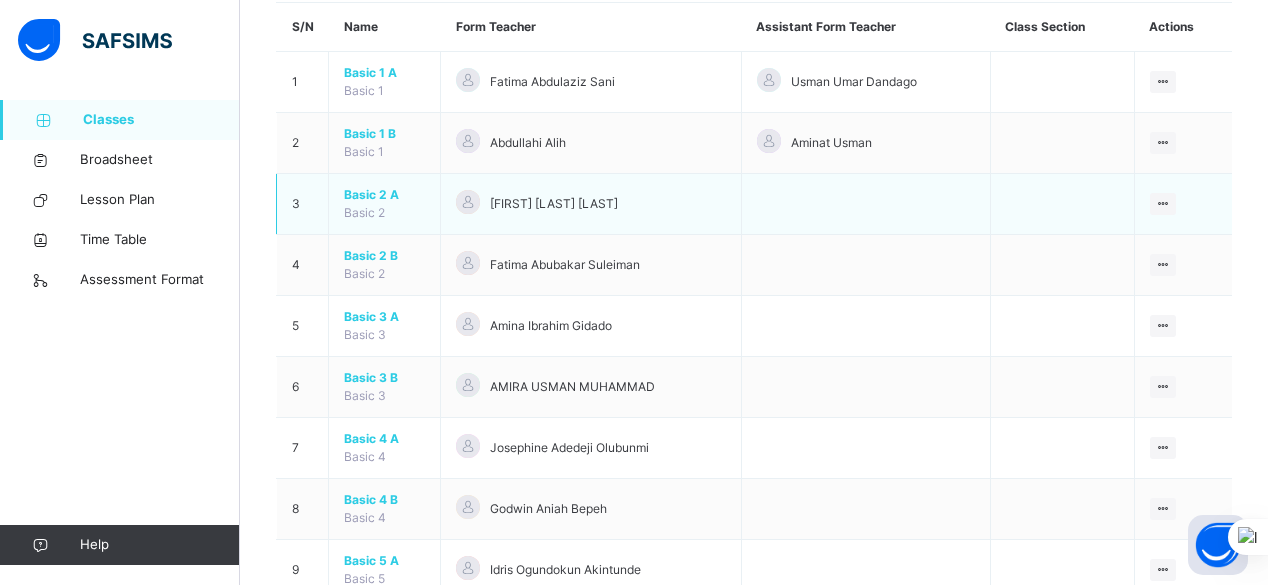 click on "Basic 2   A" at bounding box center [384, 195] 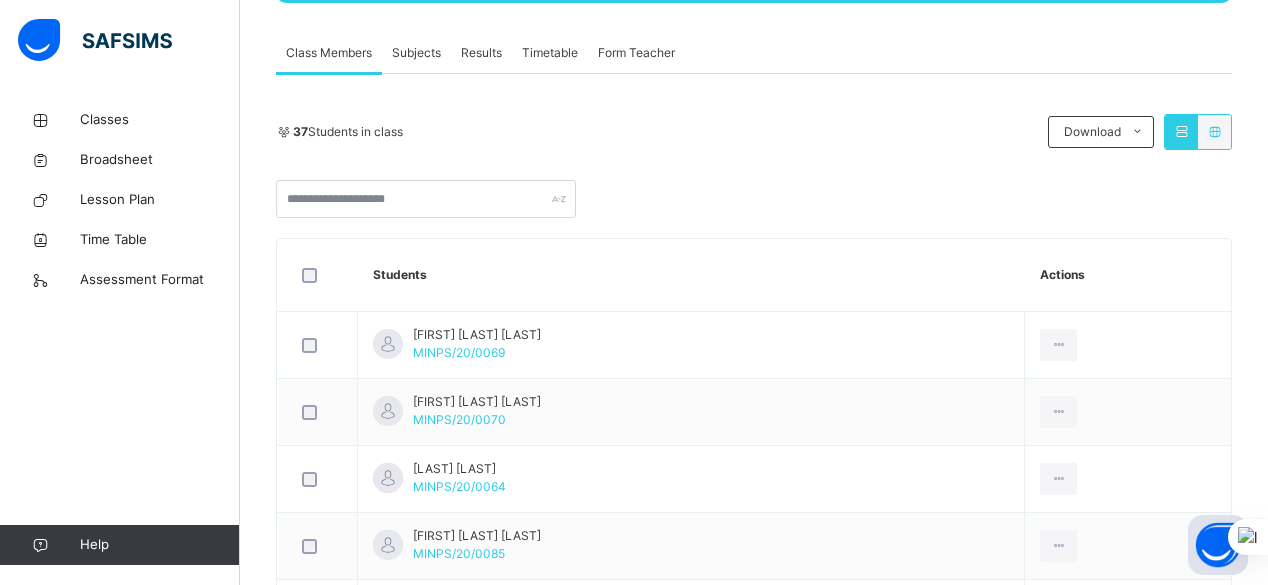scroll, scrollTop: 324, scrollLeft: 0, axis: vertical 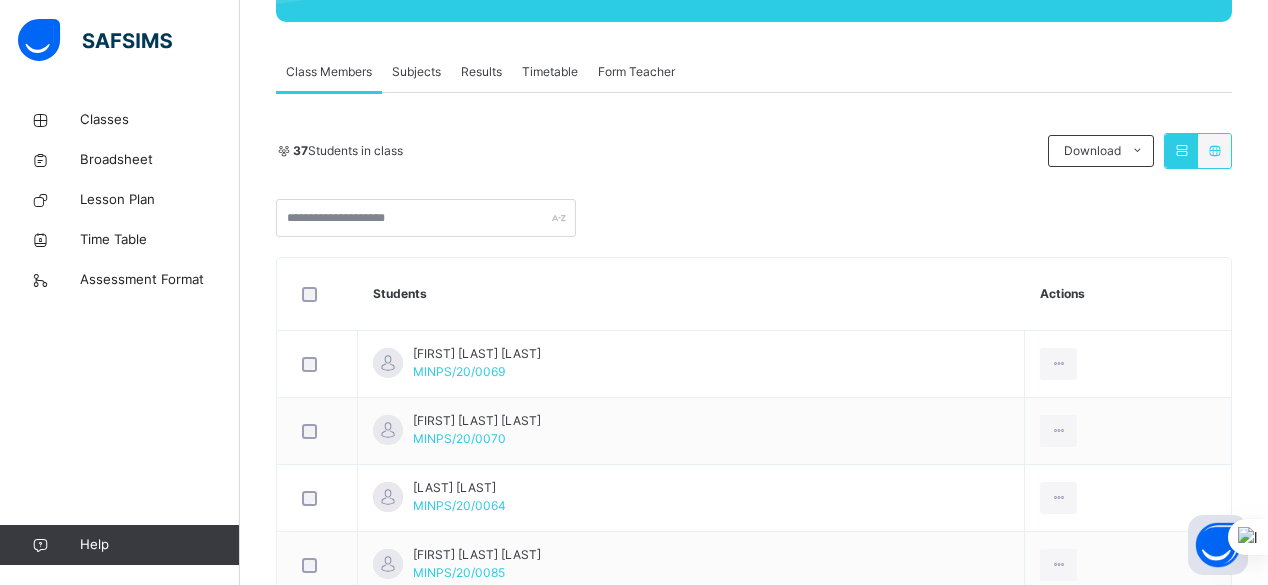 click on "Subjects" at bounding box center (416, 72) 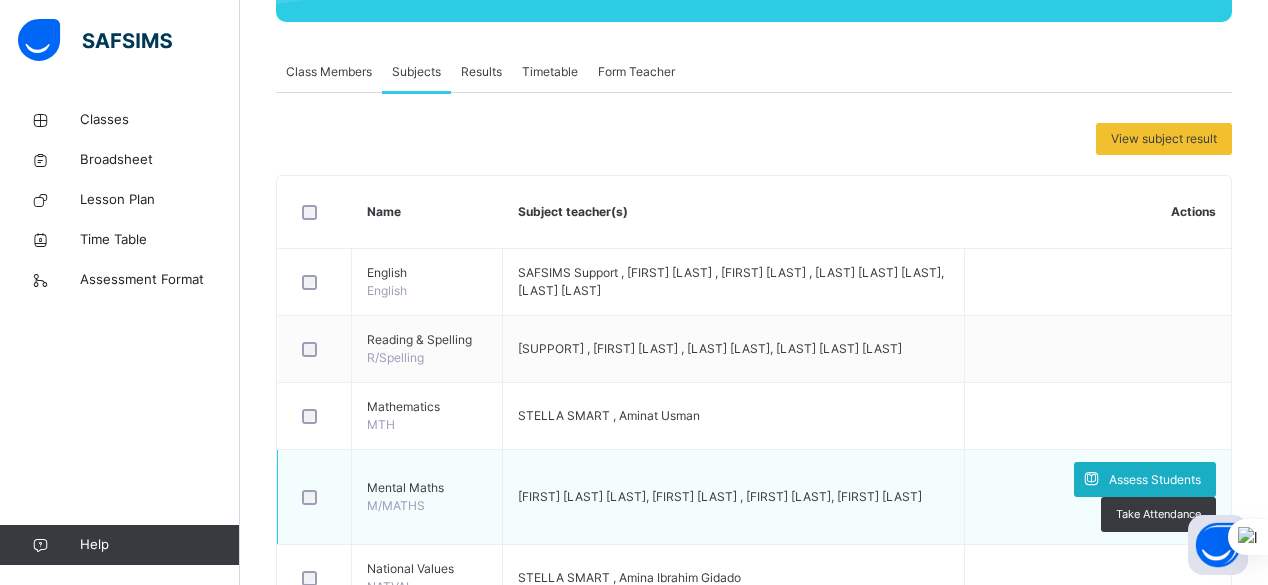click on "Assess Students" at bounding box center (1155, 480) 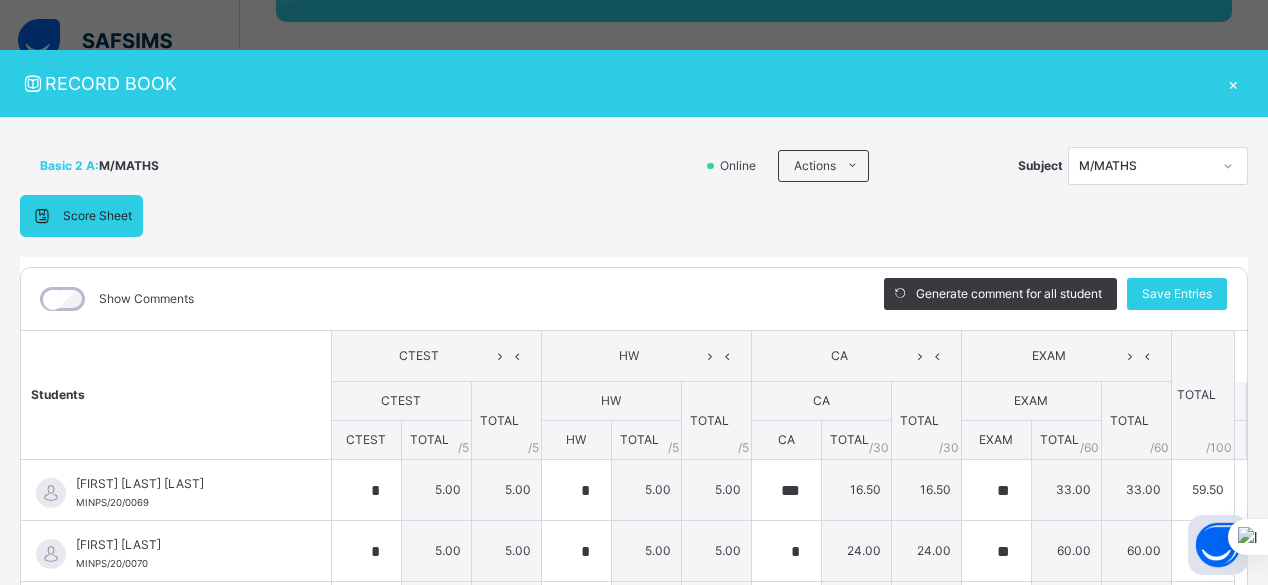 scroll, scrollTop: 325, scrollLeft: 0, axis: vertical 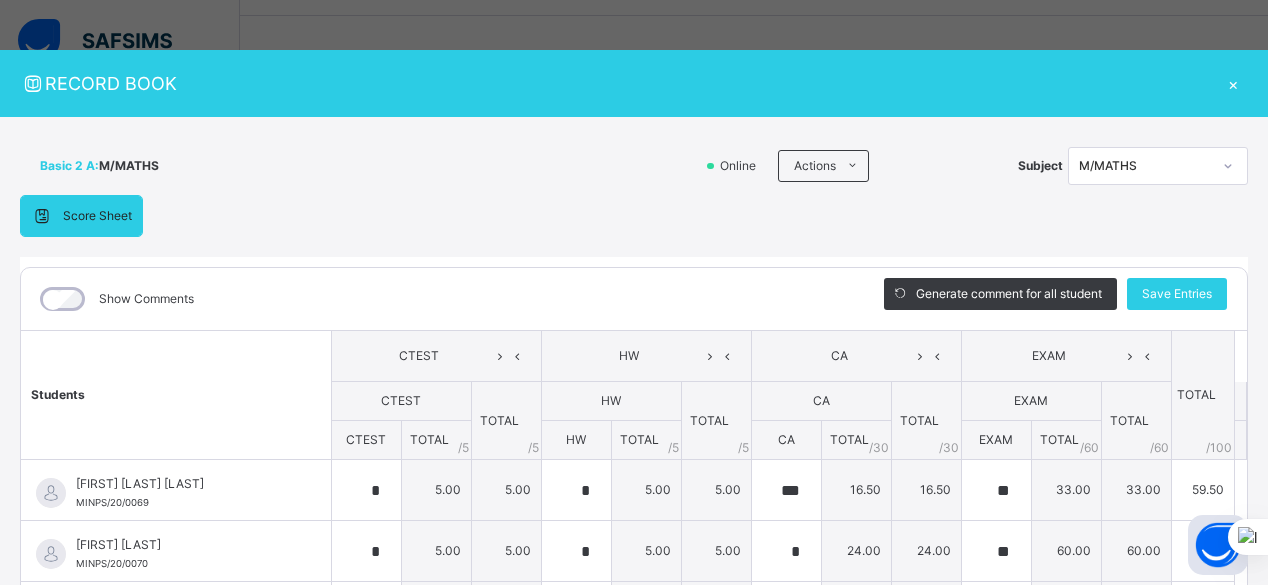 click on "×" at bounding box center [1233, 83] 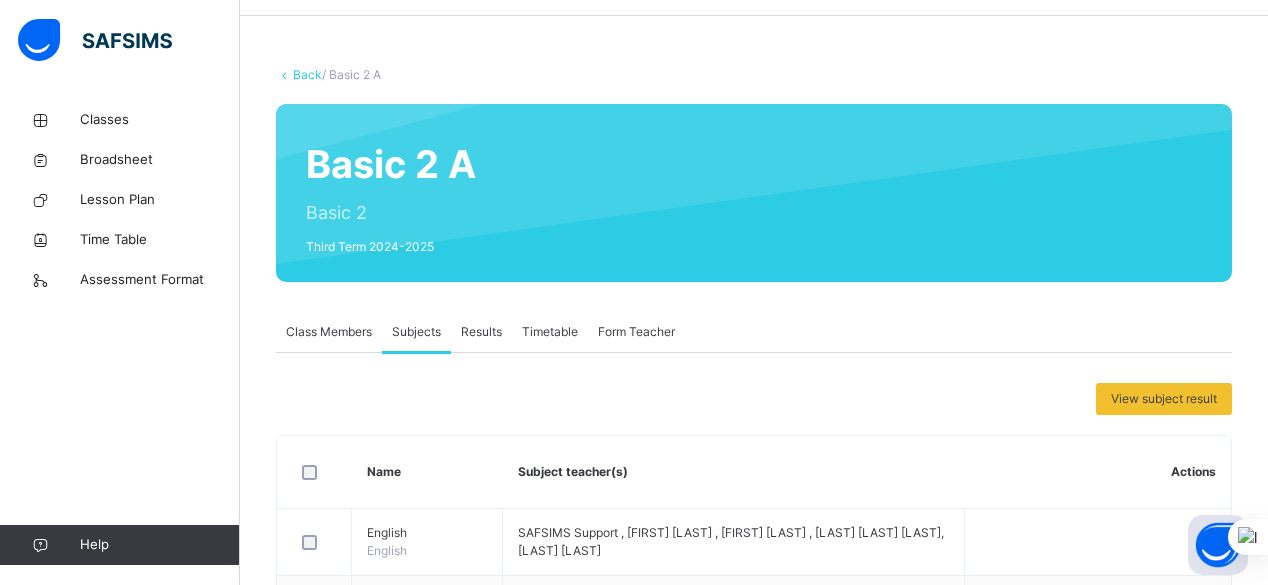 click on "Back" at bounding box center (307, 74) 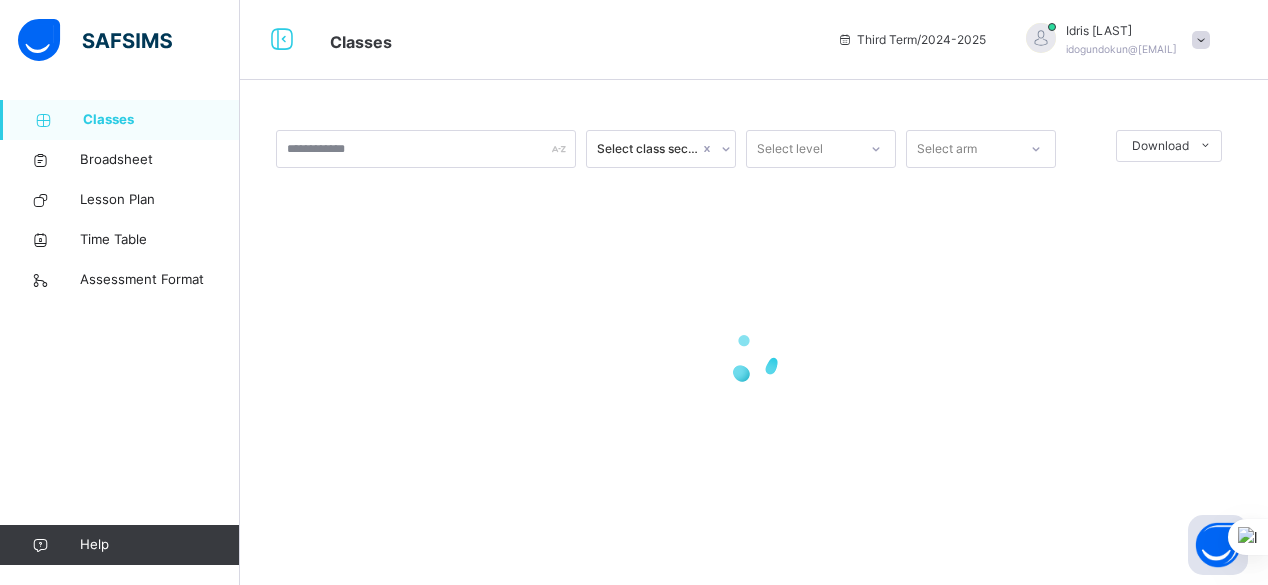 scroll, scrollTop: 0, scrollLeft: 0, axis: both 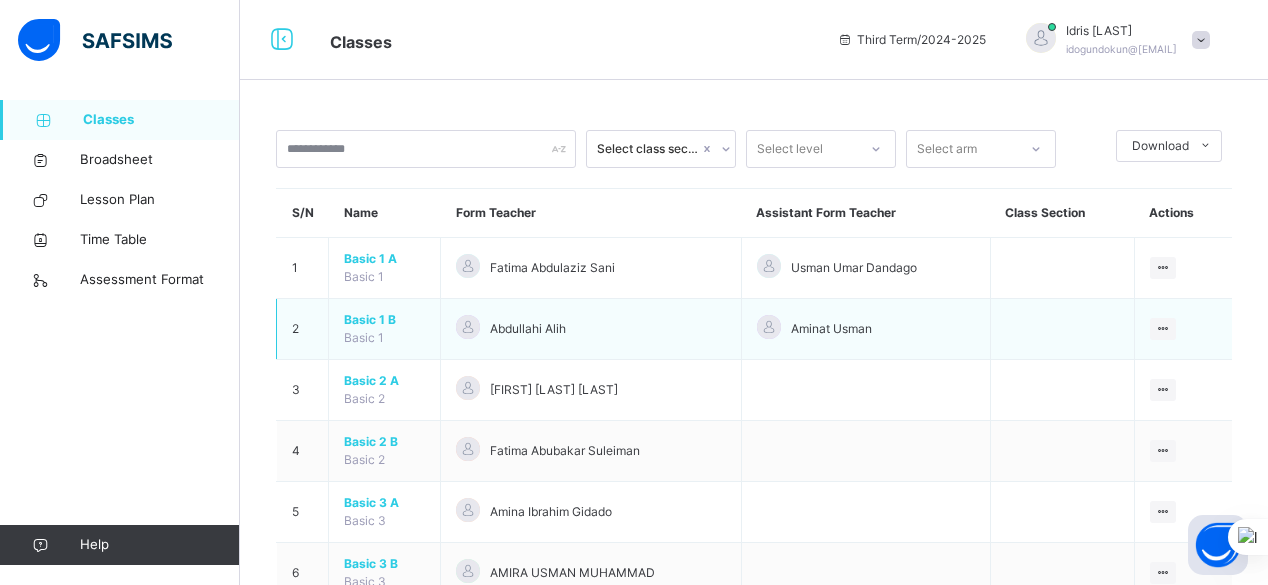 click on "Basic  1   B" at bounding box center (384, 320) 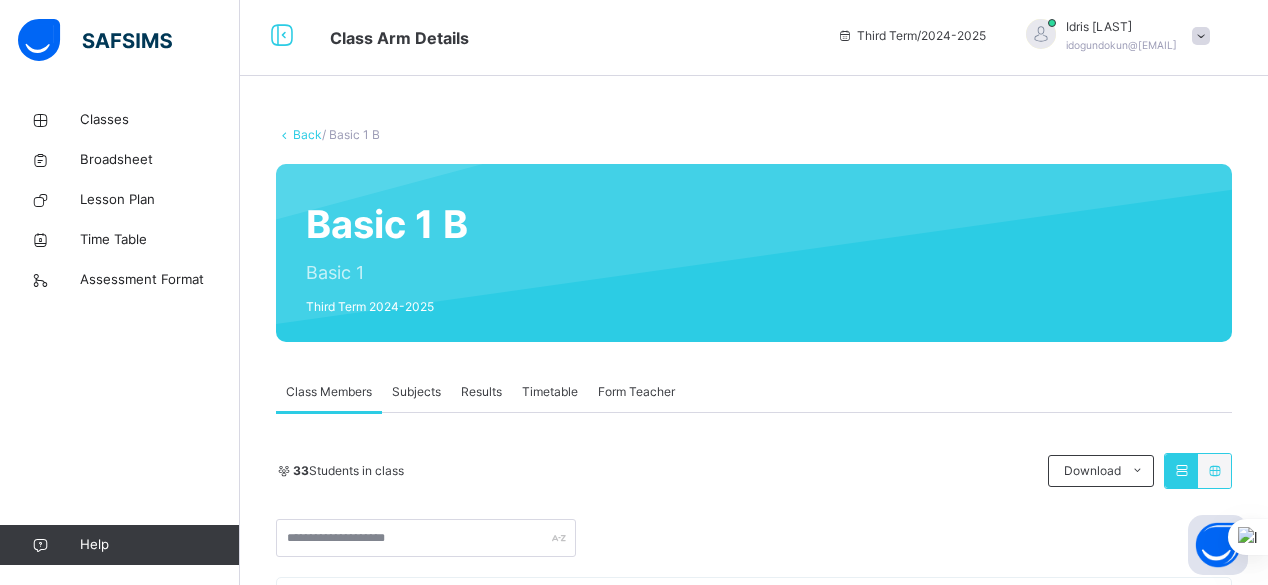 scroll, scrollTop: 6, scrollLeft: 0, axis: vertical 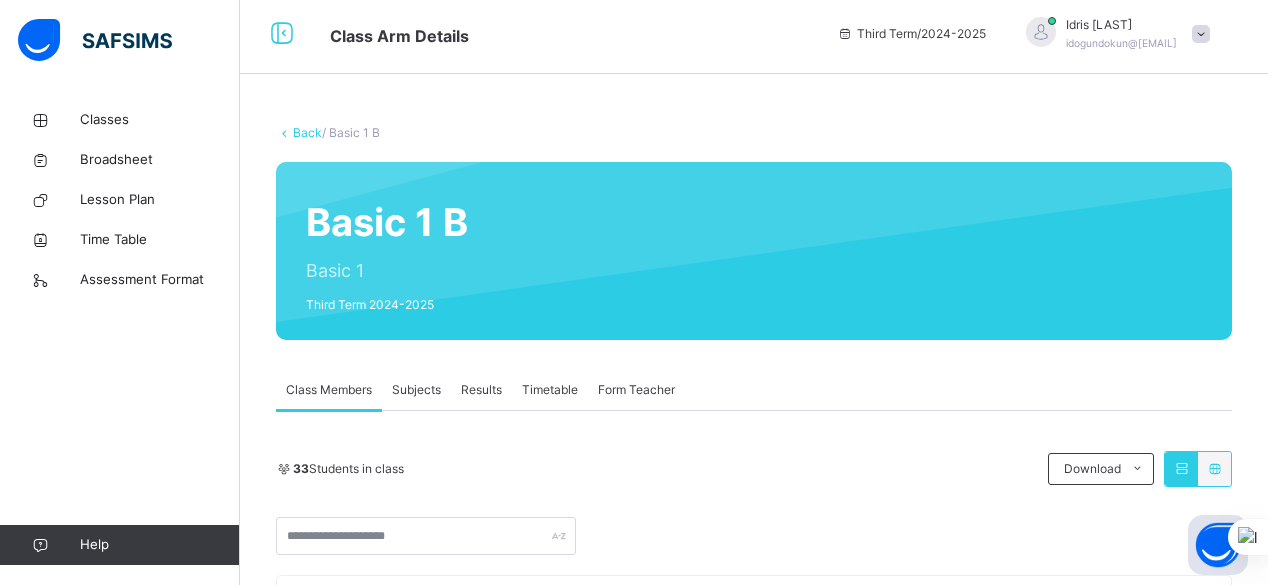 click on "Subjects" at bounding box center (416, 390) 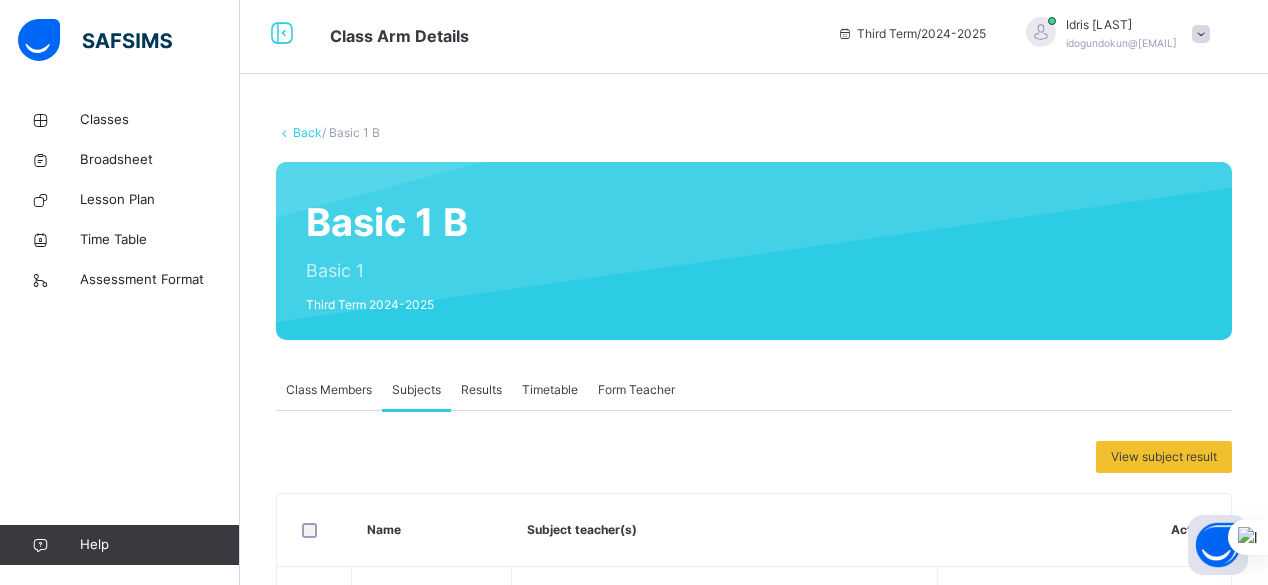 click on "Results" at bounding box center (481, 390) 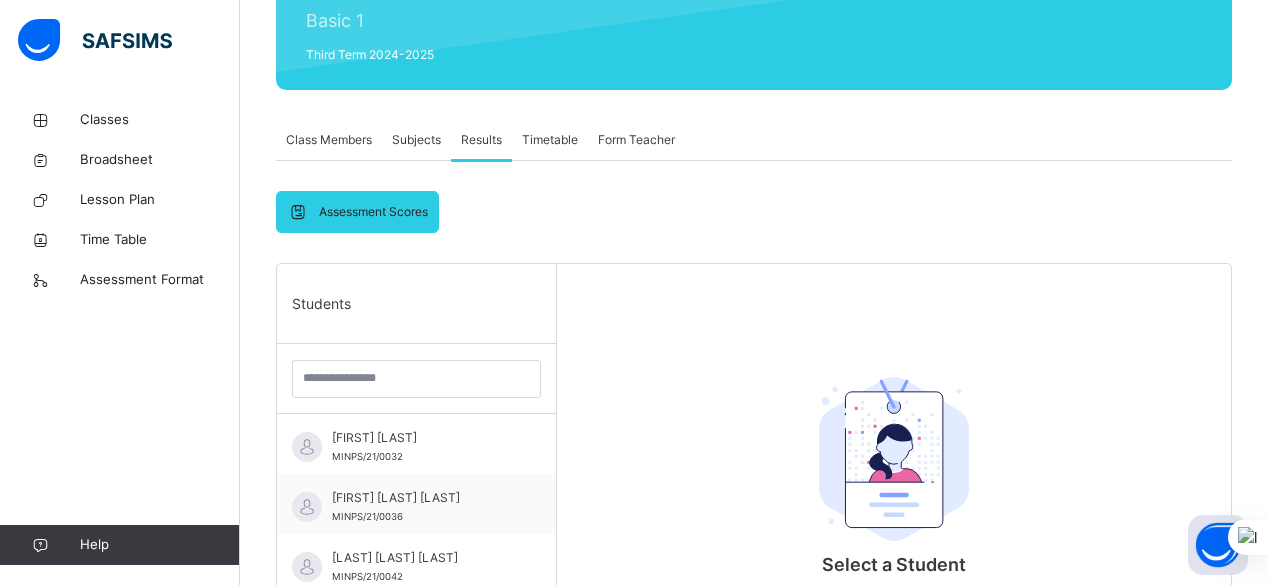 scroll, scrollTop: 255, scrollLeft: 0, axis: vertical 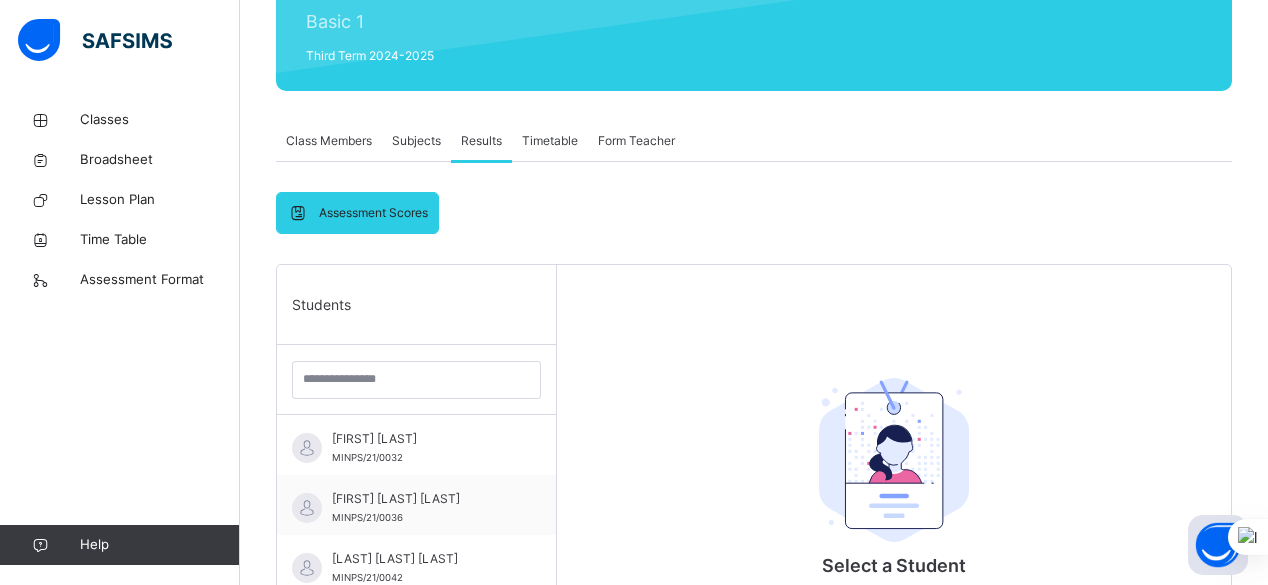 click on "Subjects" at bounding box center [416, 141] 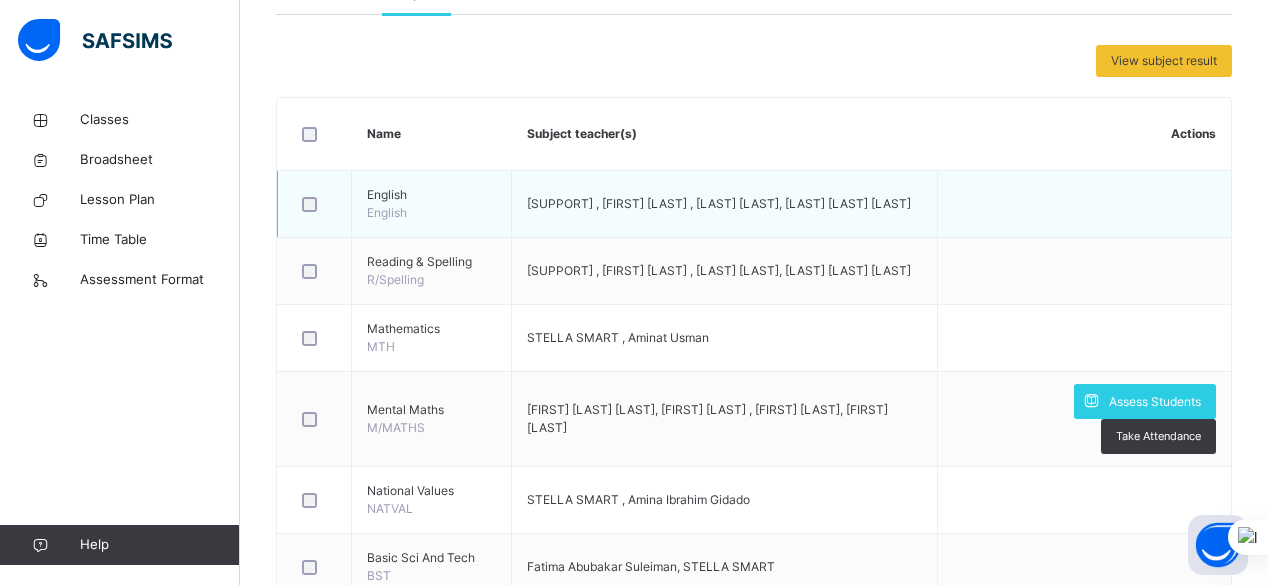 scroll, scrollTop: 416, scrollLeft: 0, axis: vertical 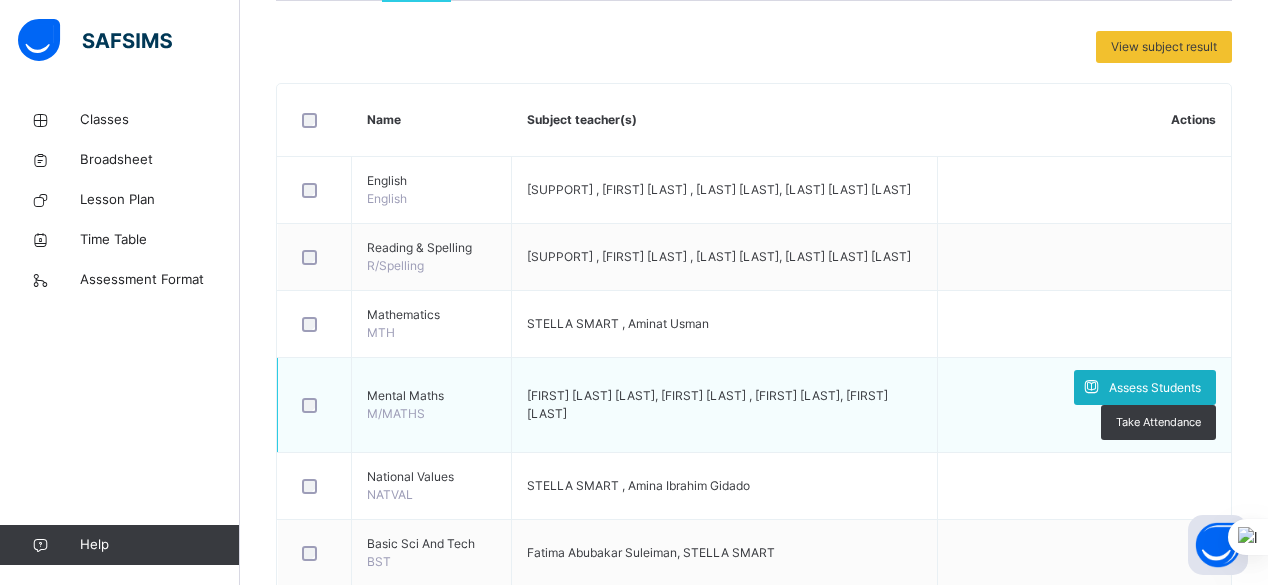 click on "Assess Students" at bounding box center (1145, 387) 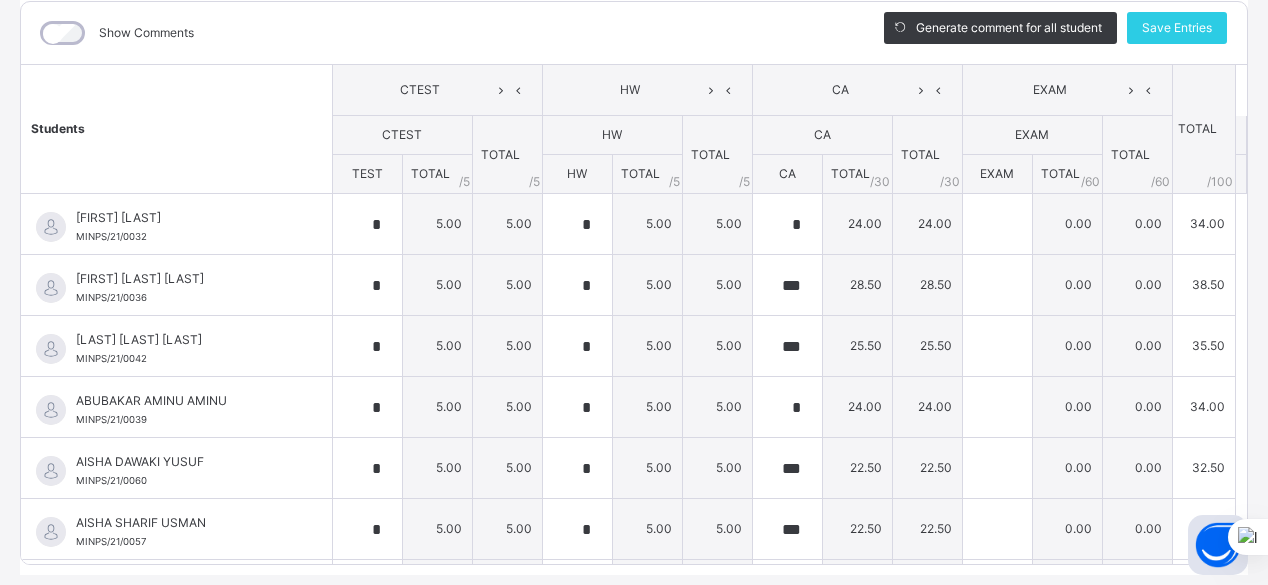 scroll, scrollTop: 273, scrollLeft: 0, axis: vertical 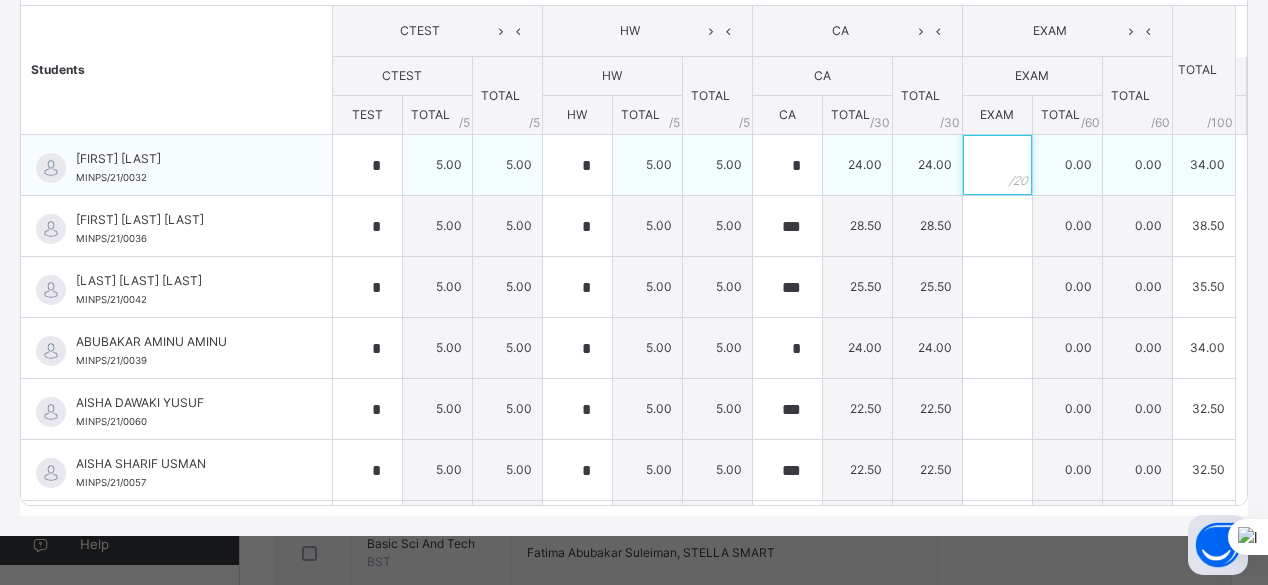 click at bounding box center (997, 165) 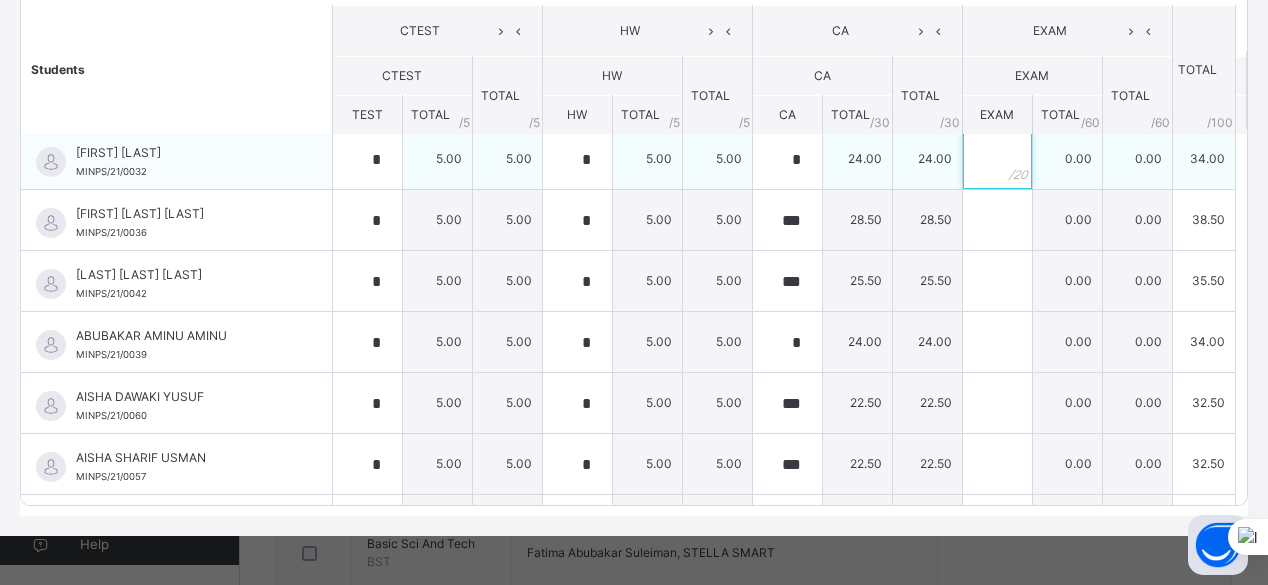 scroll, scrollTop: 0, scrollLeft: 0, axis: both 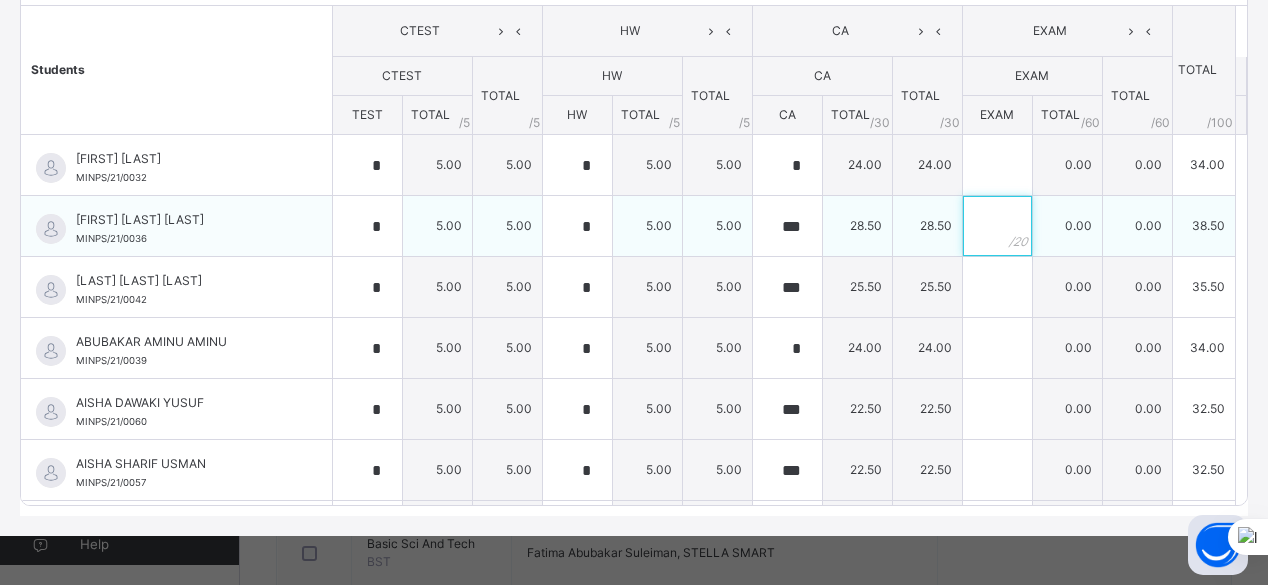 click at bounding box center [997, 226] 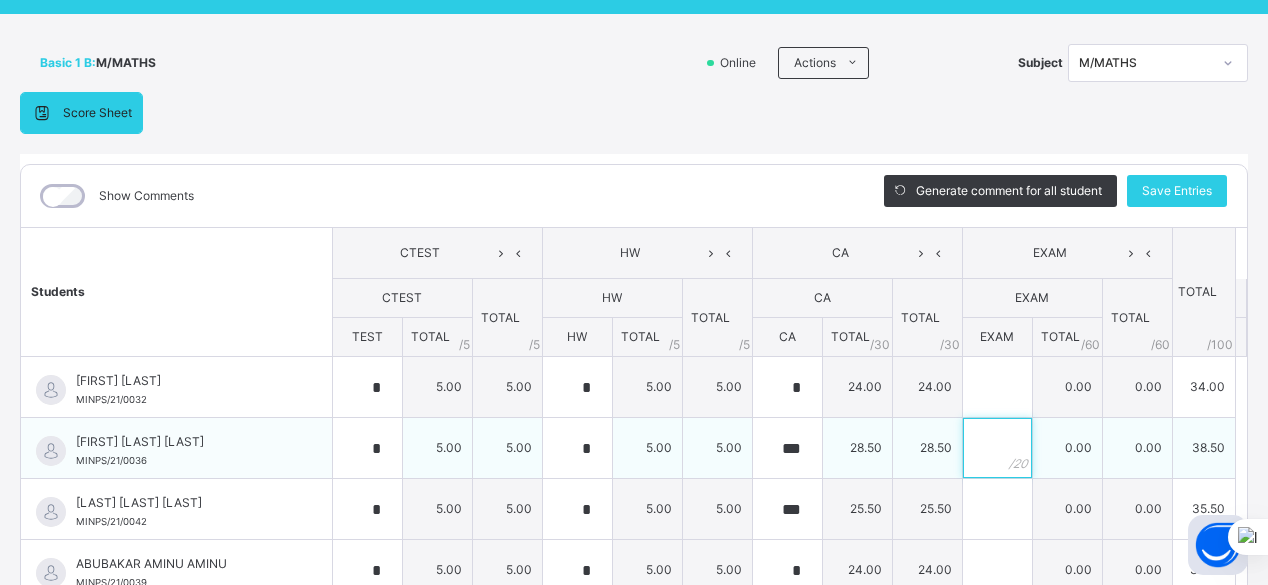 scroll, scrollTop: 0, scrollLeft: 0, axis: both 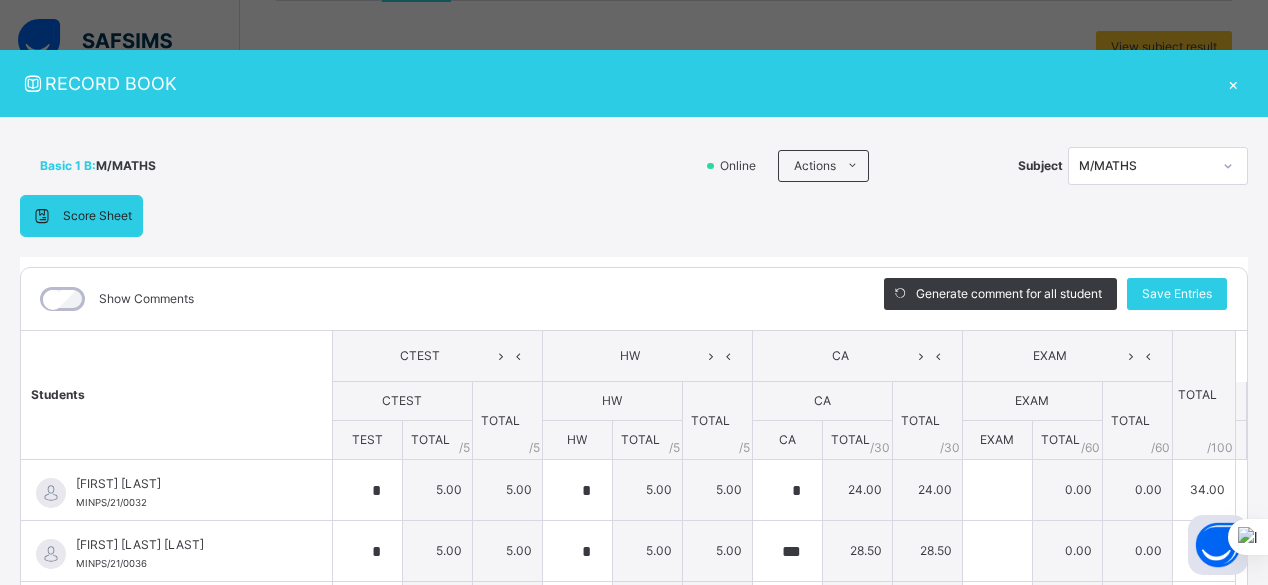 click on "×" at bounding box center (1233, 83) 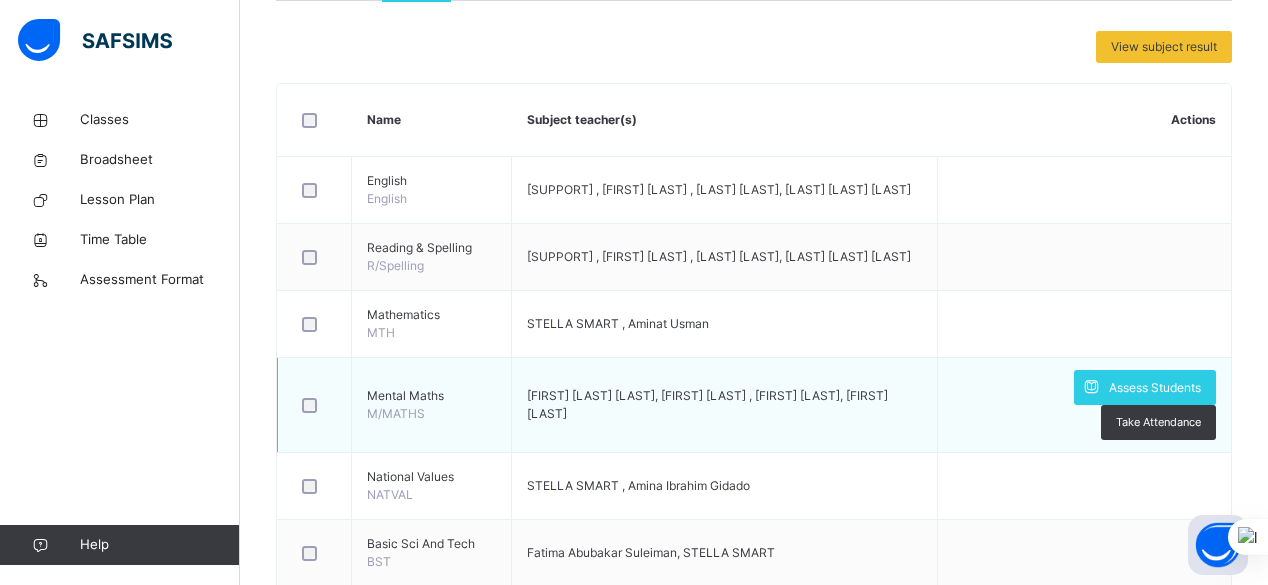 scroll, scrollTop: 0, scrollLeft: 0, axis: both 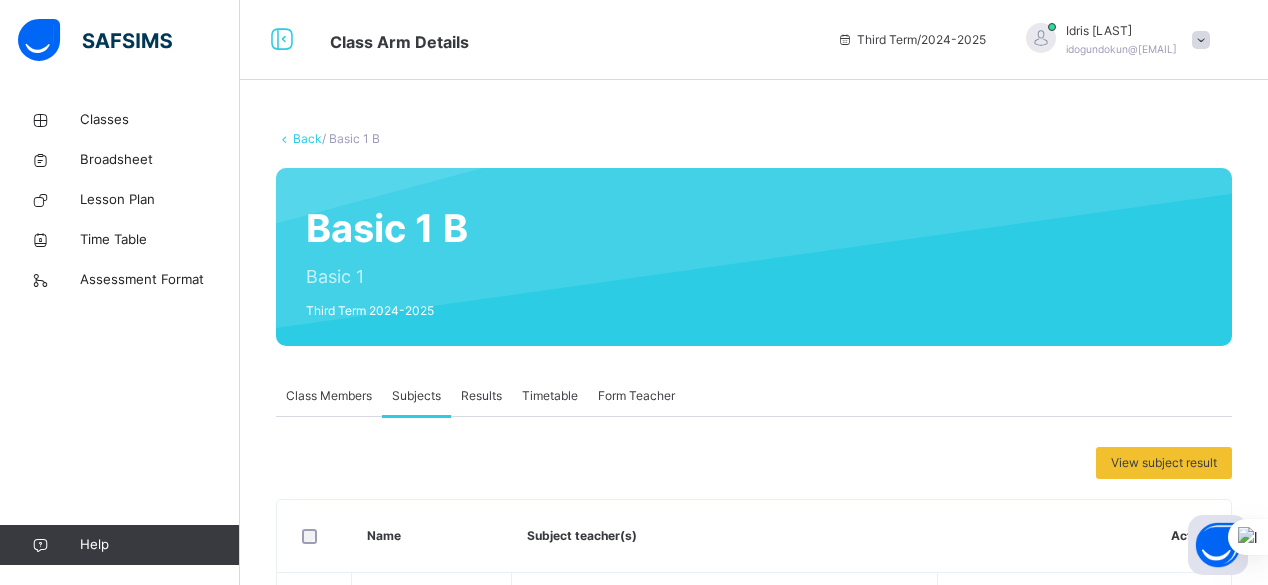 click on "Back" at bounding box center (307, 138) 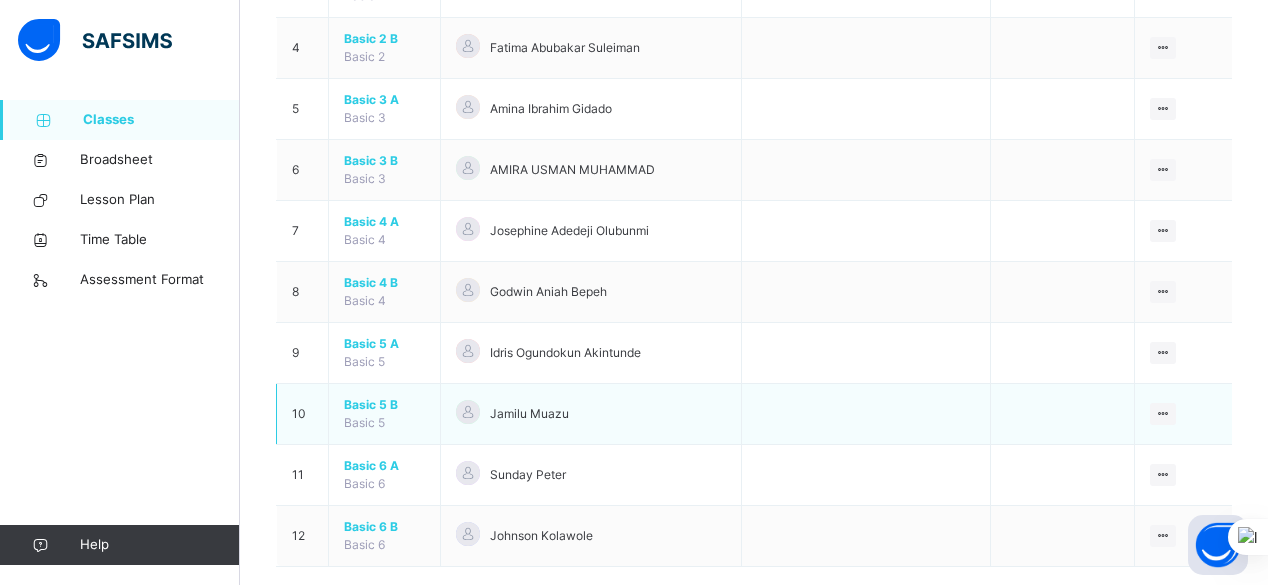 scroll, scrollTop: 429, scrollLeft: 0, axis: vertical 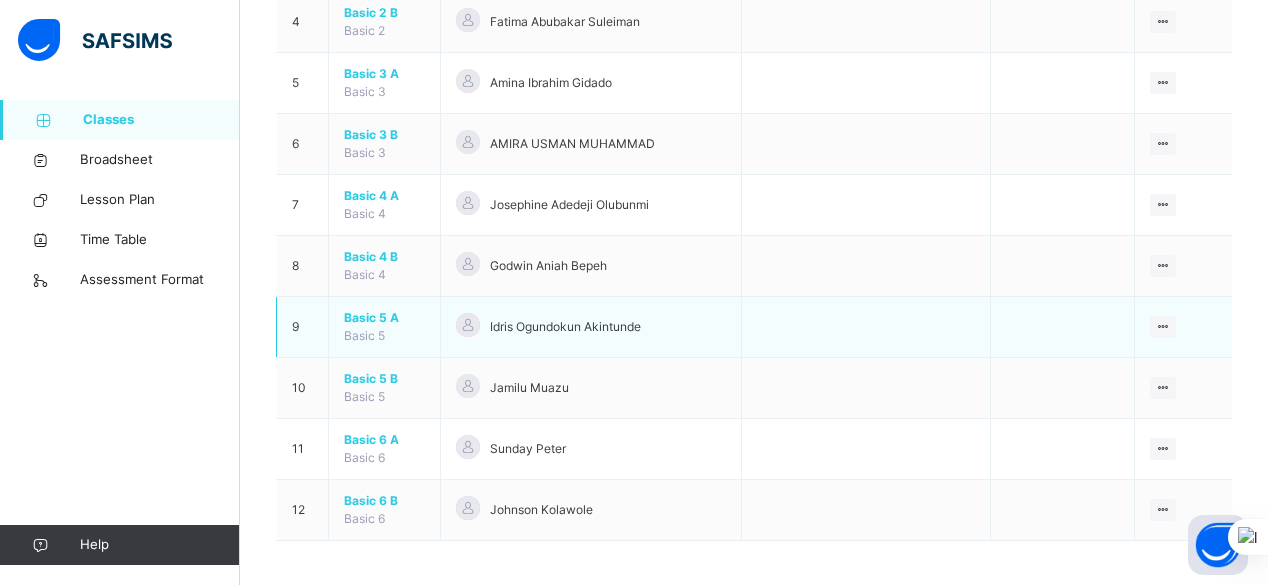 click on "Basic 5" at bounding box center (364, 335) 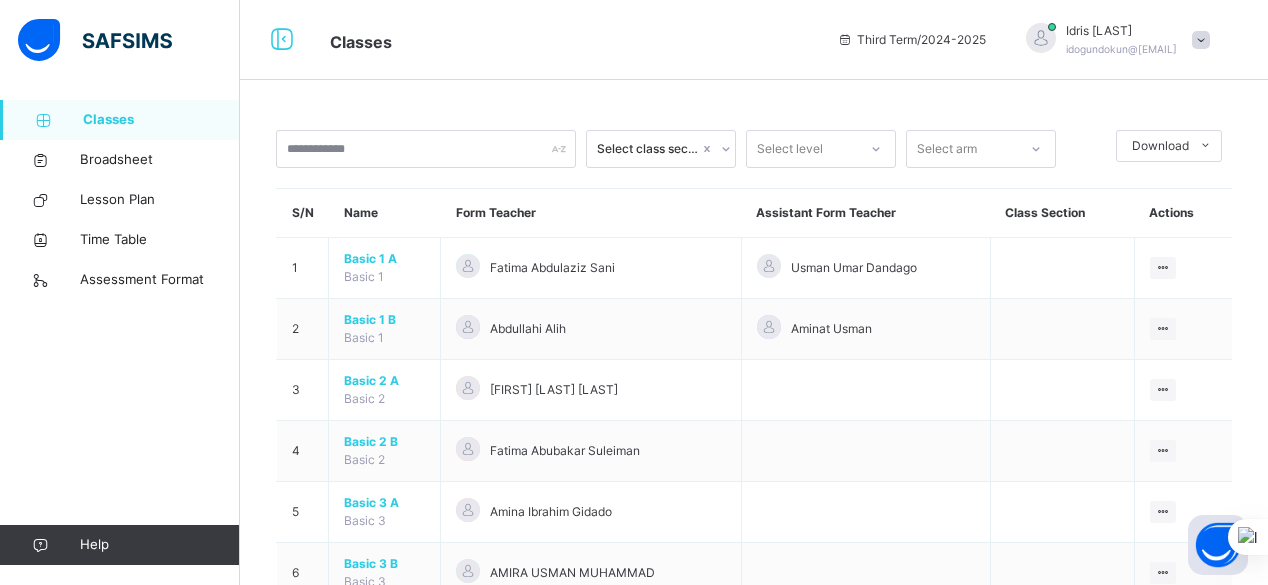 scroll, scrollTop: 432, scrollLeft: 0, axis: vertical 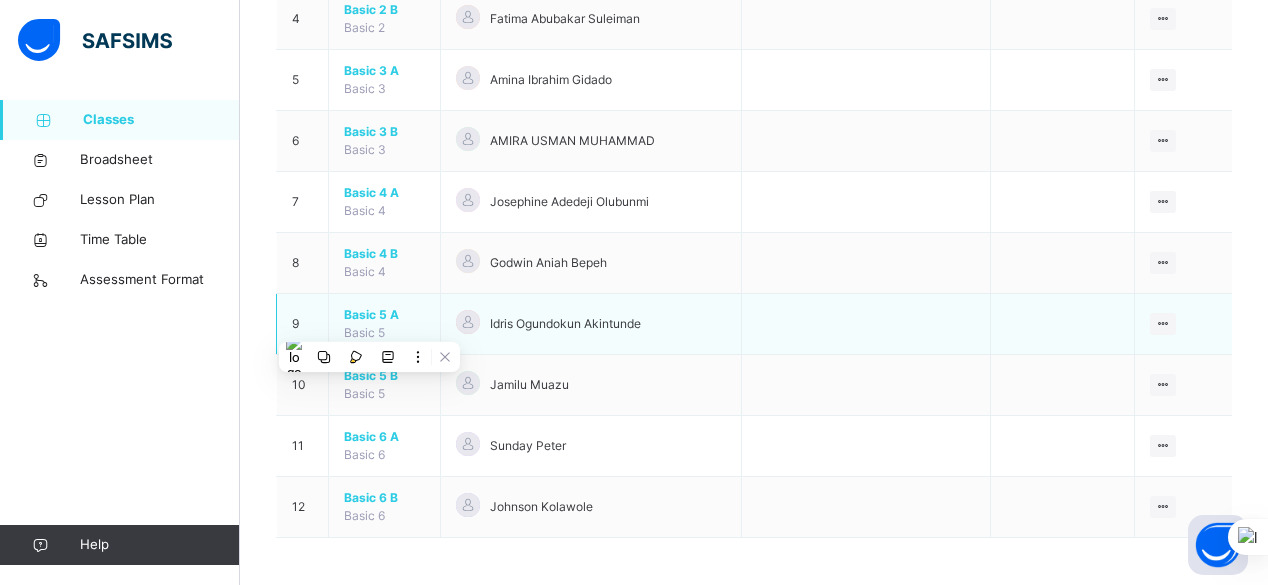 click on "Basic 5   A" at bounding box center (384, 315) 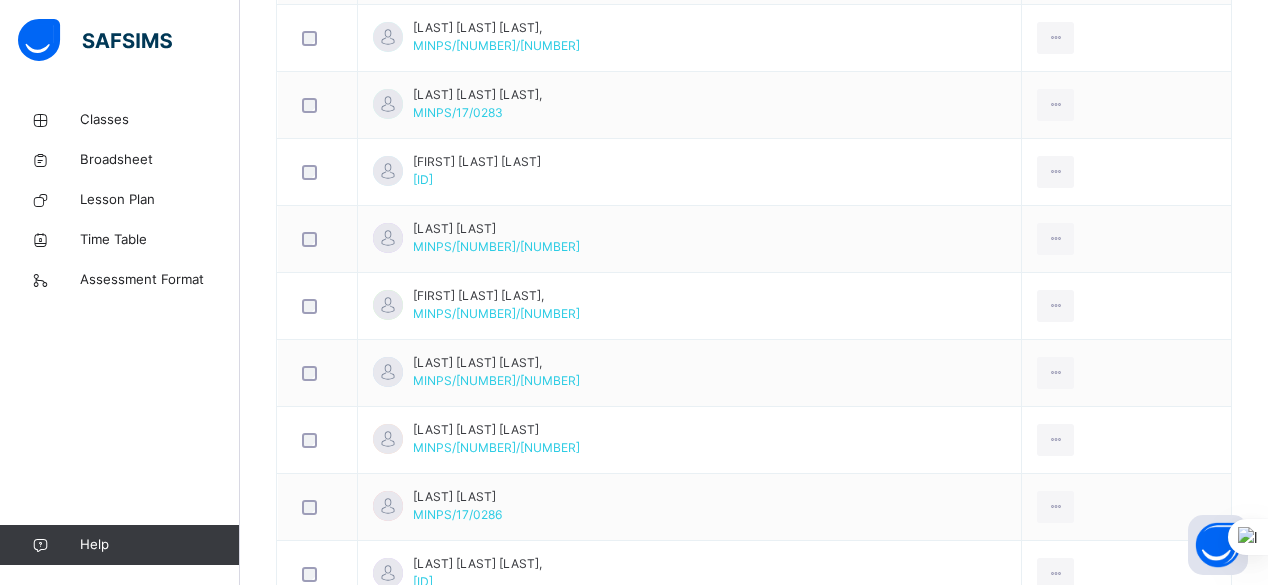scroll, scrollTop: 0, scrollLeft: 0, axis: both 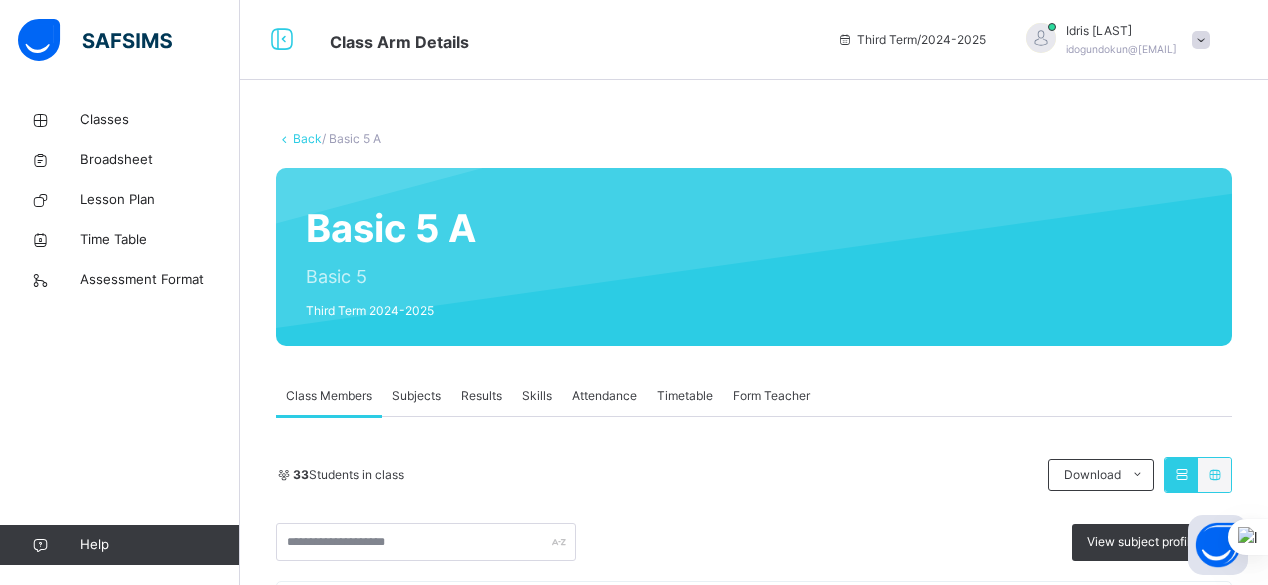 click on "Subjects" at bounding box center (416, 396) 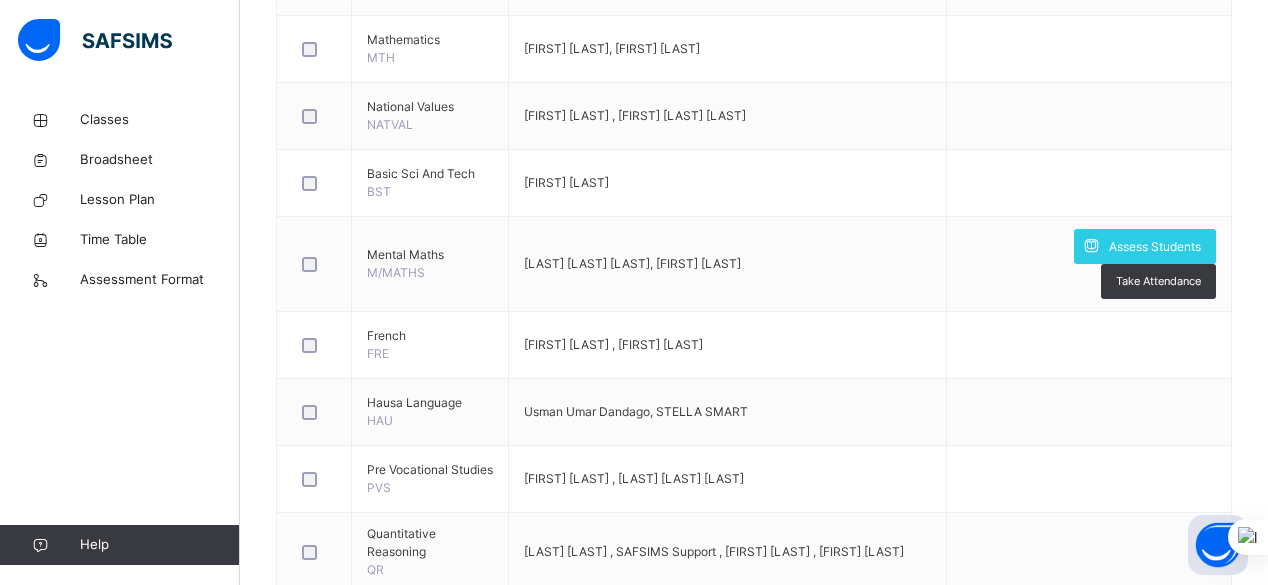 scroll, scrollTop: 696, scrollLeft: 0, axis: vertical 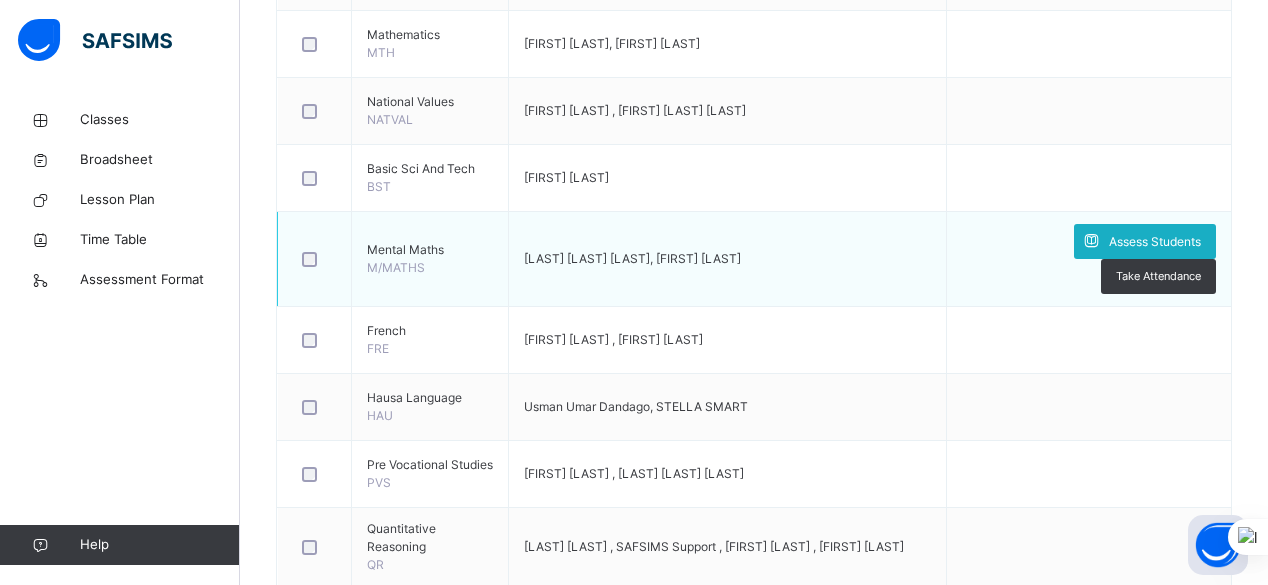 click on "Assess Students" at bounding box center (1155, 242) 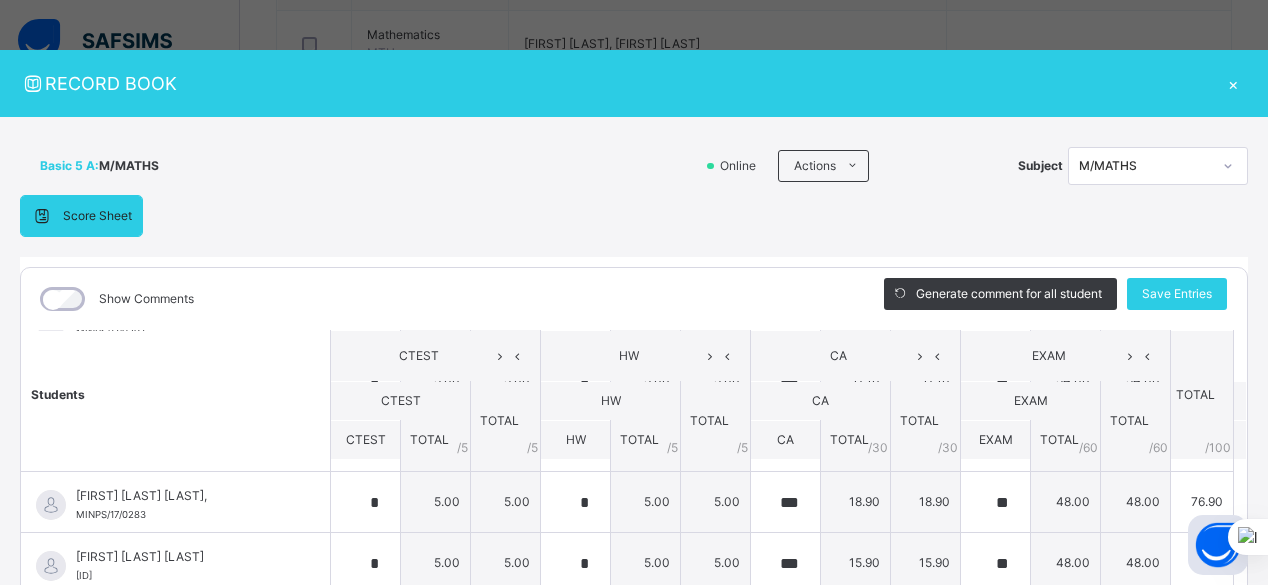scroll, scrollTop: 660, scrollLeft: 0, axis: vertical 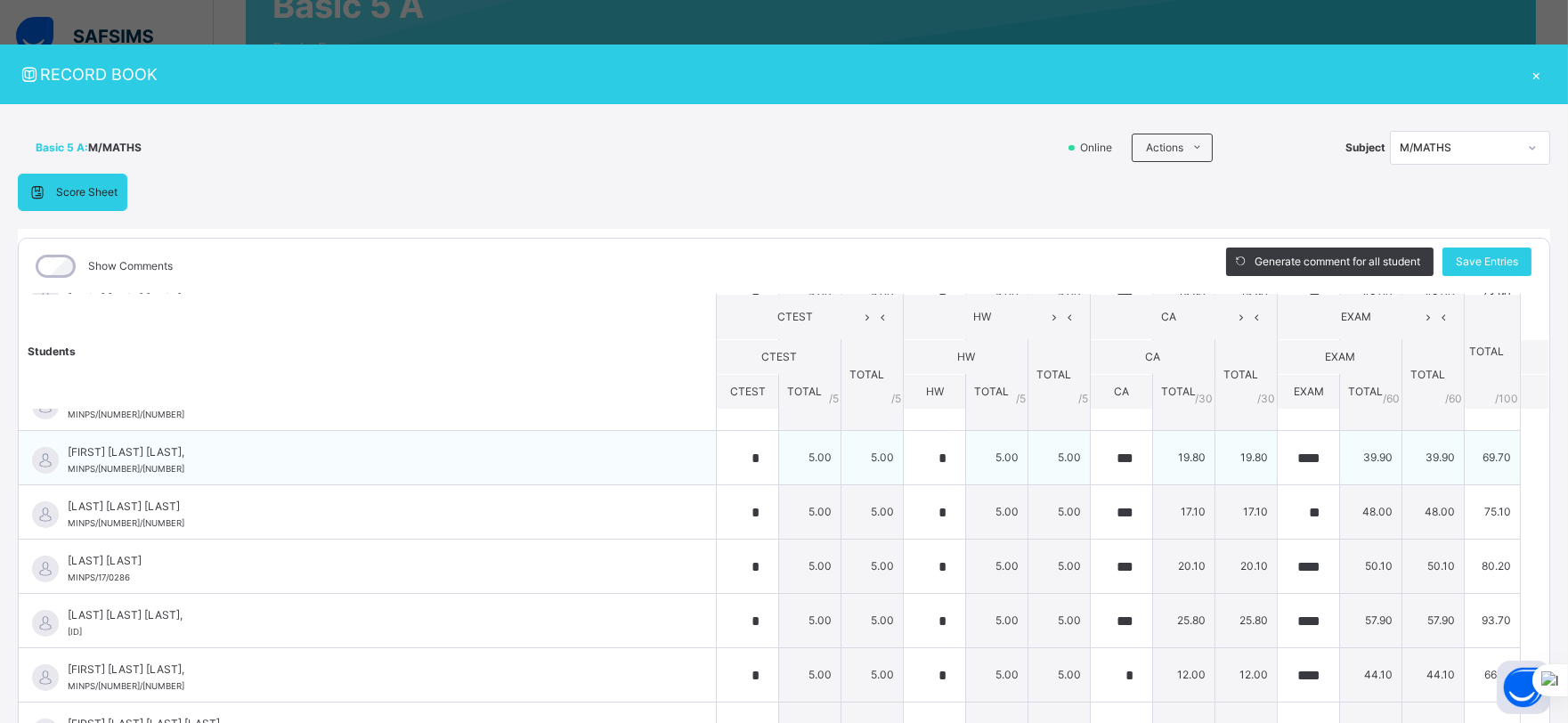 click on "5.00" at bounding box center [997, 458] 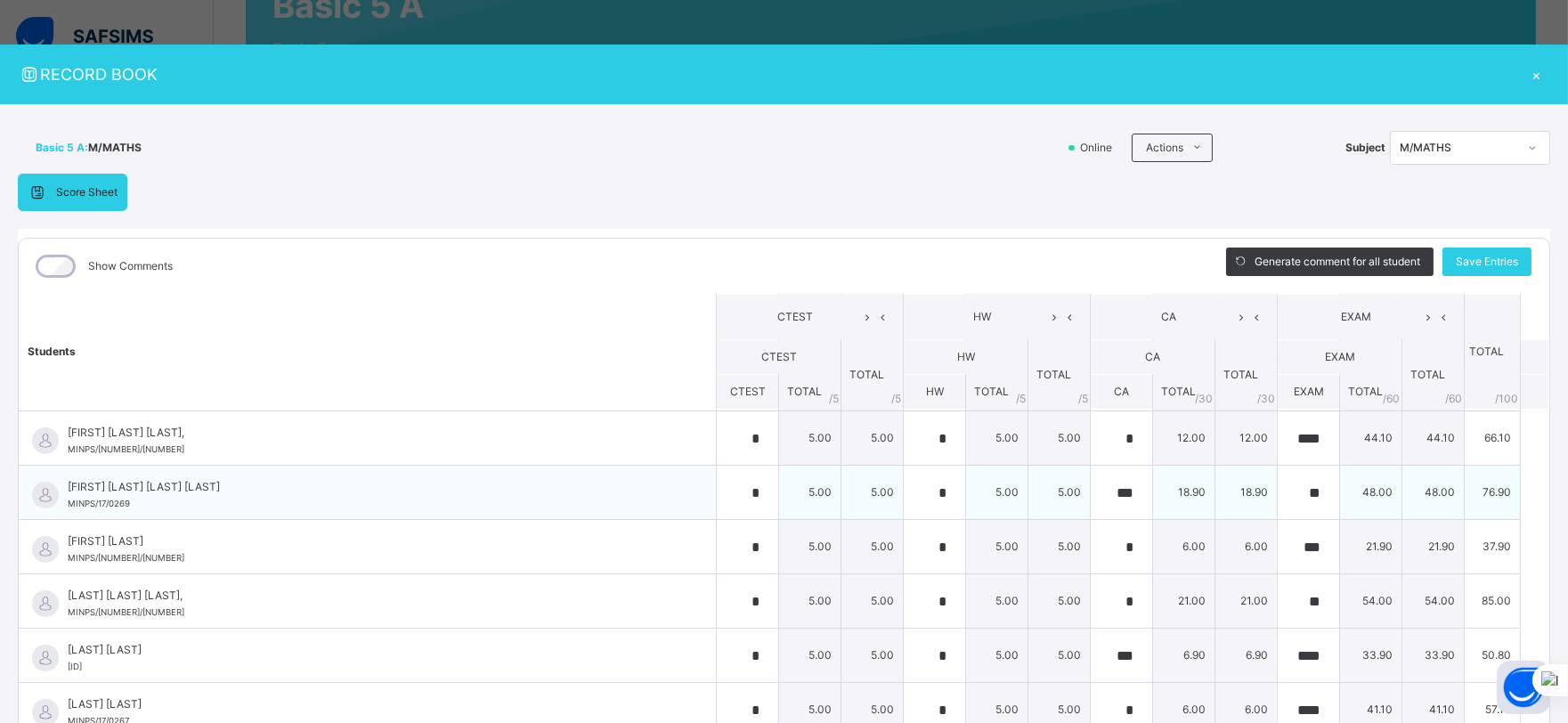 scroll, scrollTop: 1020, scrollLeft: 0, axis: vertical 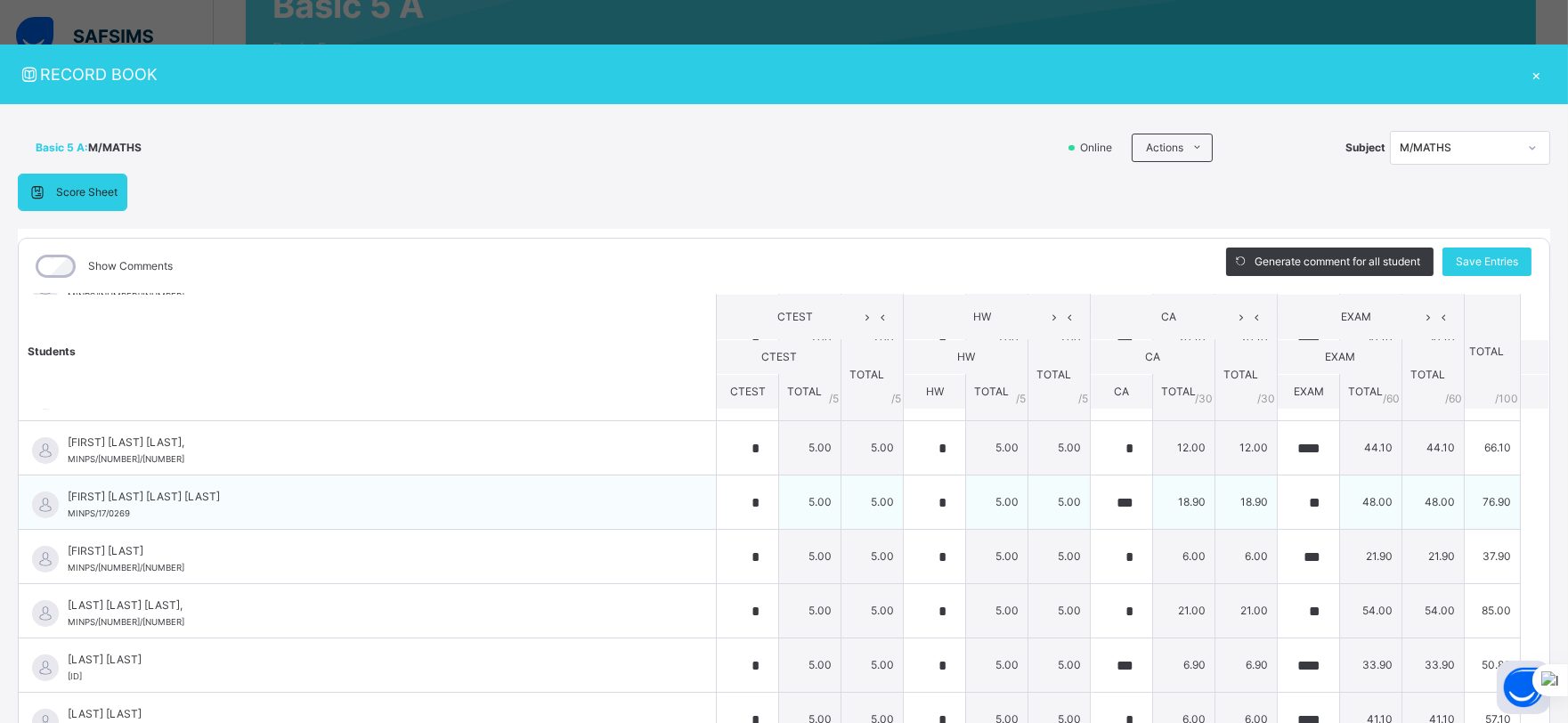 click on "5.00" at bounding box center (810, 502) 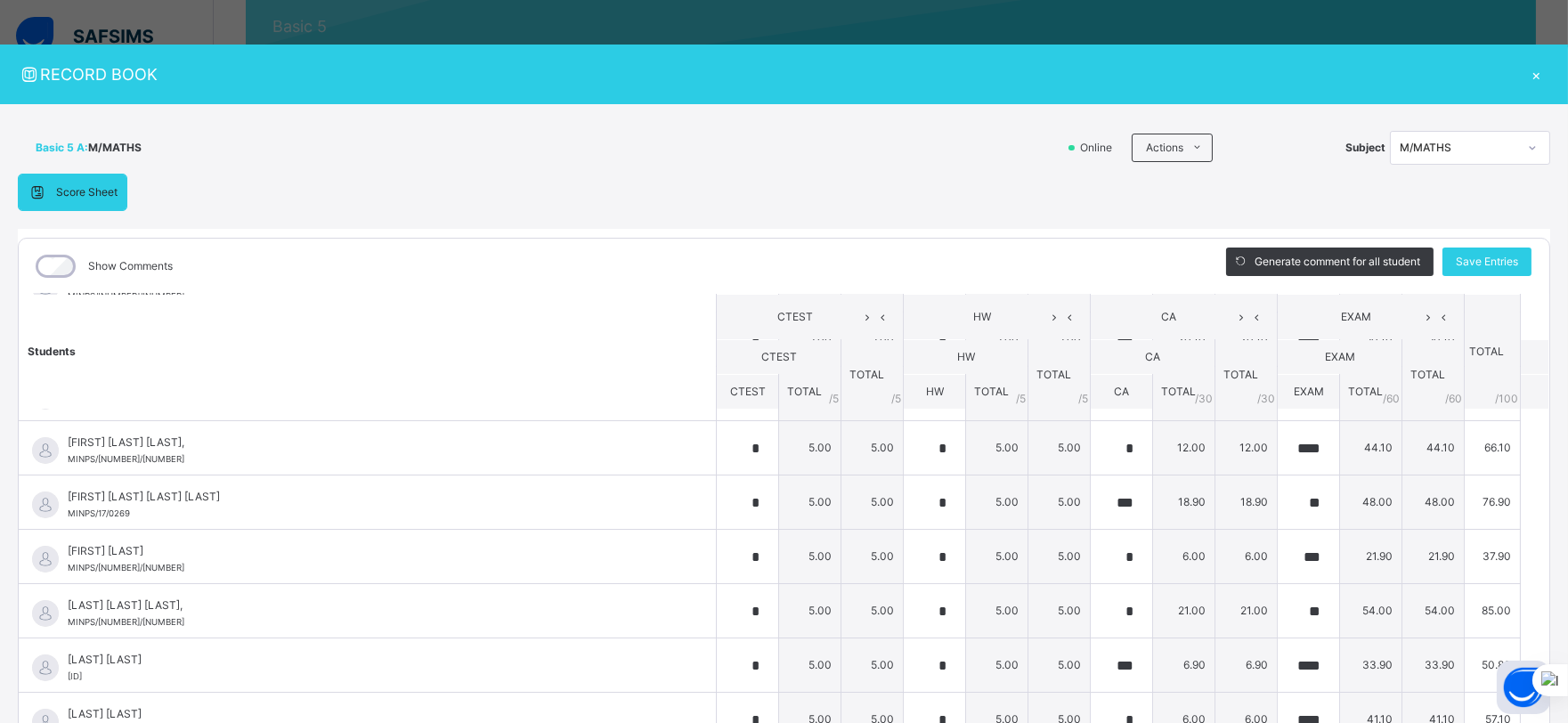 scroll, scrollTop: 237, scrollLeft: 0, axis: vertical 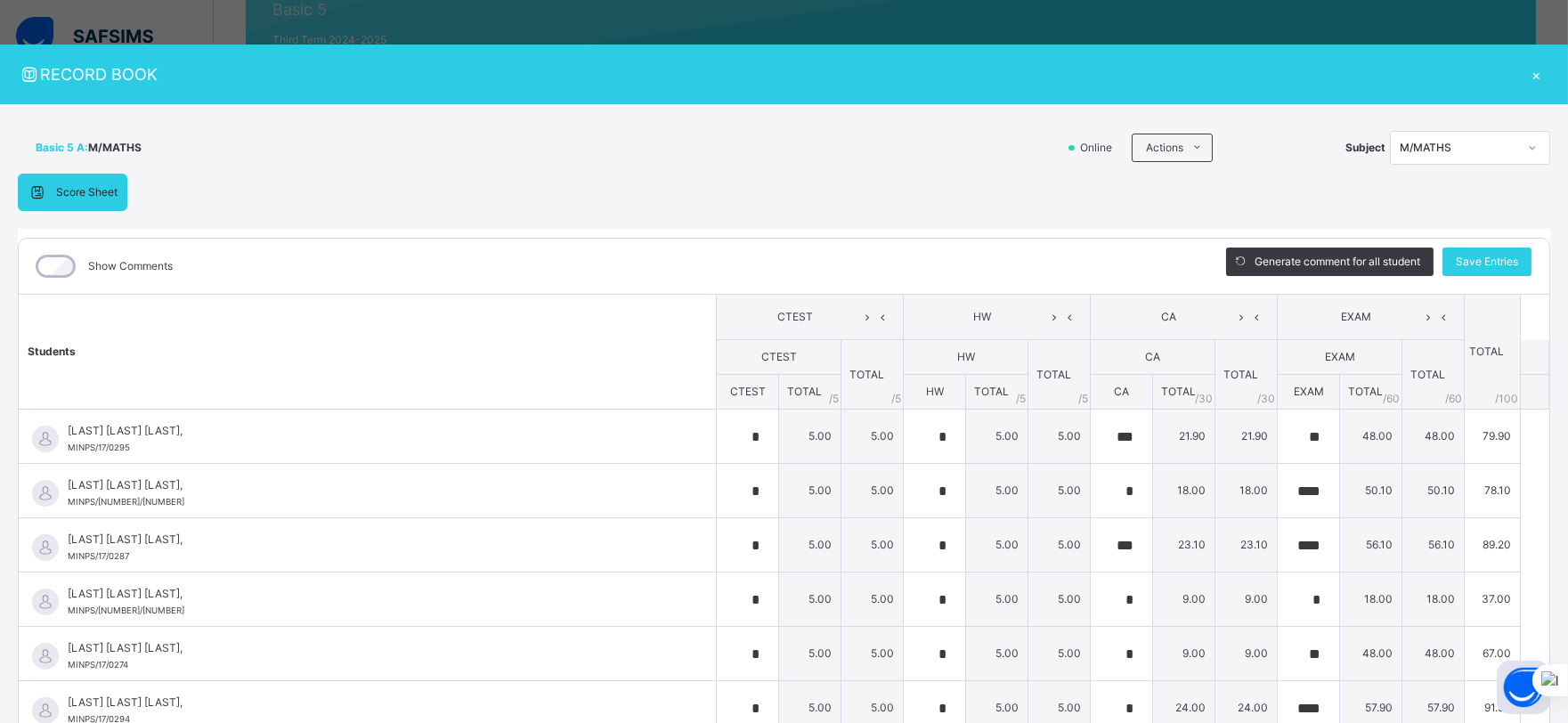 click on "×" at bounding box center [1537, 74] 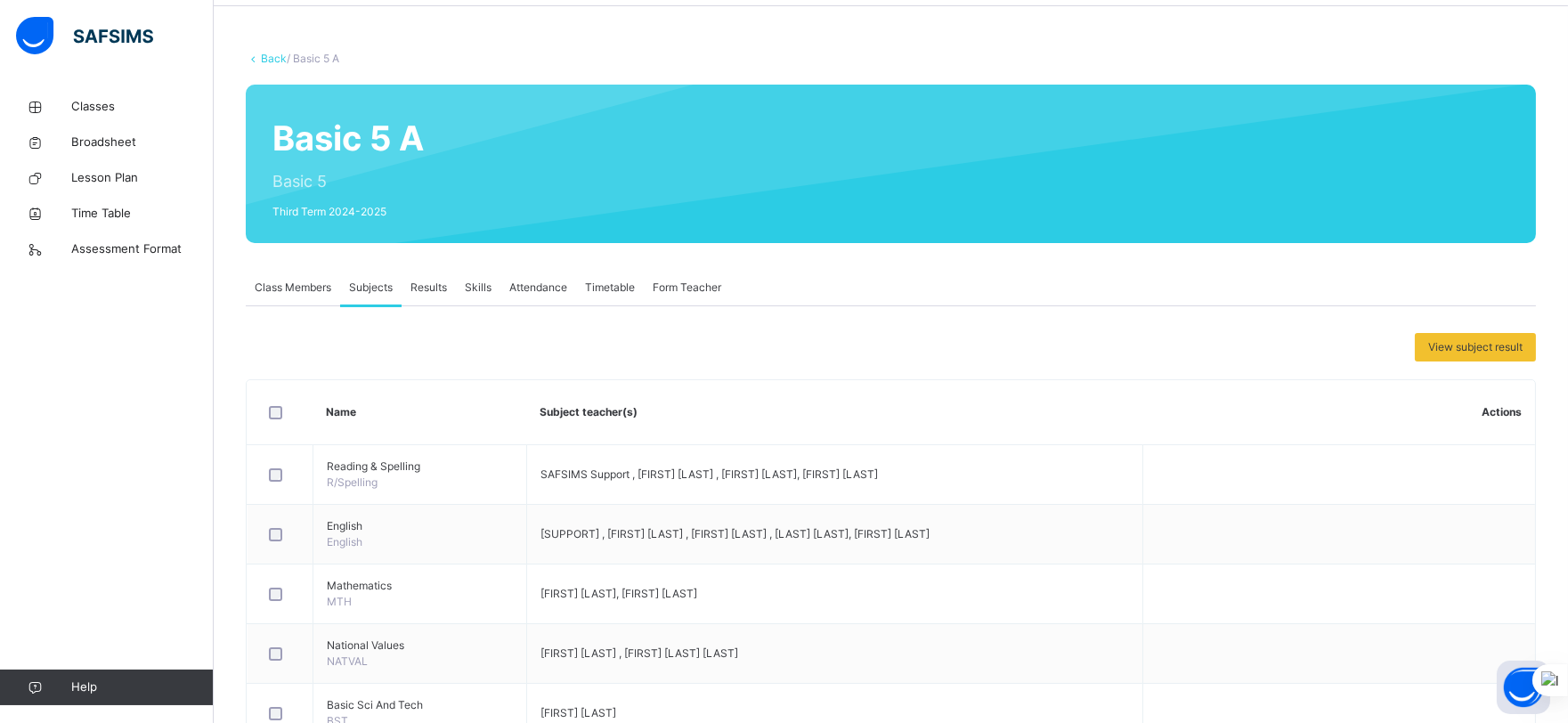 scroll, scrollTop: 0, scrollLeft: 0, axis: both 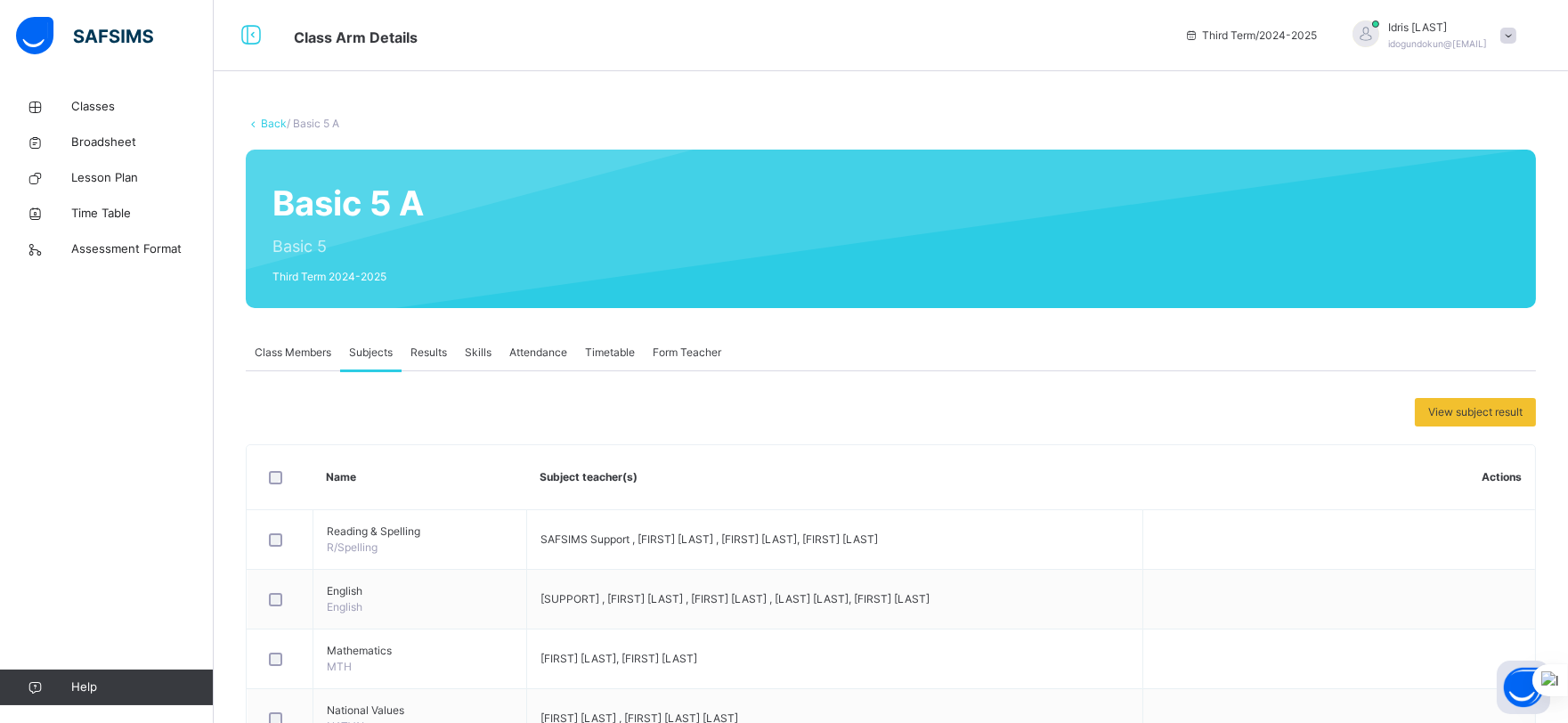 click on "Back" at bounding box center [273, 123] 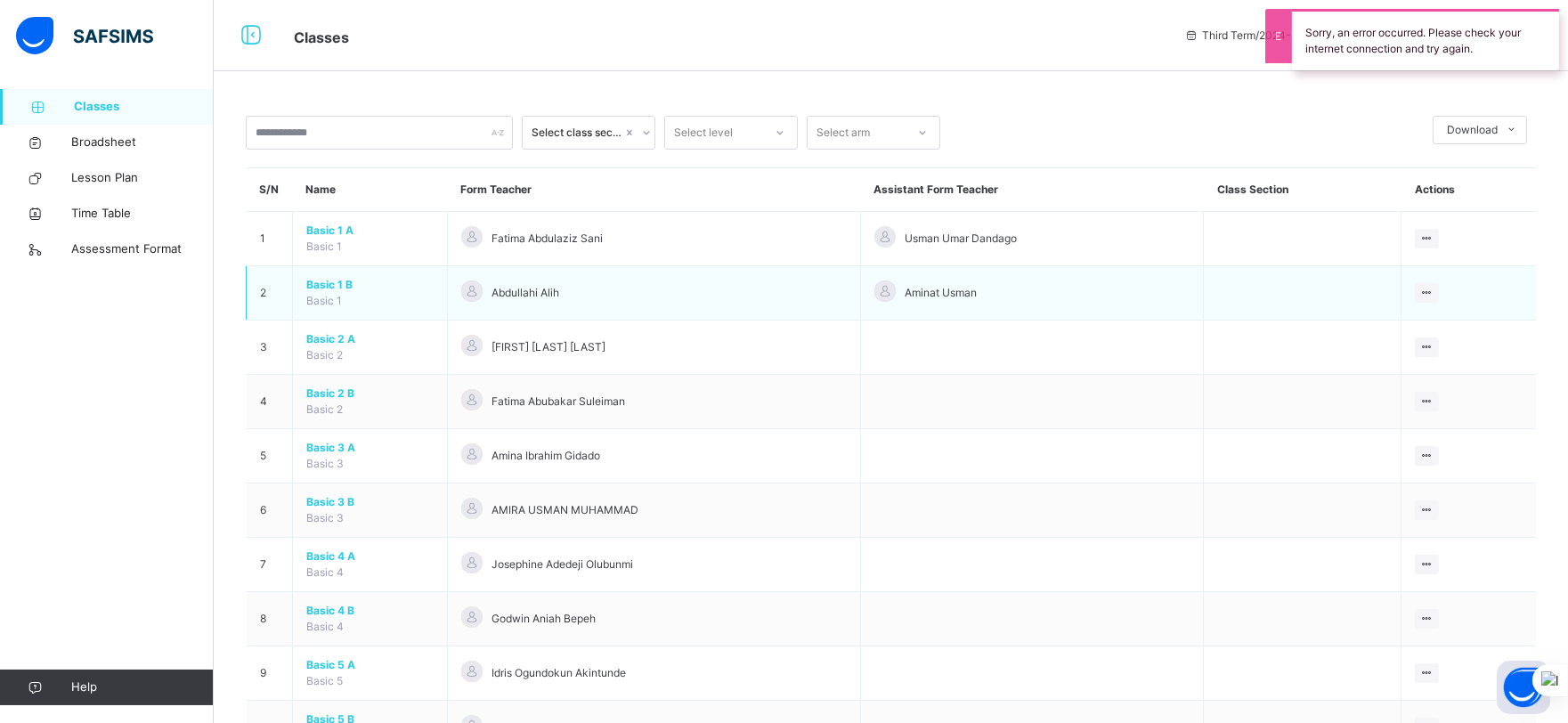 click on "Basic  1   B" at bounding box center (370, 285) 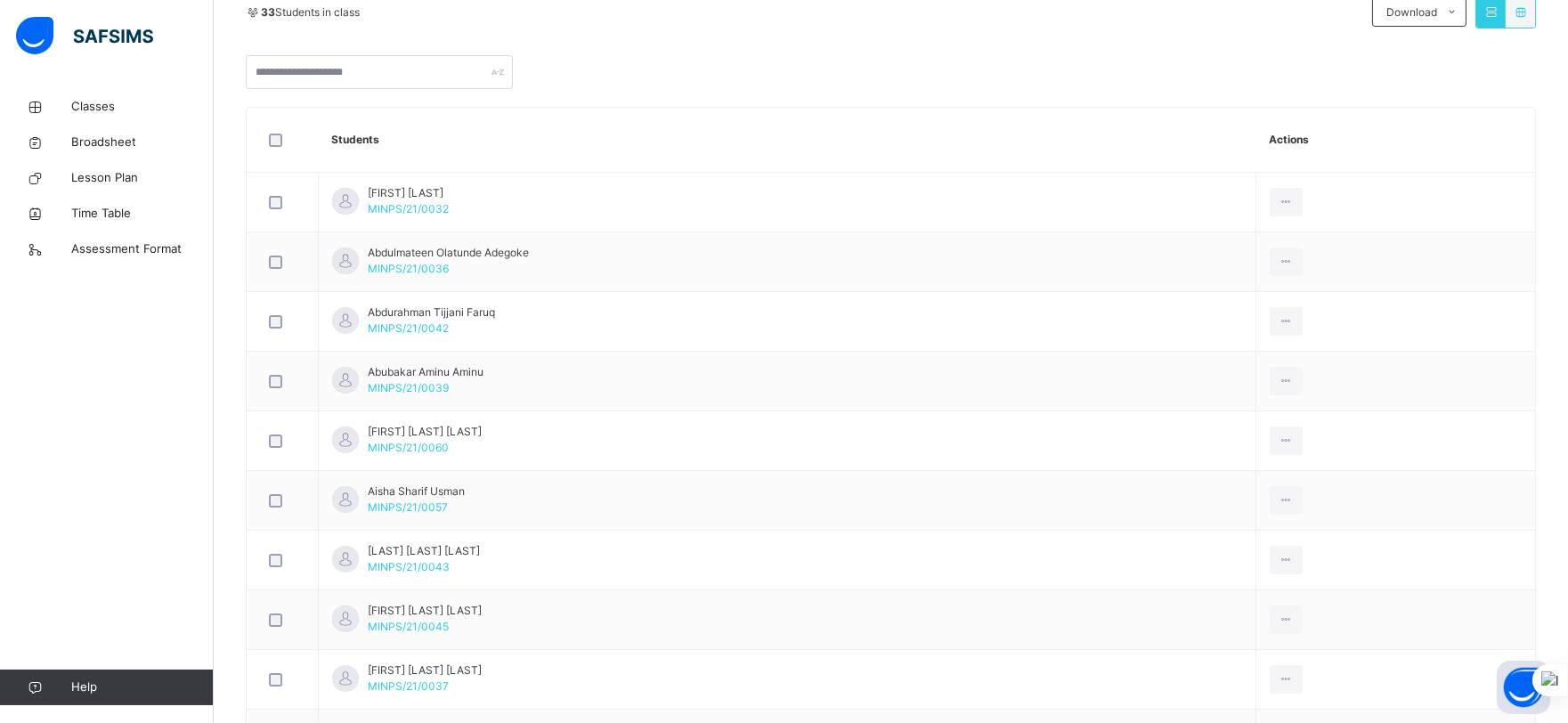scroll, scrollTop: 0, scrollLeft: 0, axis: both 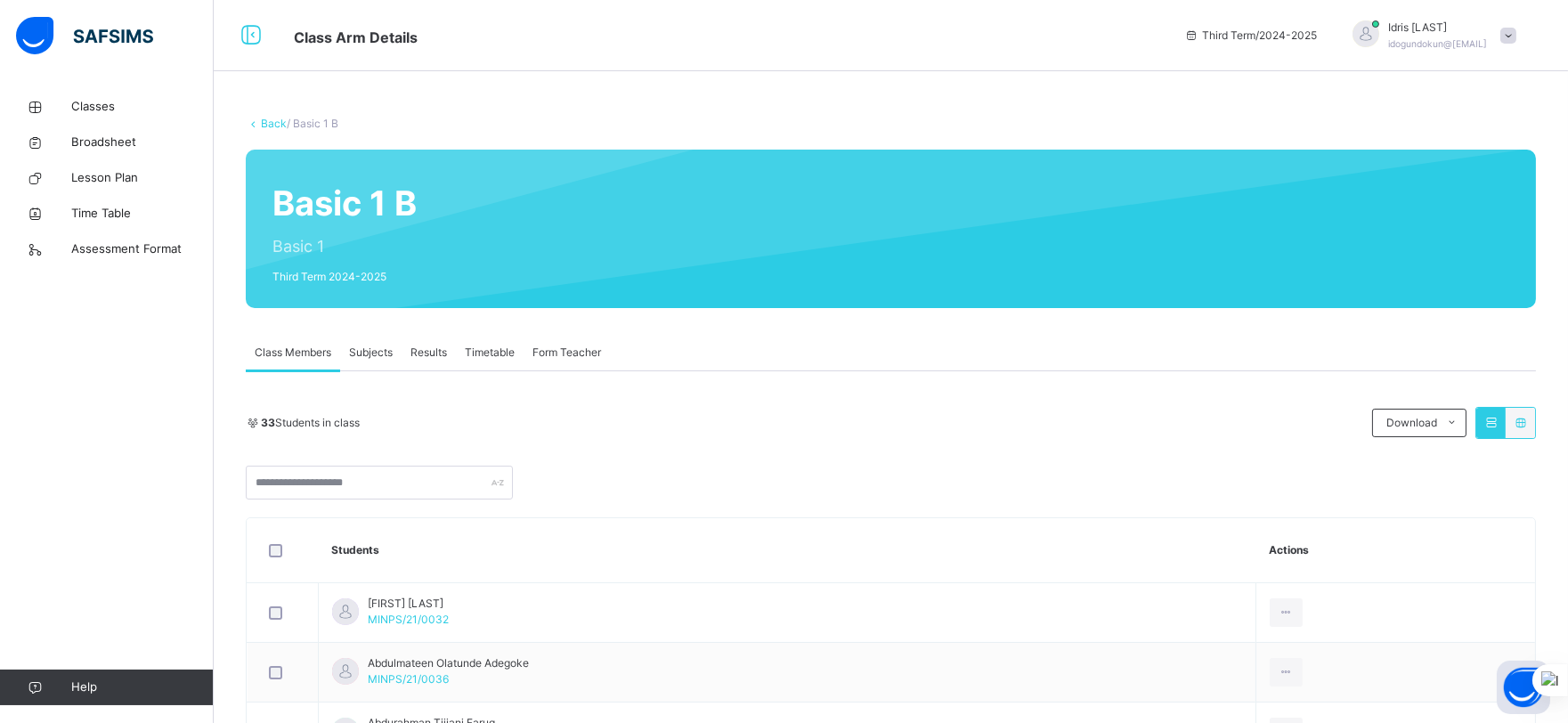 click on "Subjects" at bounding box center (370, 353) 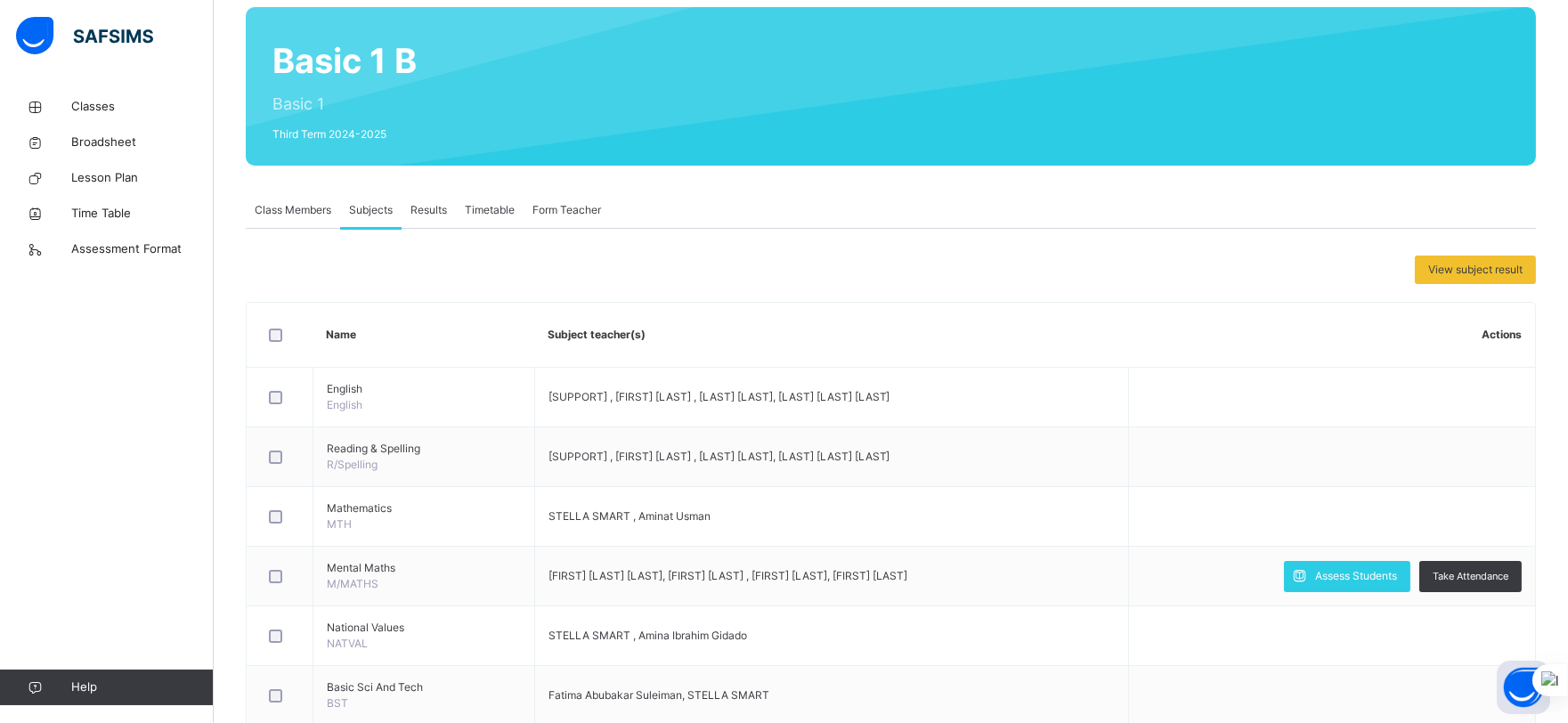 scroll, scrollTop: 146, scrollLeft: 0, axis: vertical 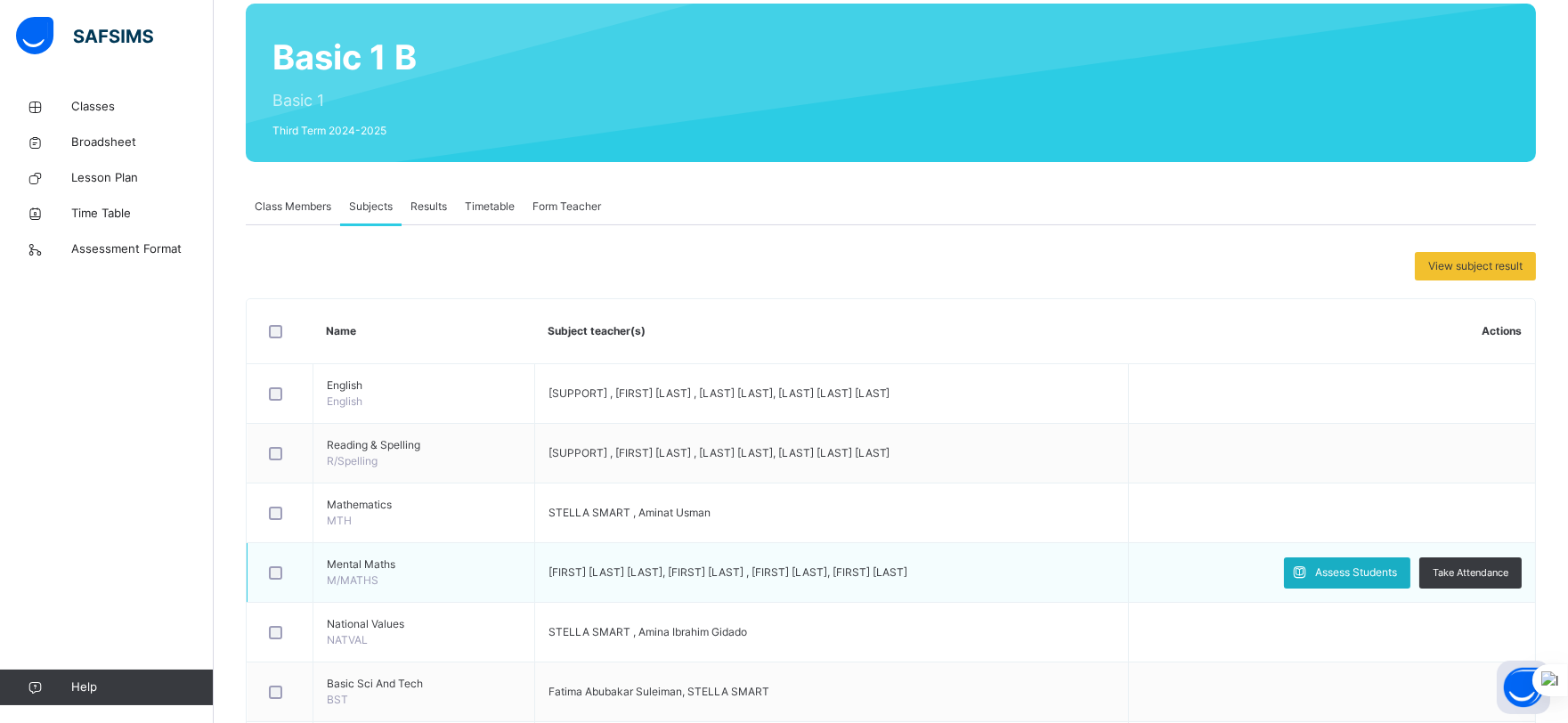 click on "Assess Students" at bounding box center (1356, 573) 